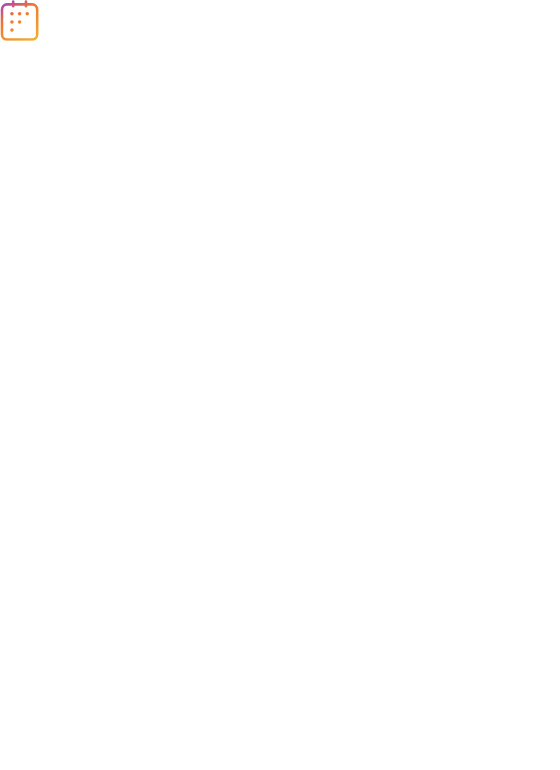 scroll, scrollTop: 0, scrollLeft: 0, axis: both 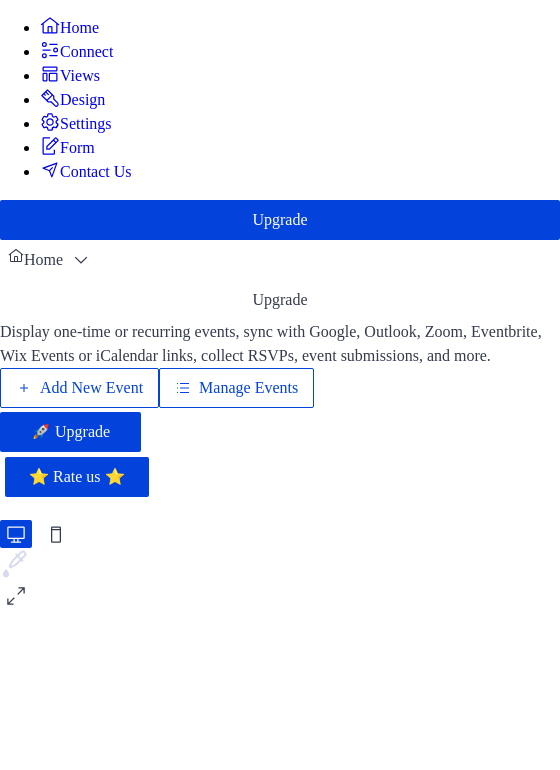 click on "Add New Event" at bounding box center [91, 388] 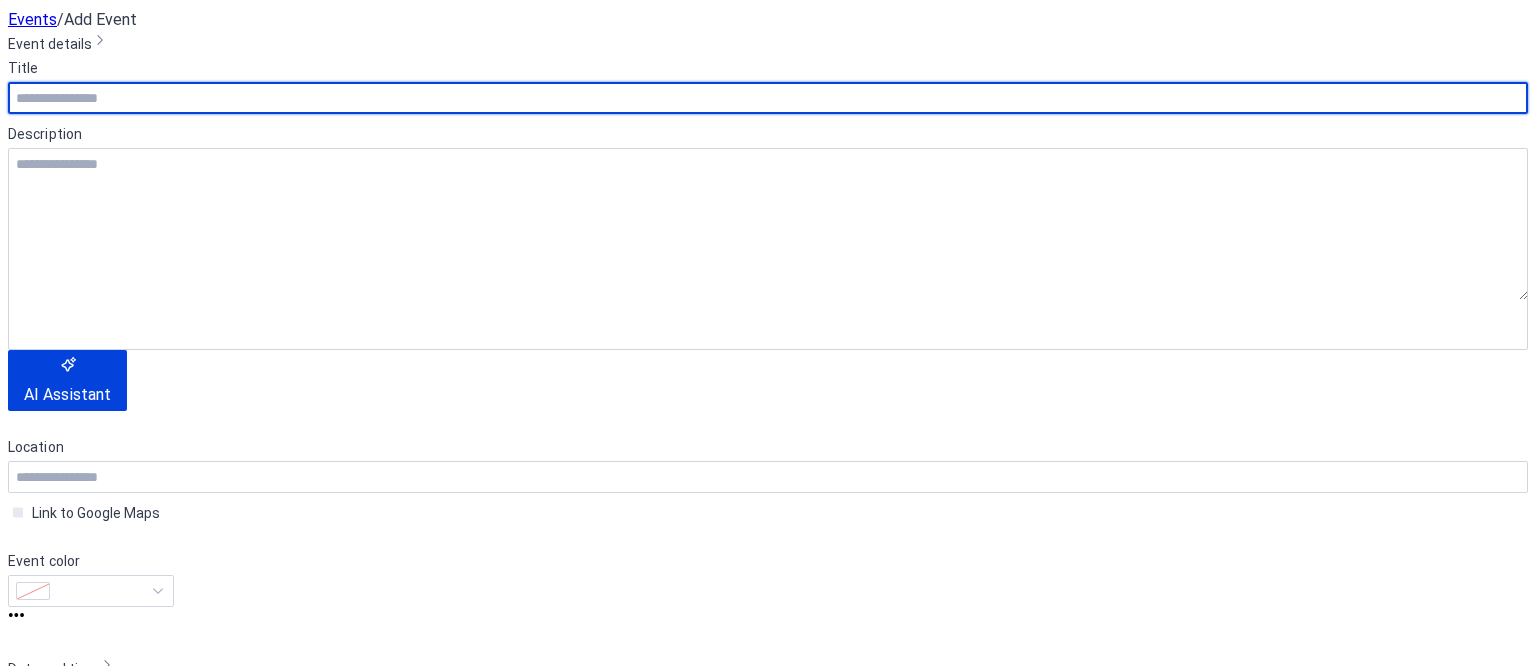 scroll, scrollTop: 0, scrollLeft: 0, axis: both 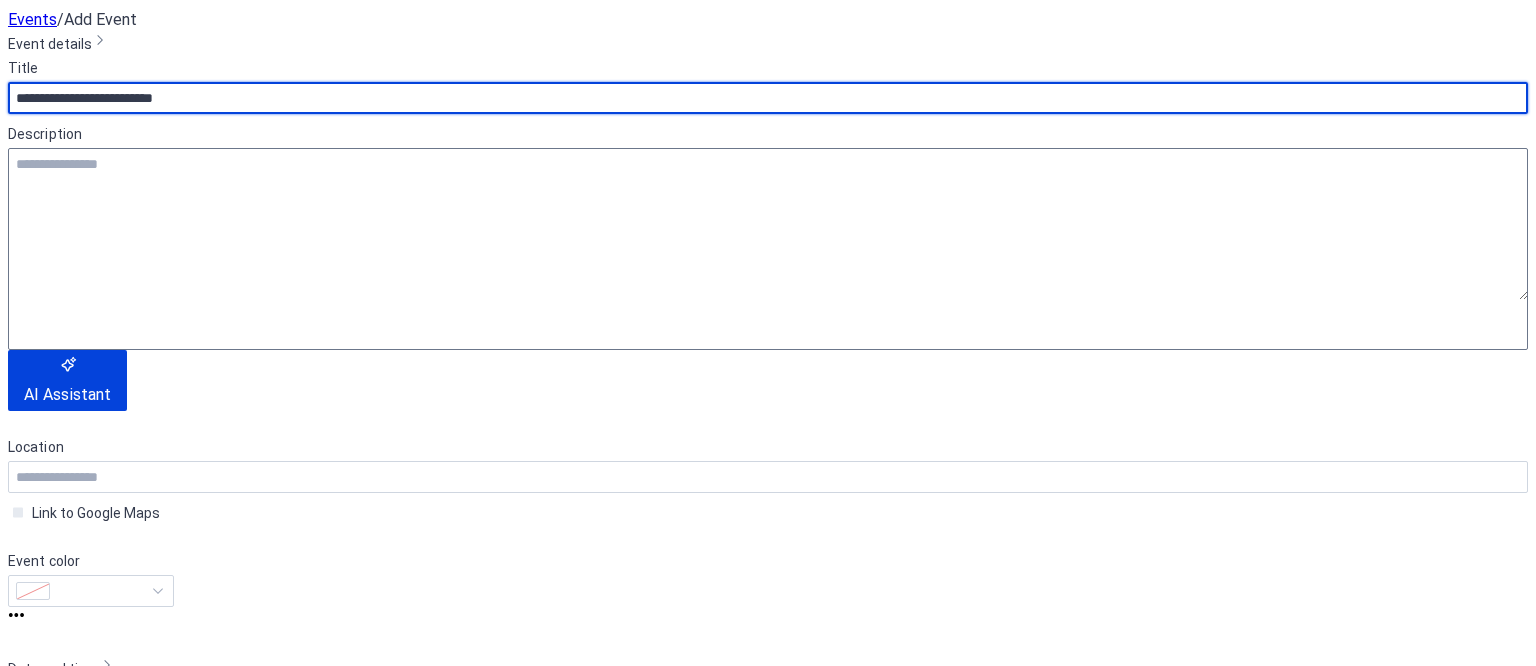 type on "**********" 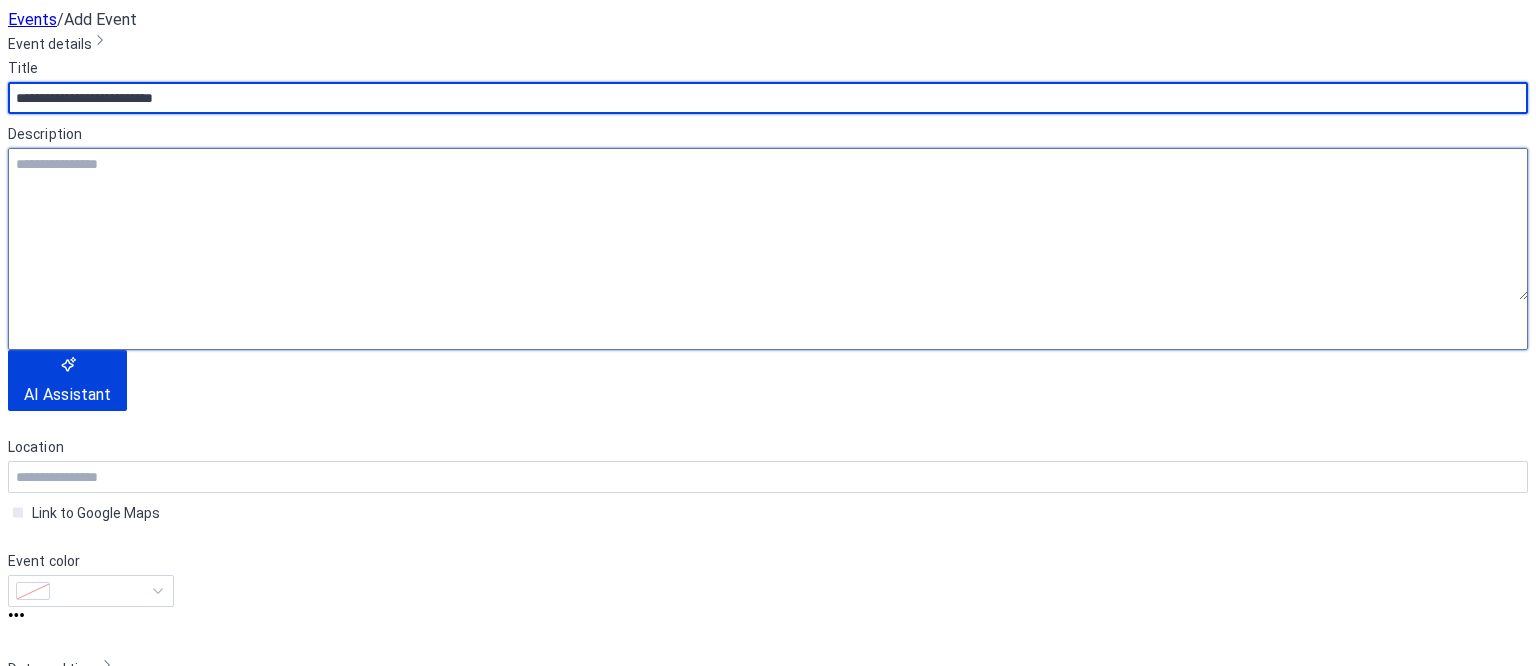 click at bounding box center [768, 224] 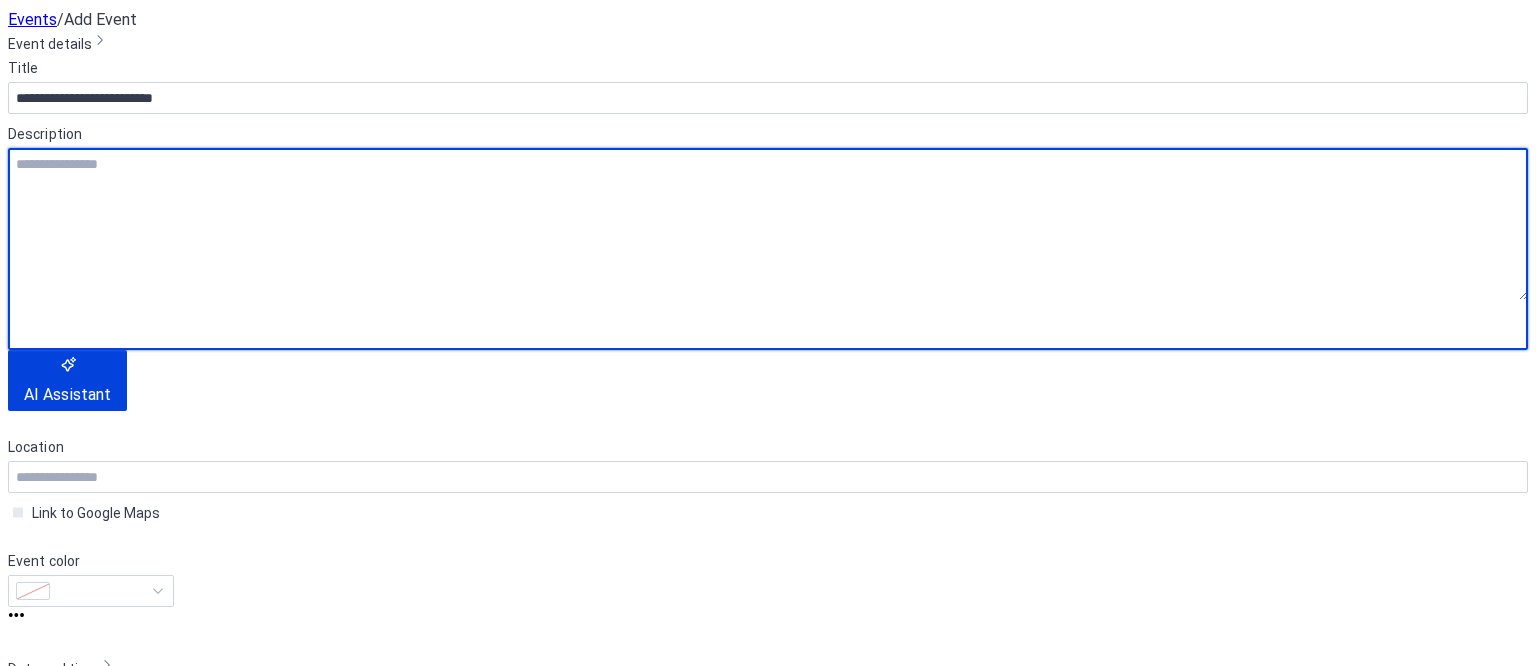paste on "**********" 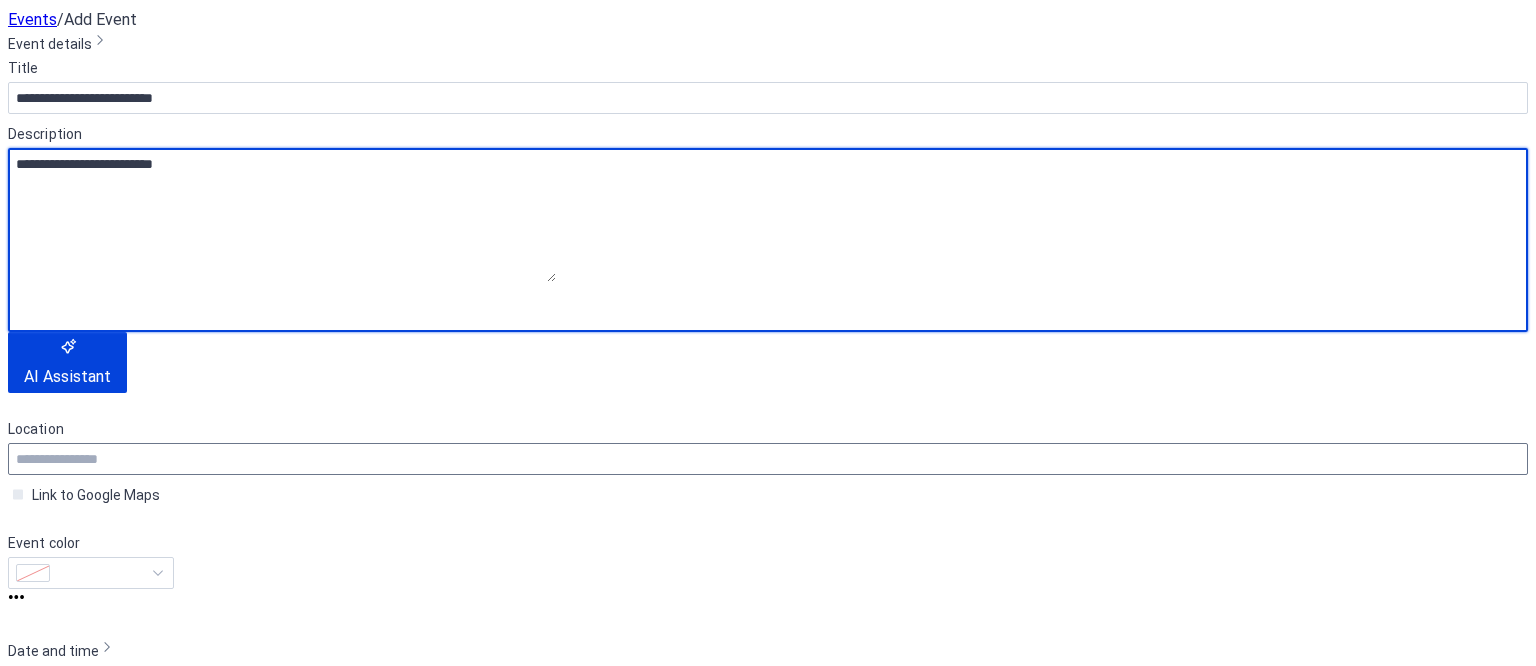 type on "**********" 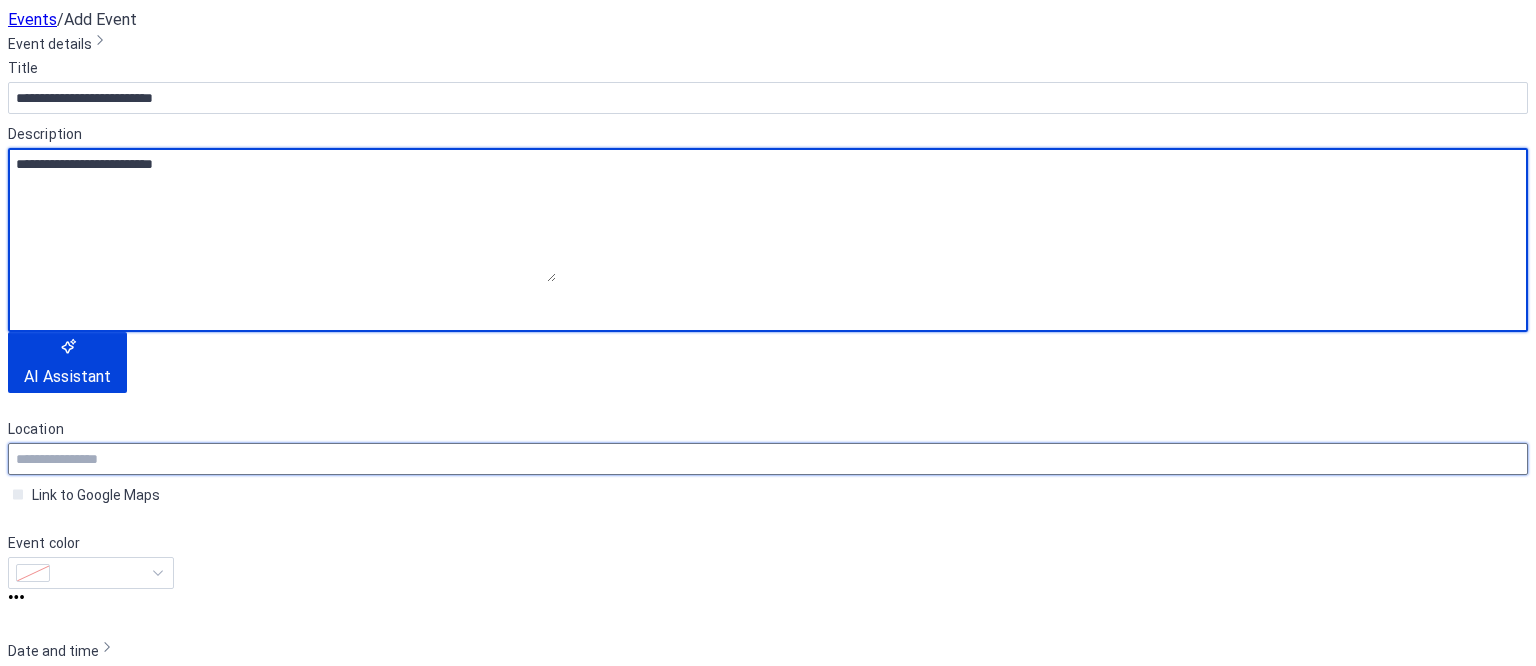 click at bounding box center [768, 459] 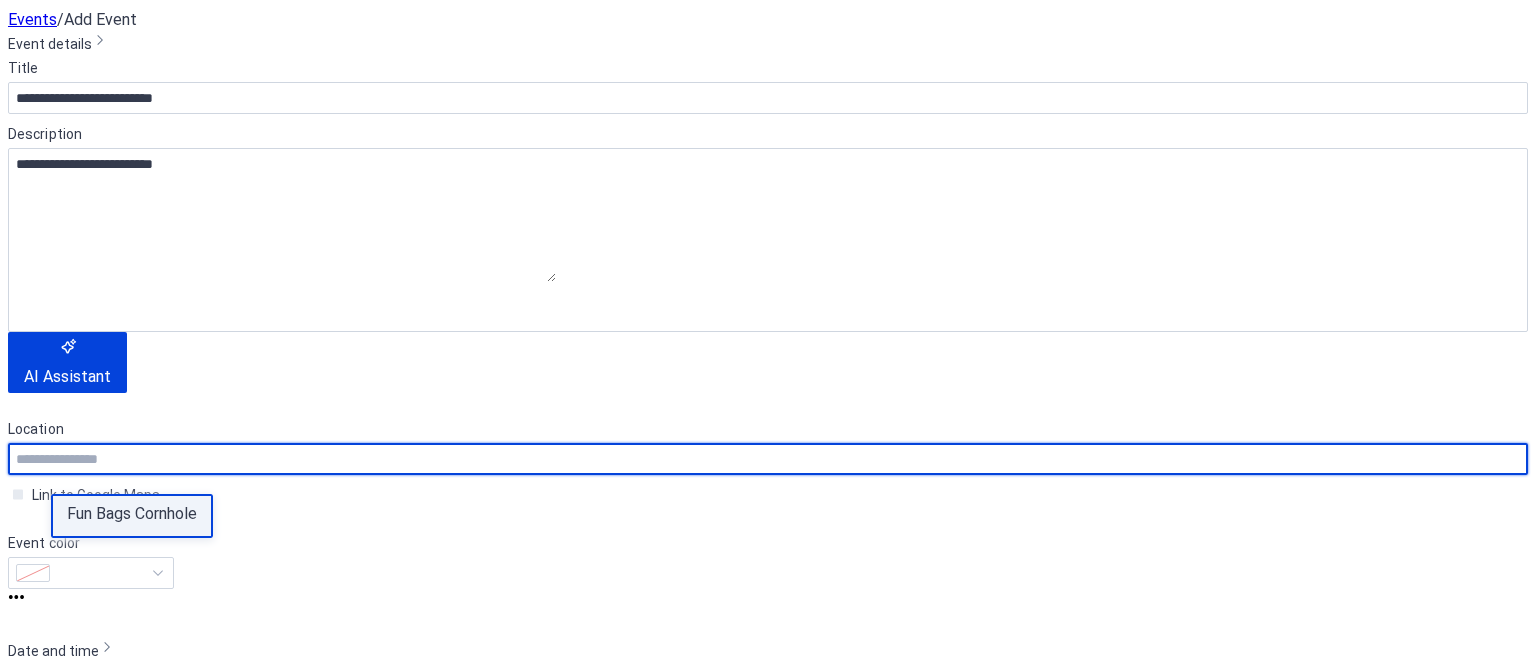 click on "Fun Bags Cornhole" at bounding box center [132, 514] 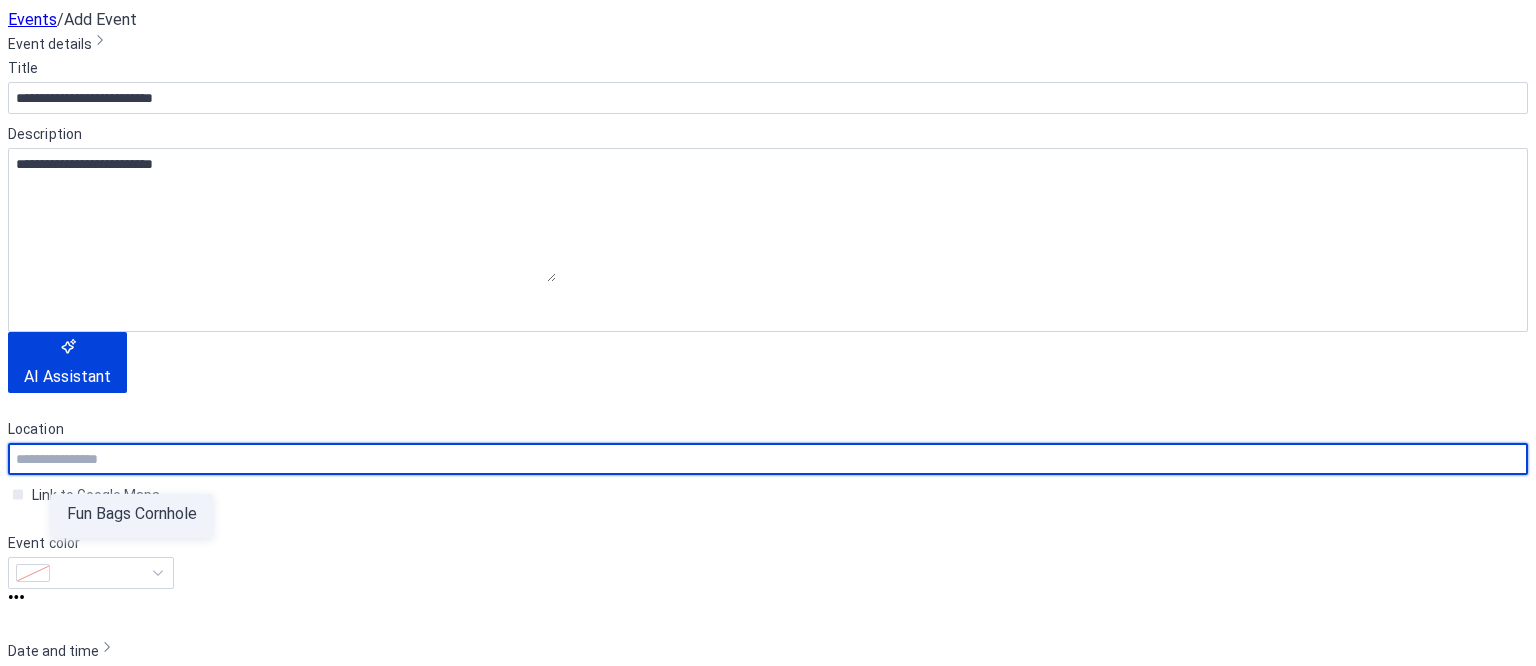 type on "**********" 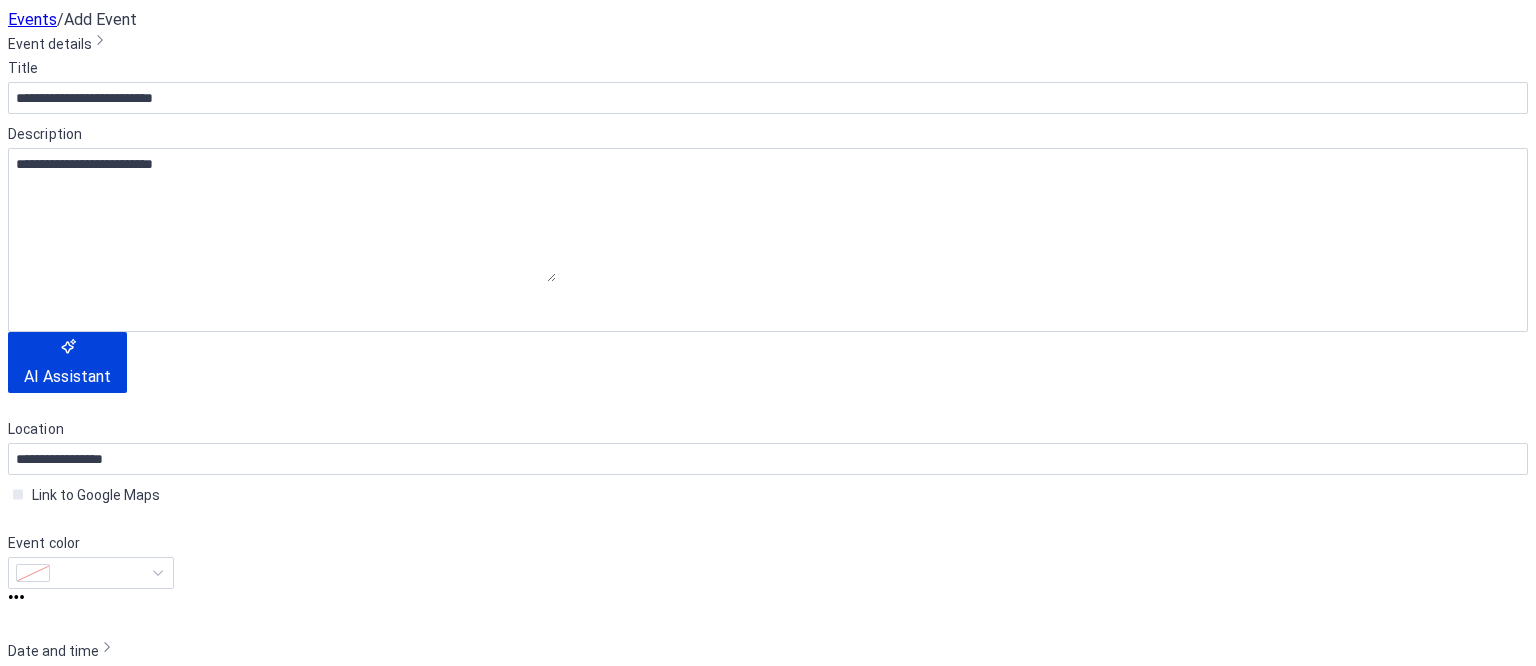 scroll, scrollTop: 295, scrollLeft: 0, axis: vertical 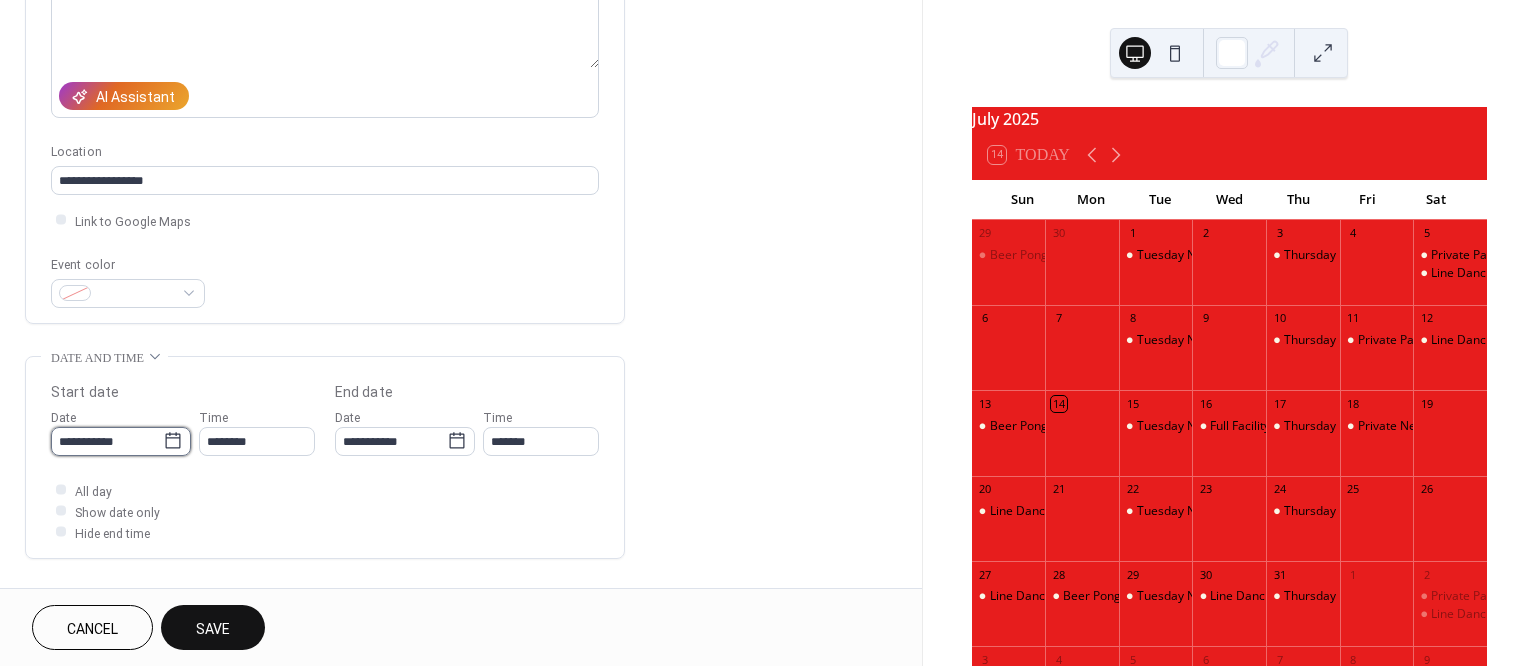 click on "**********" at bounding box center [107, 441] 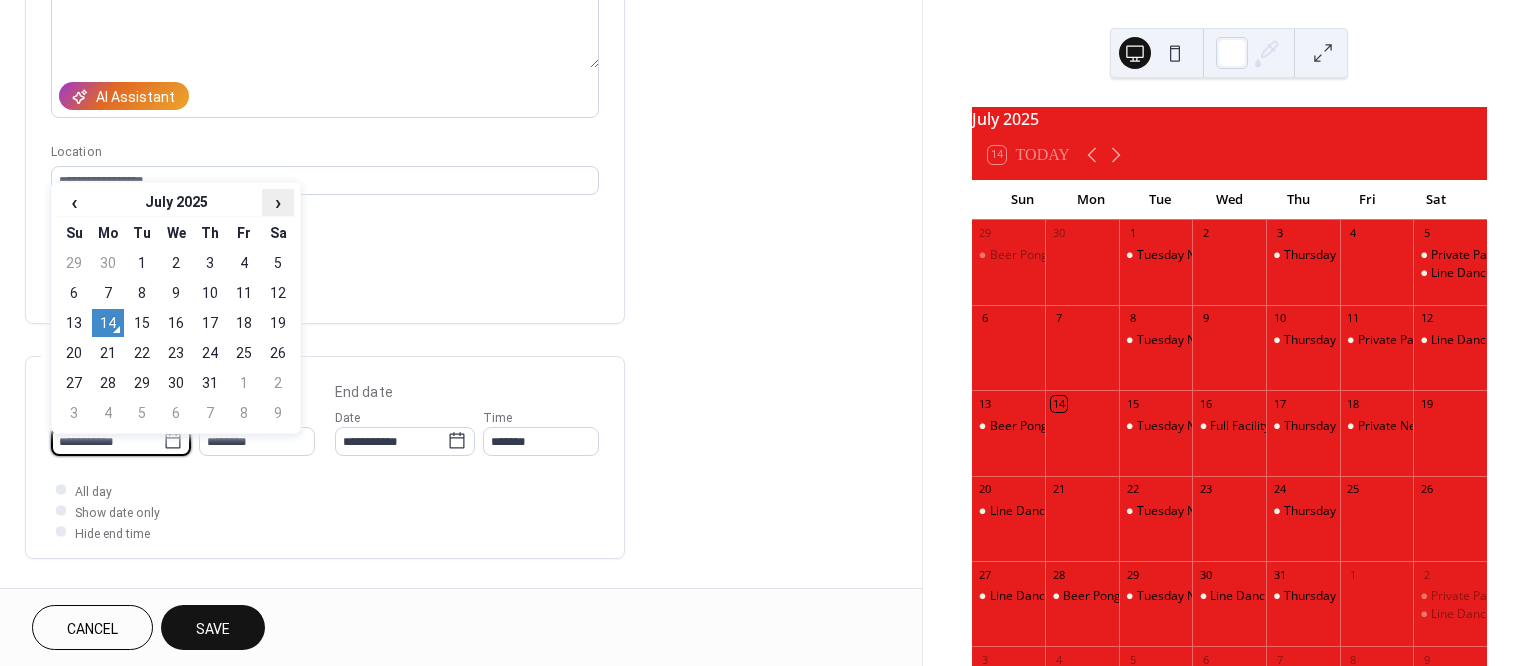 click on "›" at bounding box center [278, 202] 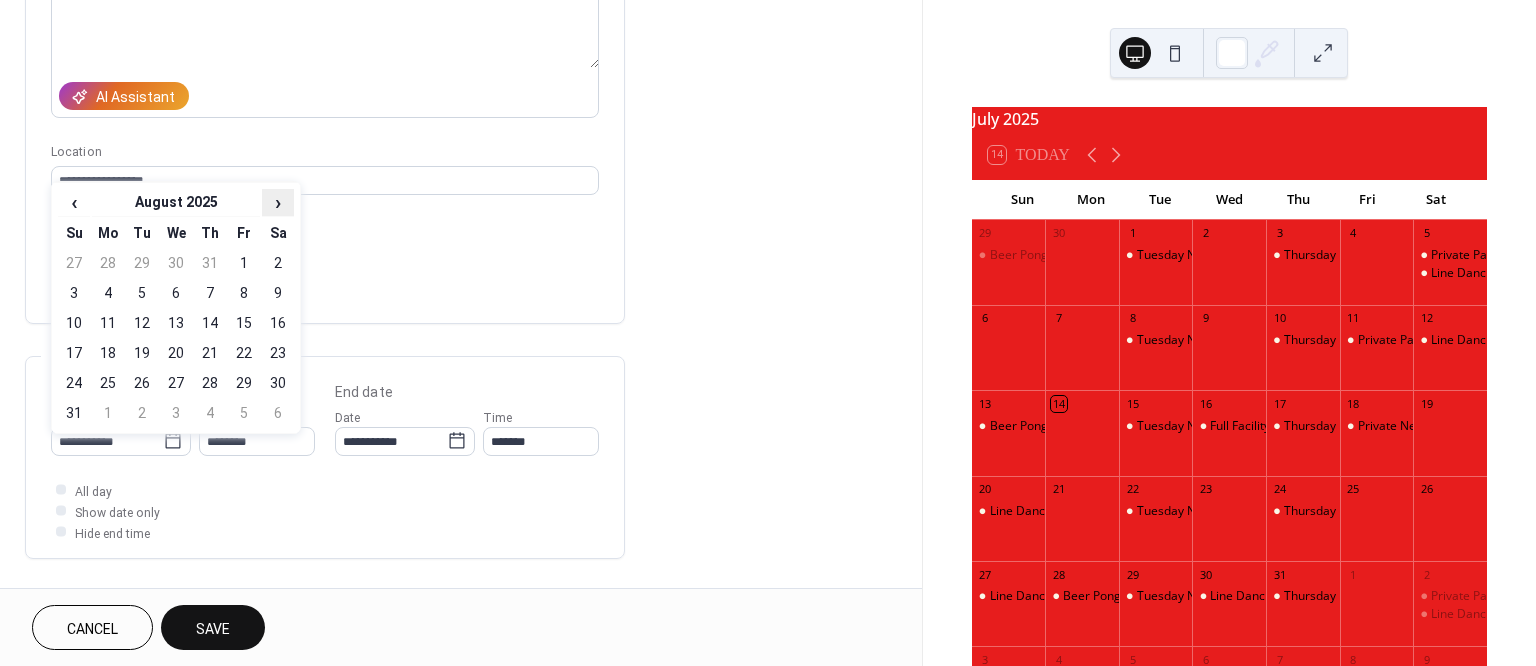 click on "›" at bounding box center (278, 202) 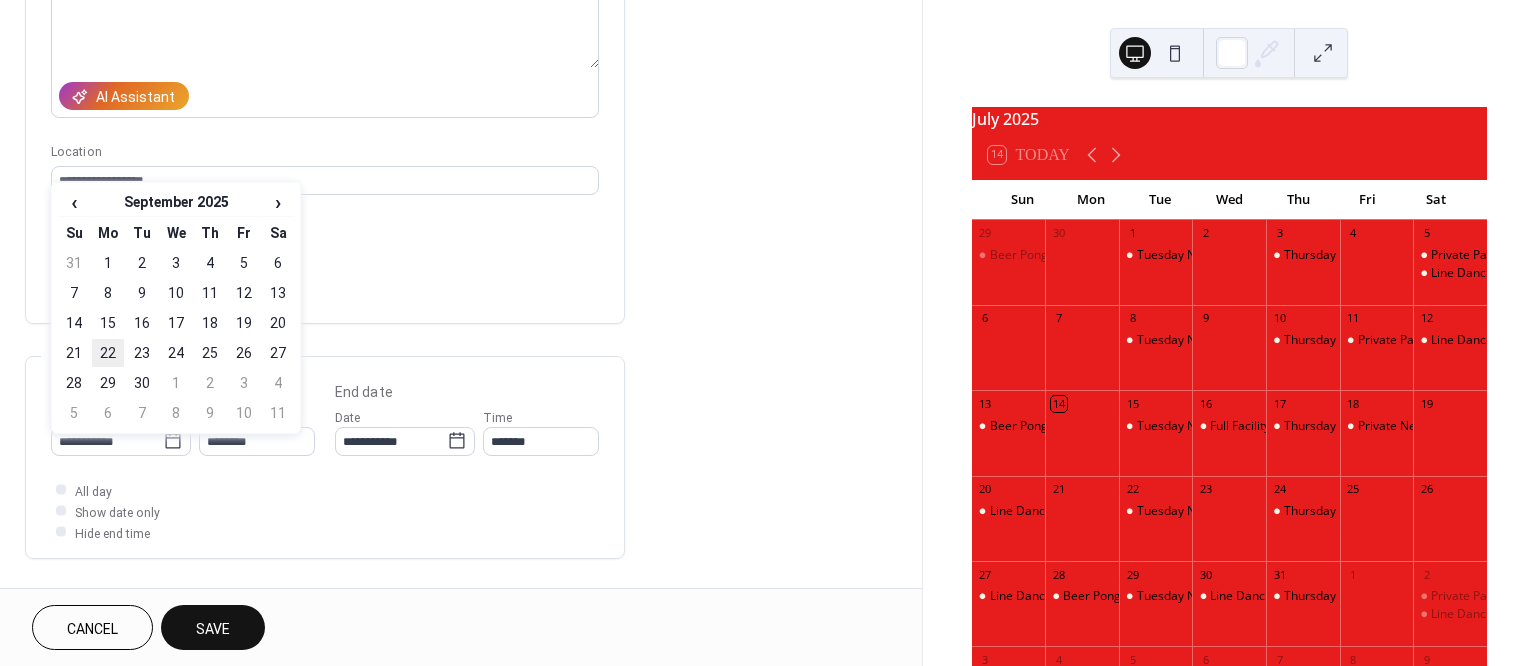click on "22" at bounding box center [108, 353] 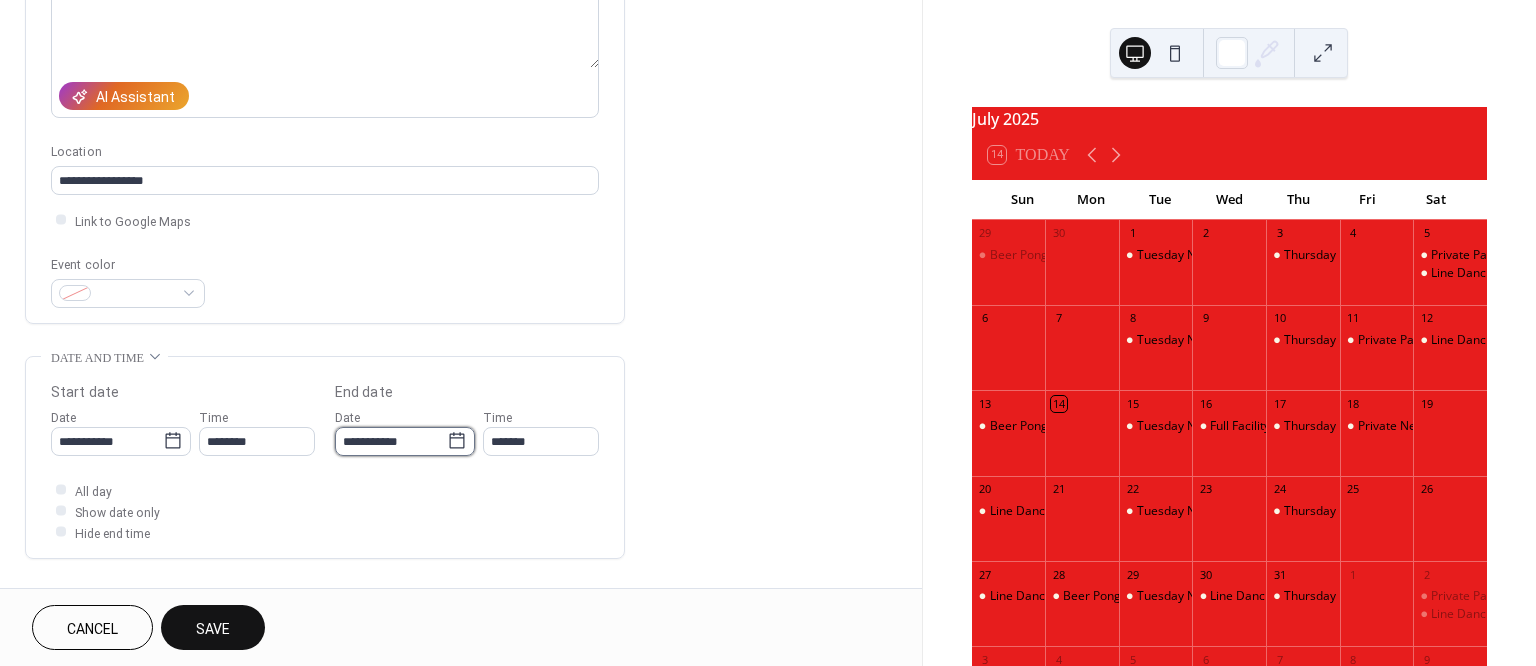 click on "**********" at bounding box center [391, 441] 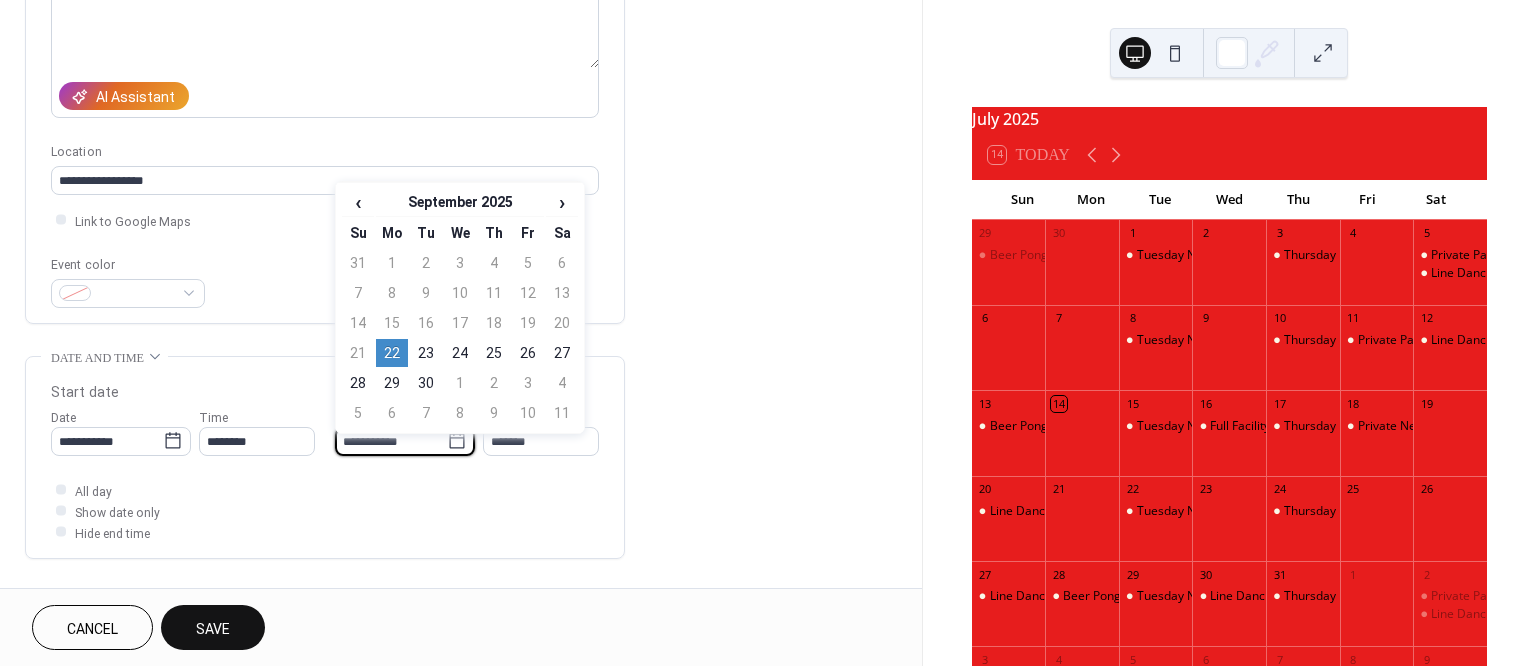 click on "All day Show date only Hide end time" at bounding box center [325, 511] 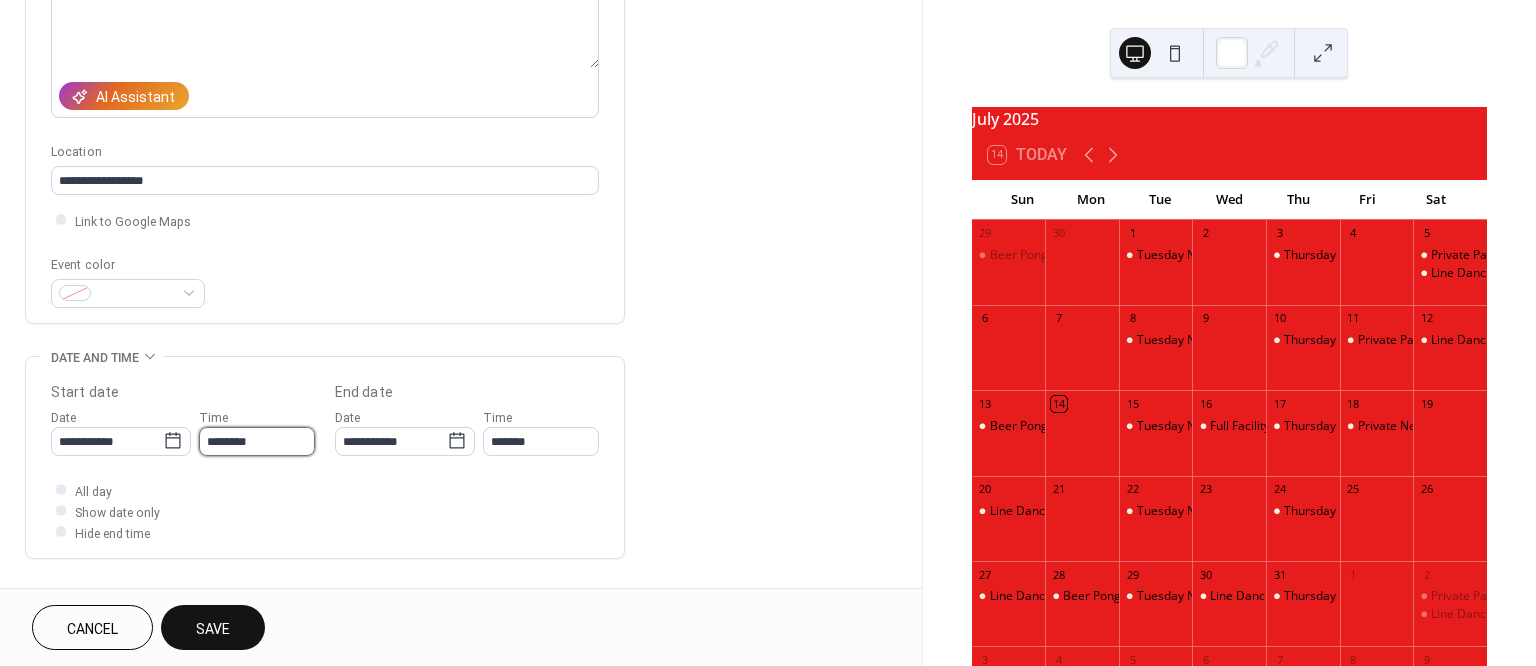 click on "********" at bounding box center (257, 441) 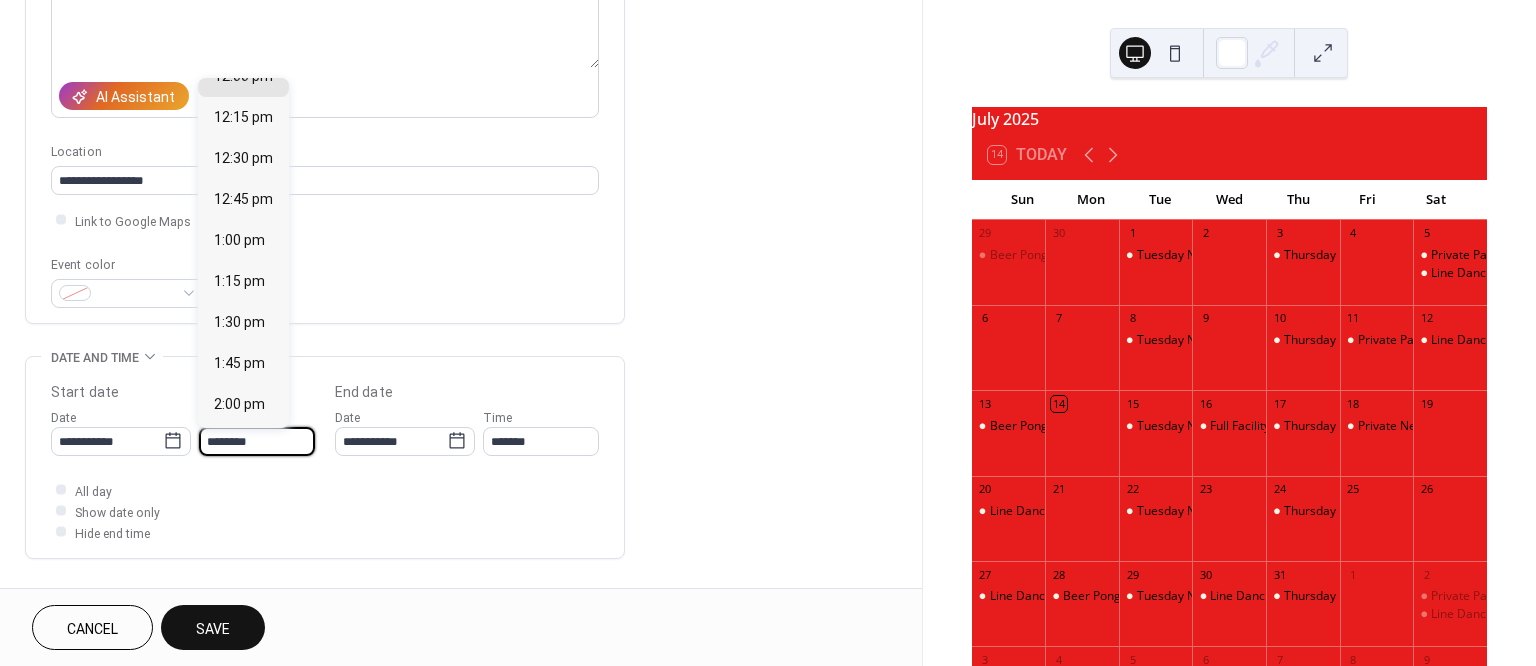 scroll, scrollTop: 2043, scrollLeft: 0, axis: vertical 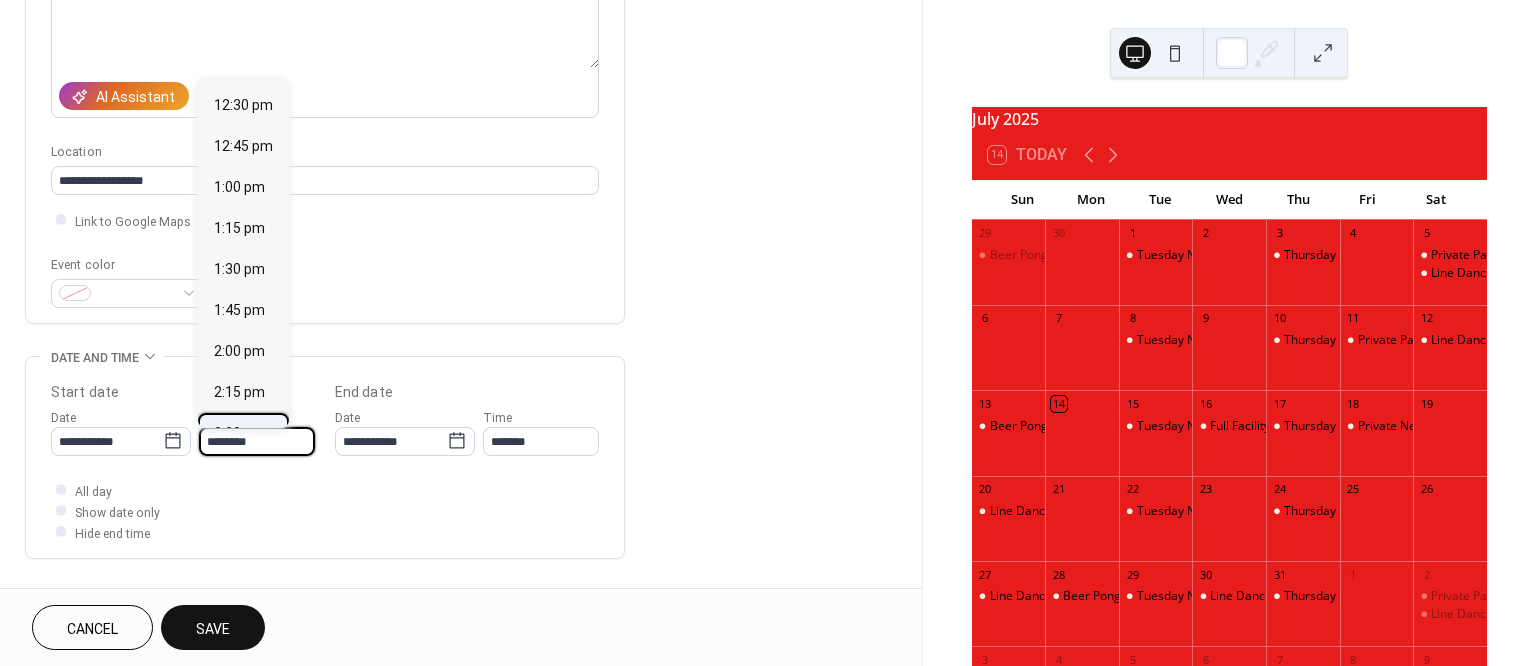 click on "2:30 pm" at bounding box center (239, 432) 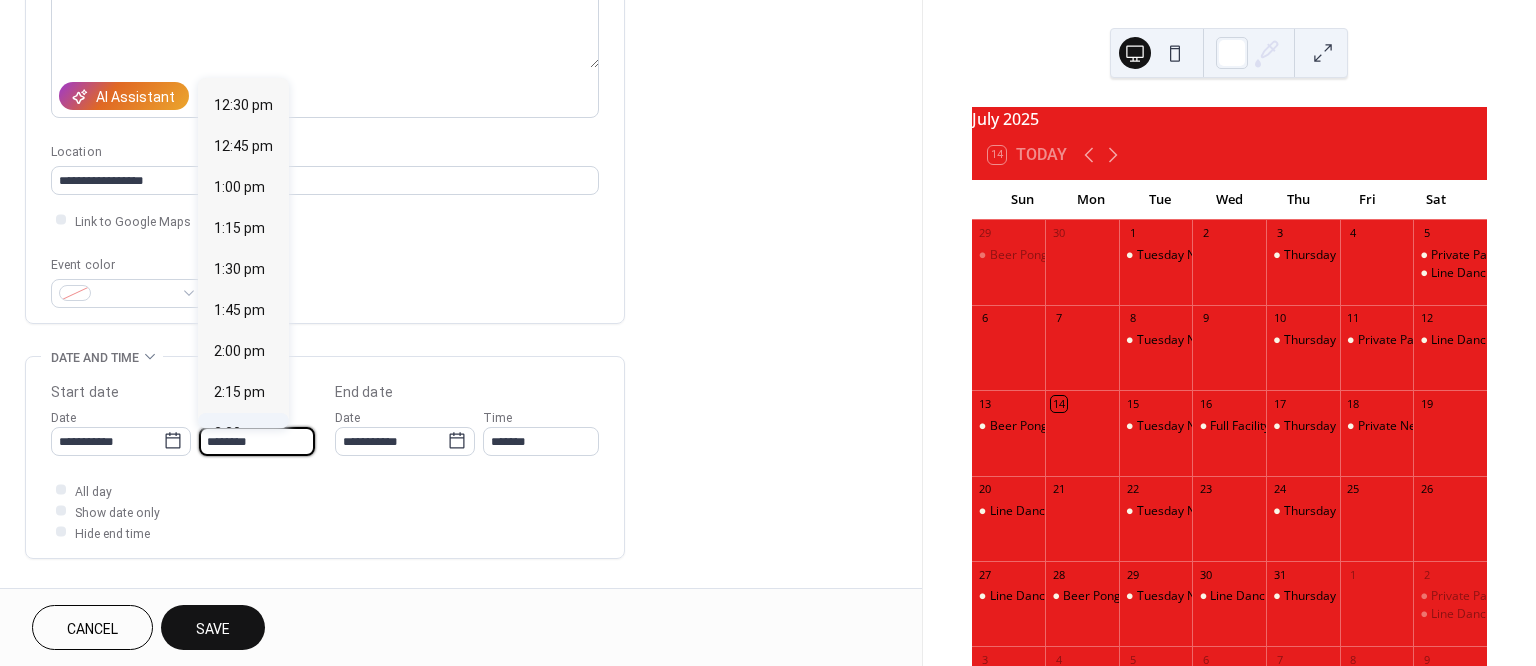 type on "*******" 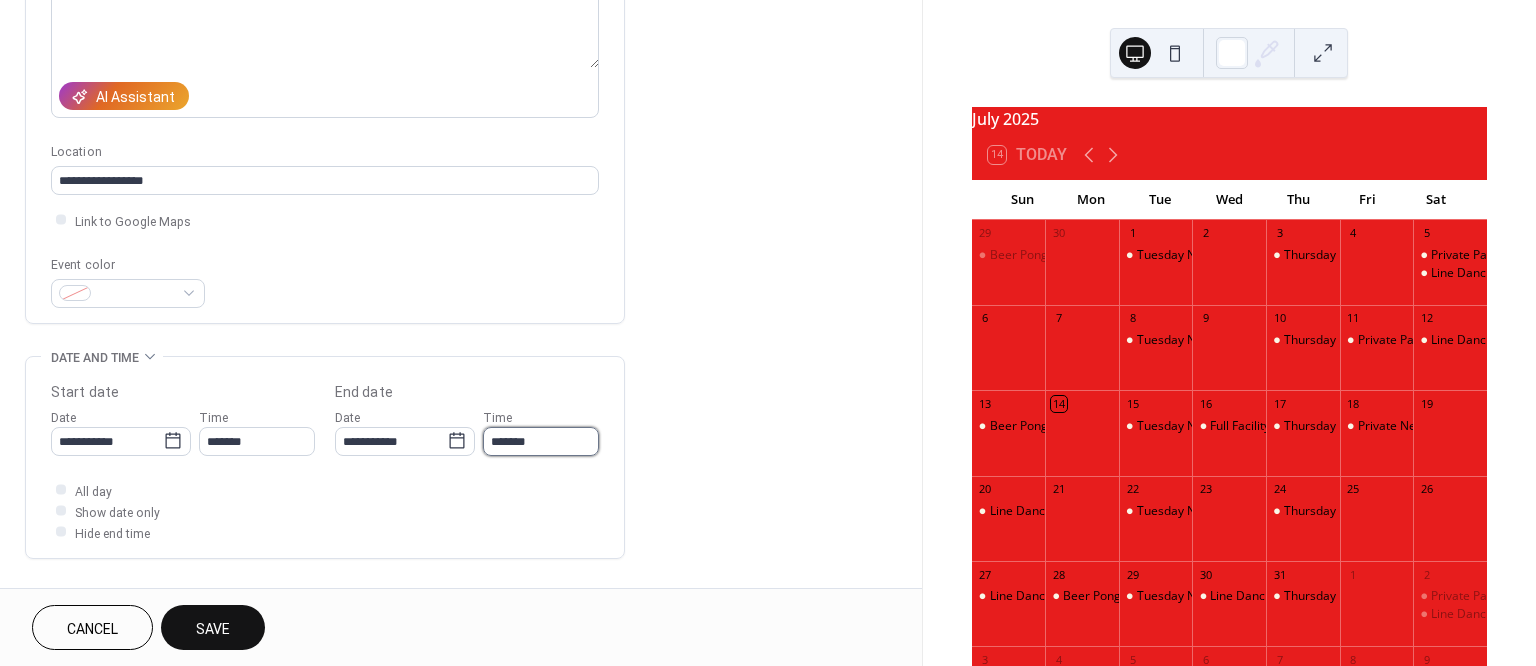 click on "*******" at bounding box center (541, 441) 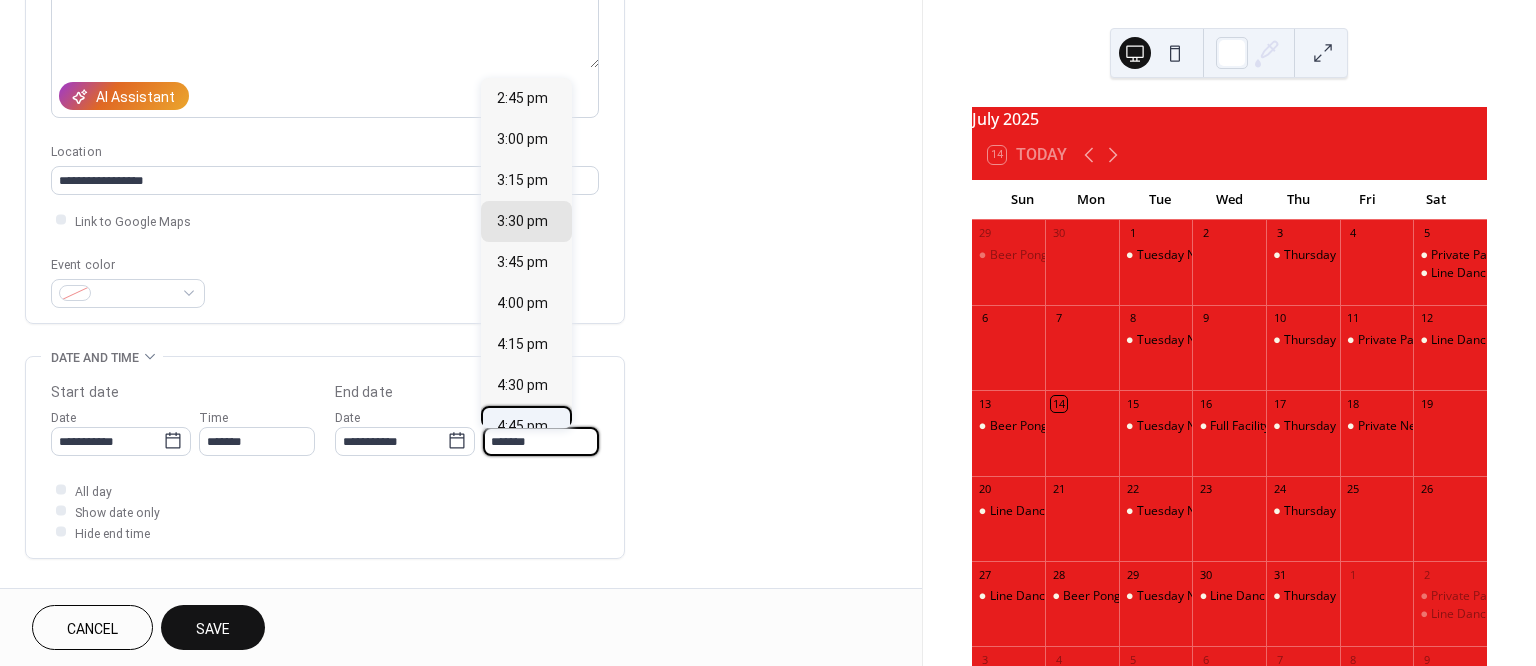 click on "4:45 pm" at bounding box center [522, 425] 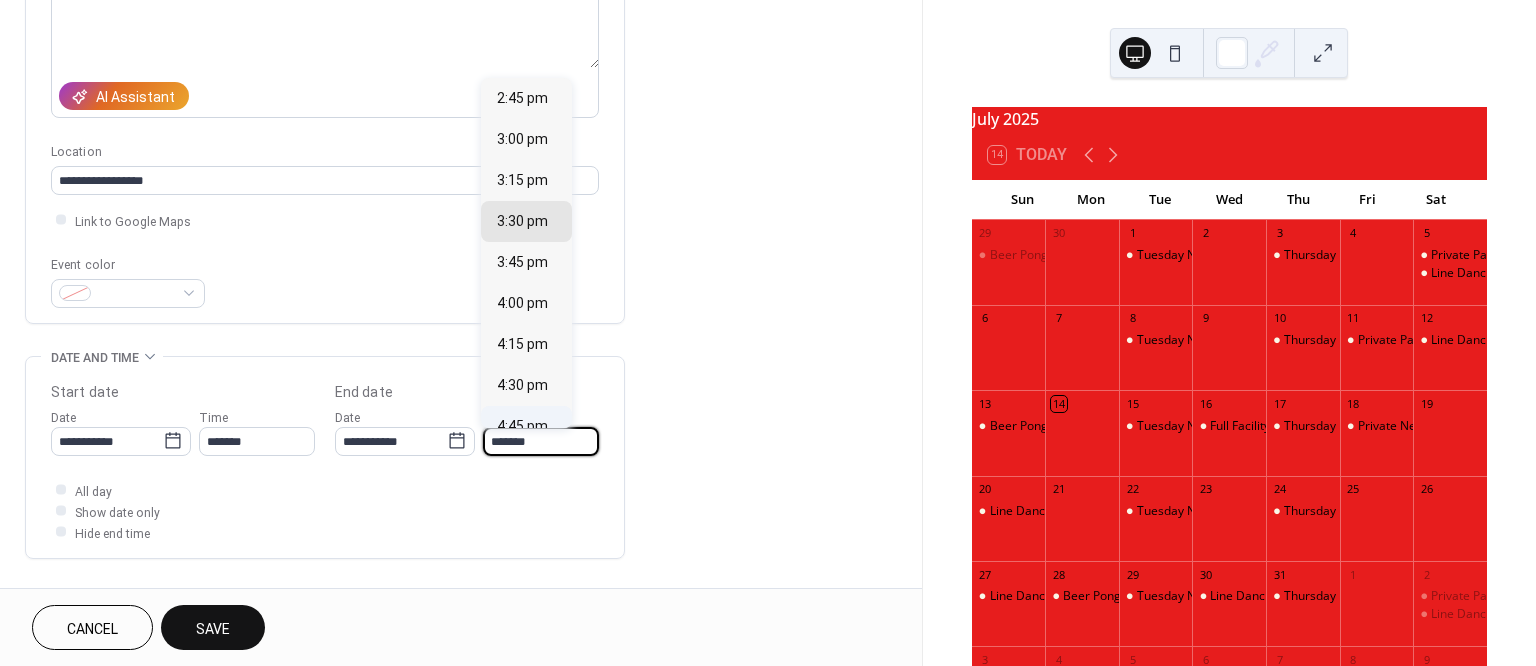 type on "*******" 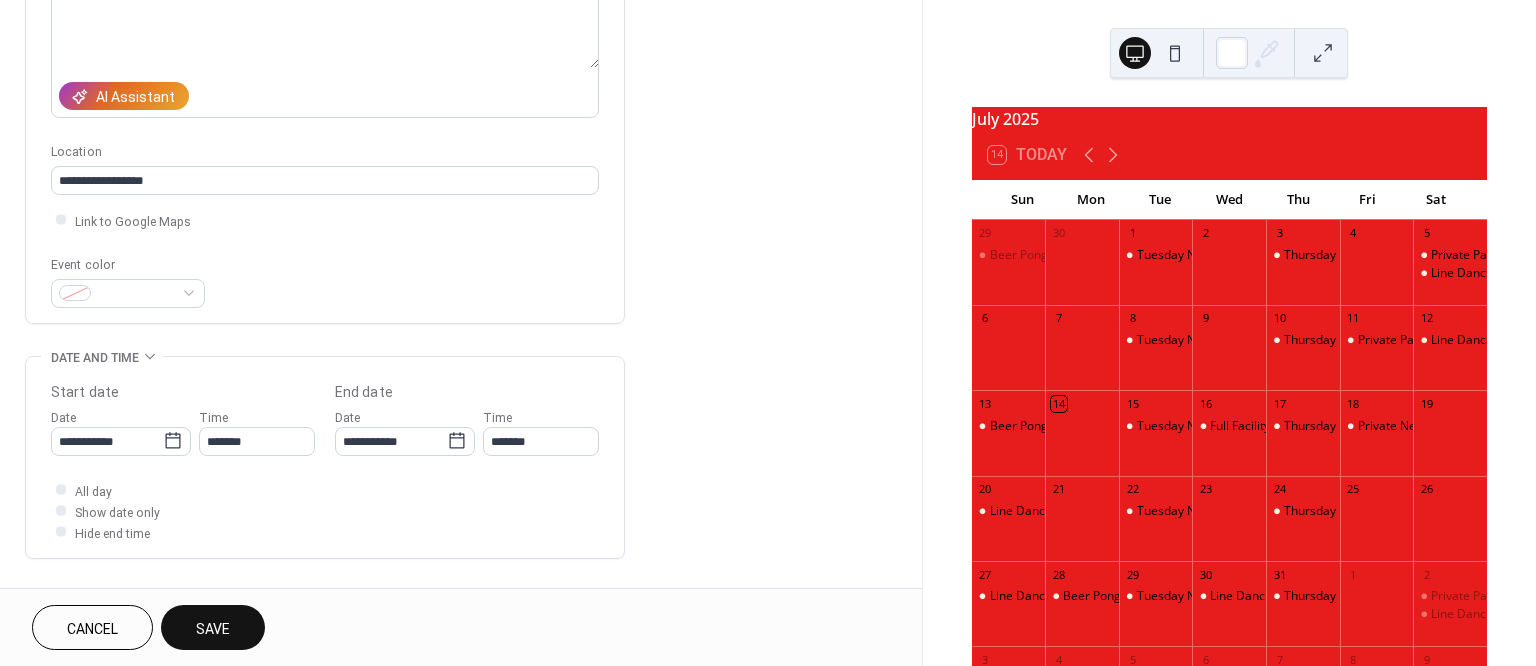 click on "Save" at bounding box center (213, 629) 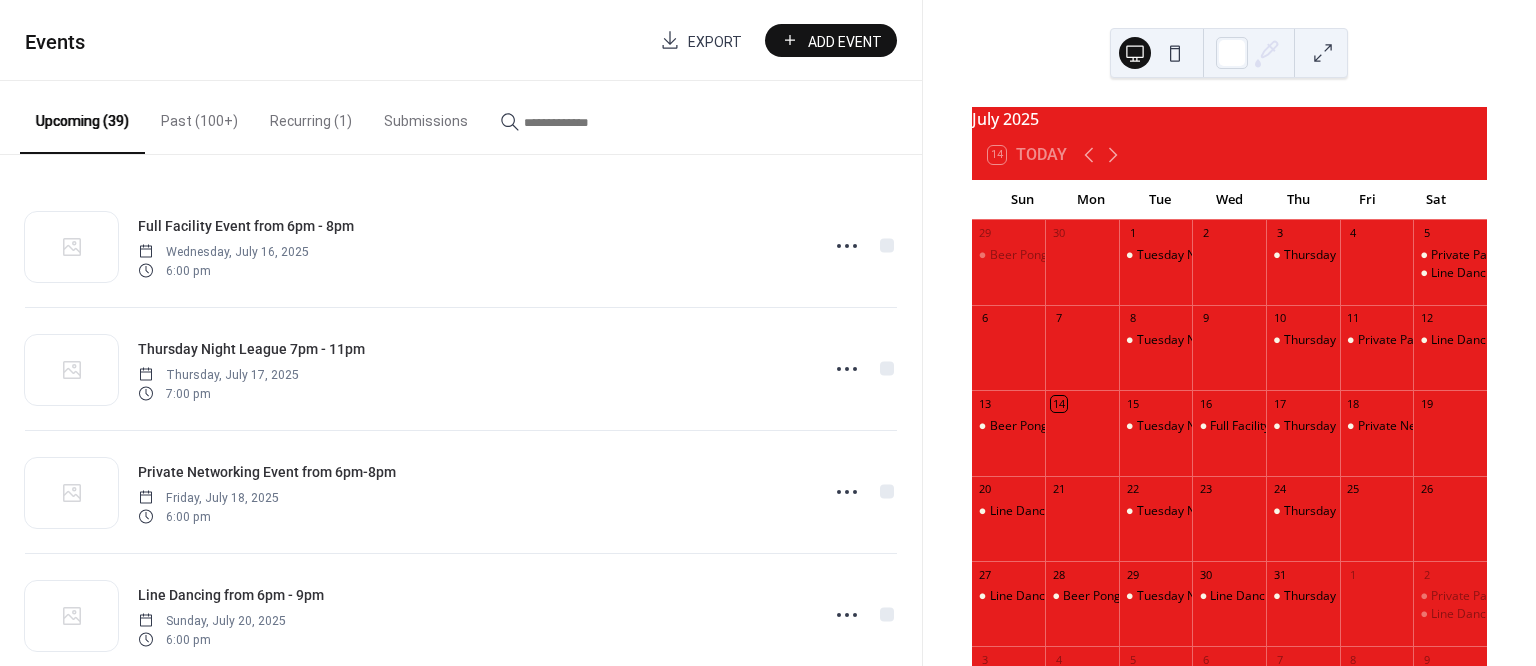 click on "Add Event" at bounding box center (845, 41) 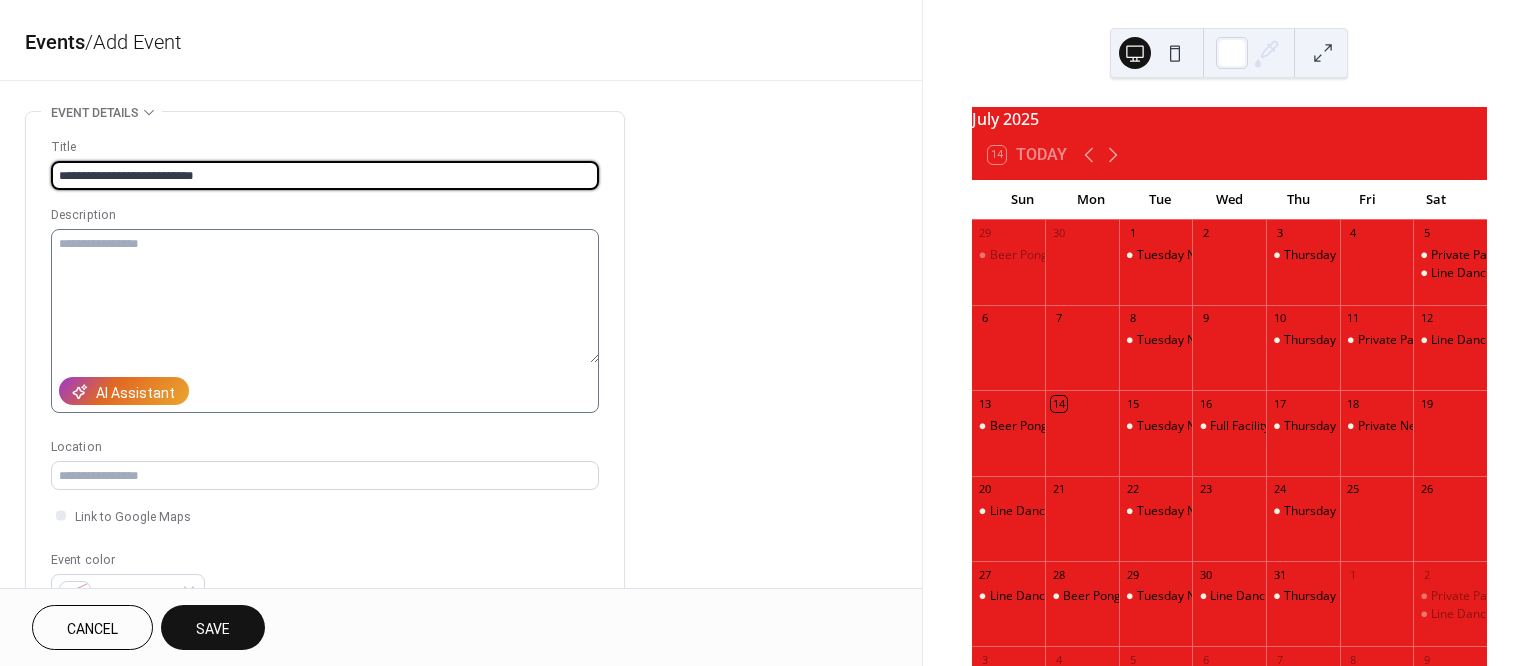 type on "**********" 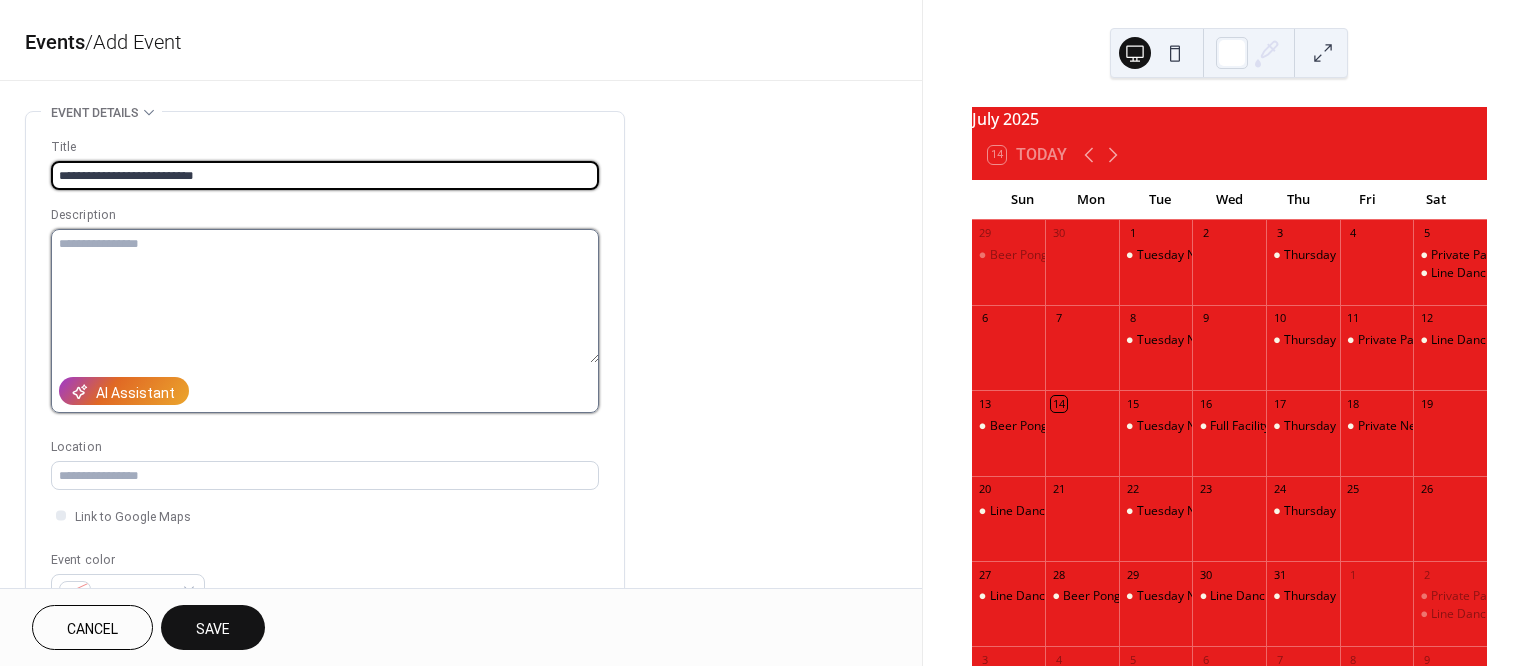 click at bounding box center [325, 296] 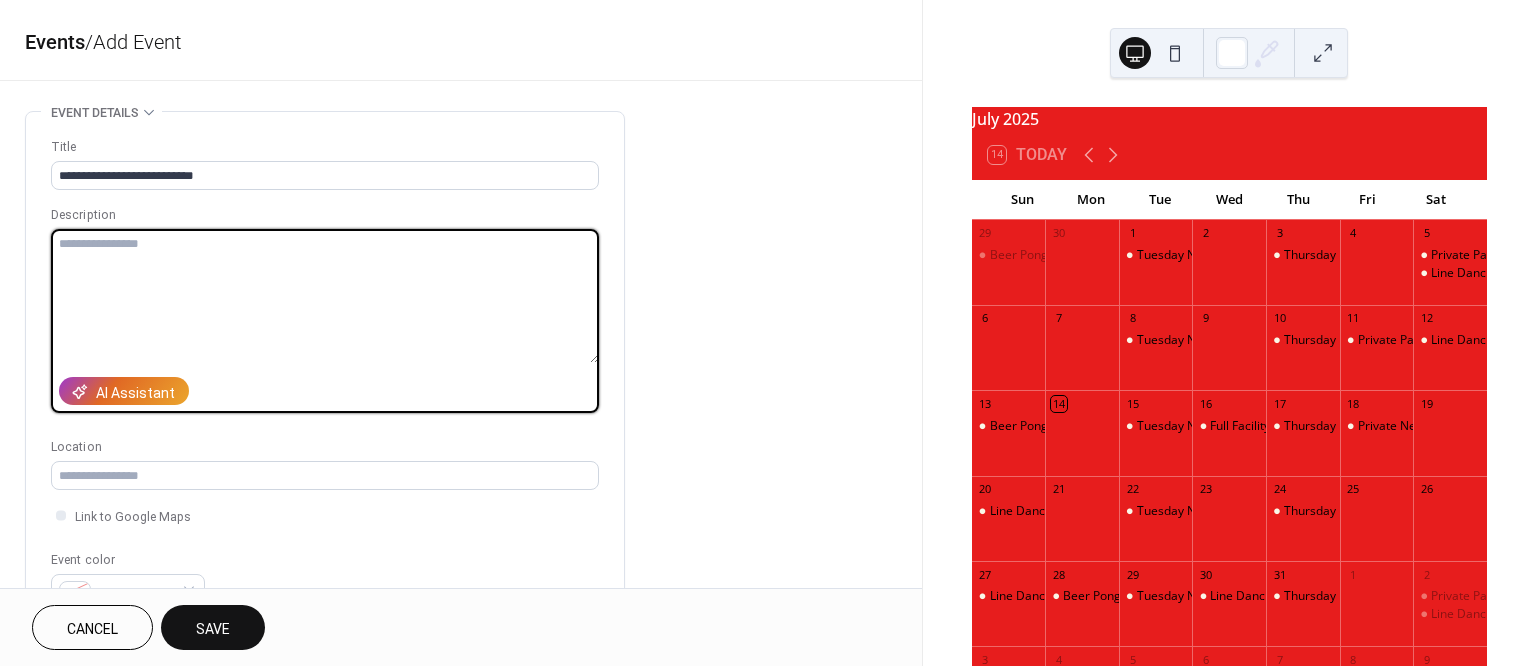 paste on "**********" 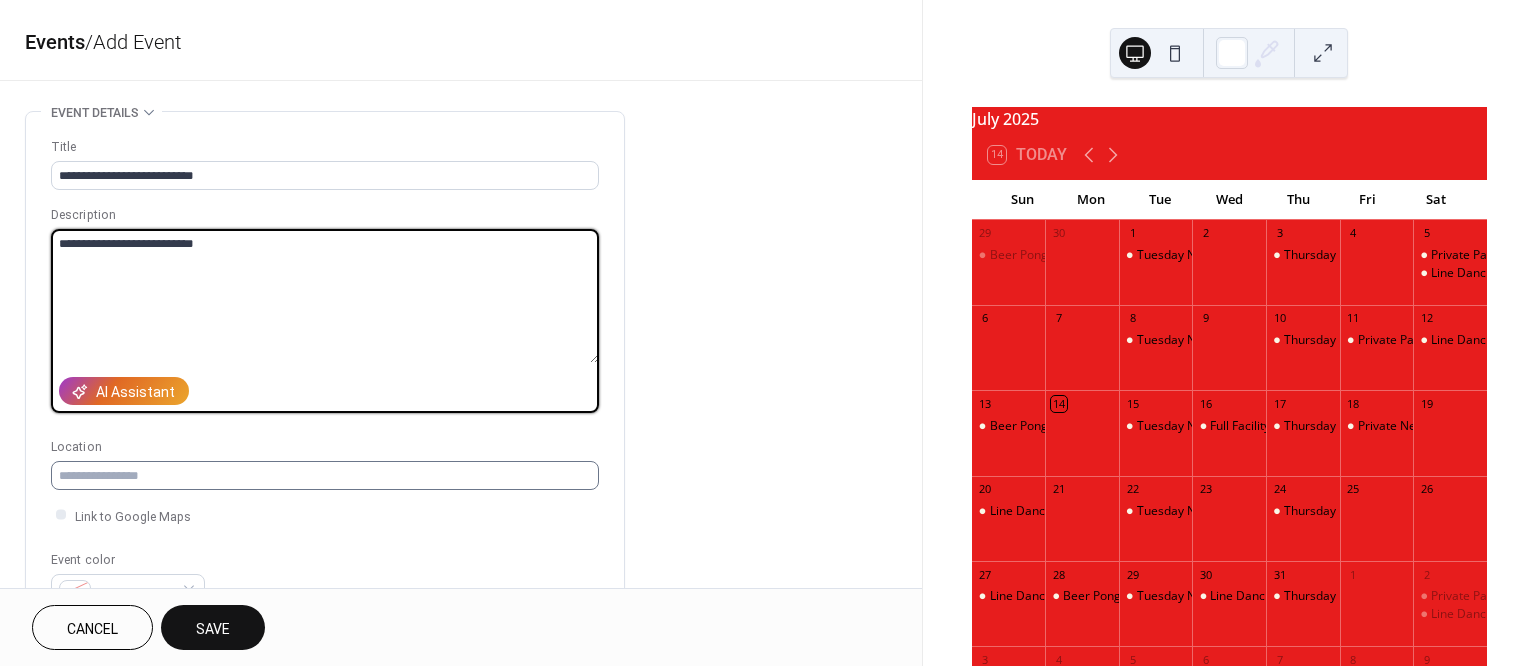 type on "**********" 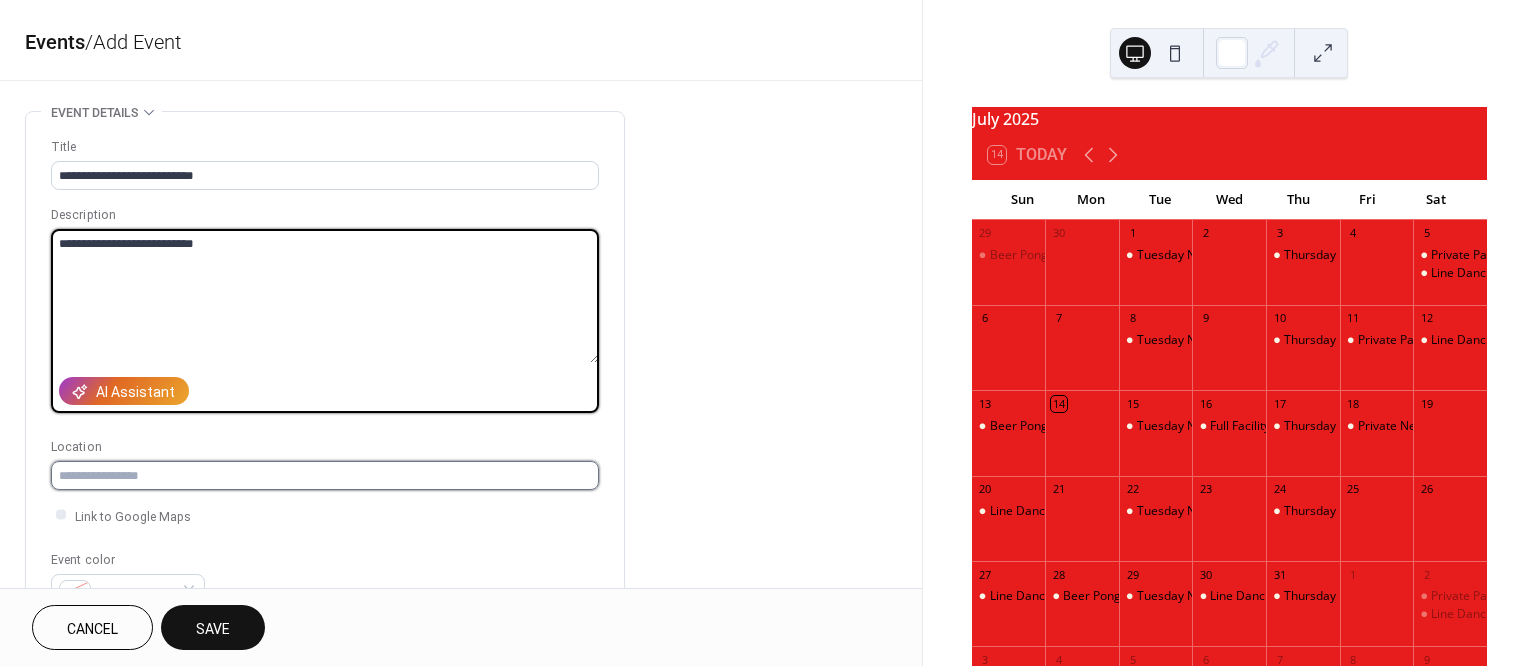 click at bounding box center (325, 475) 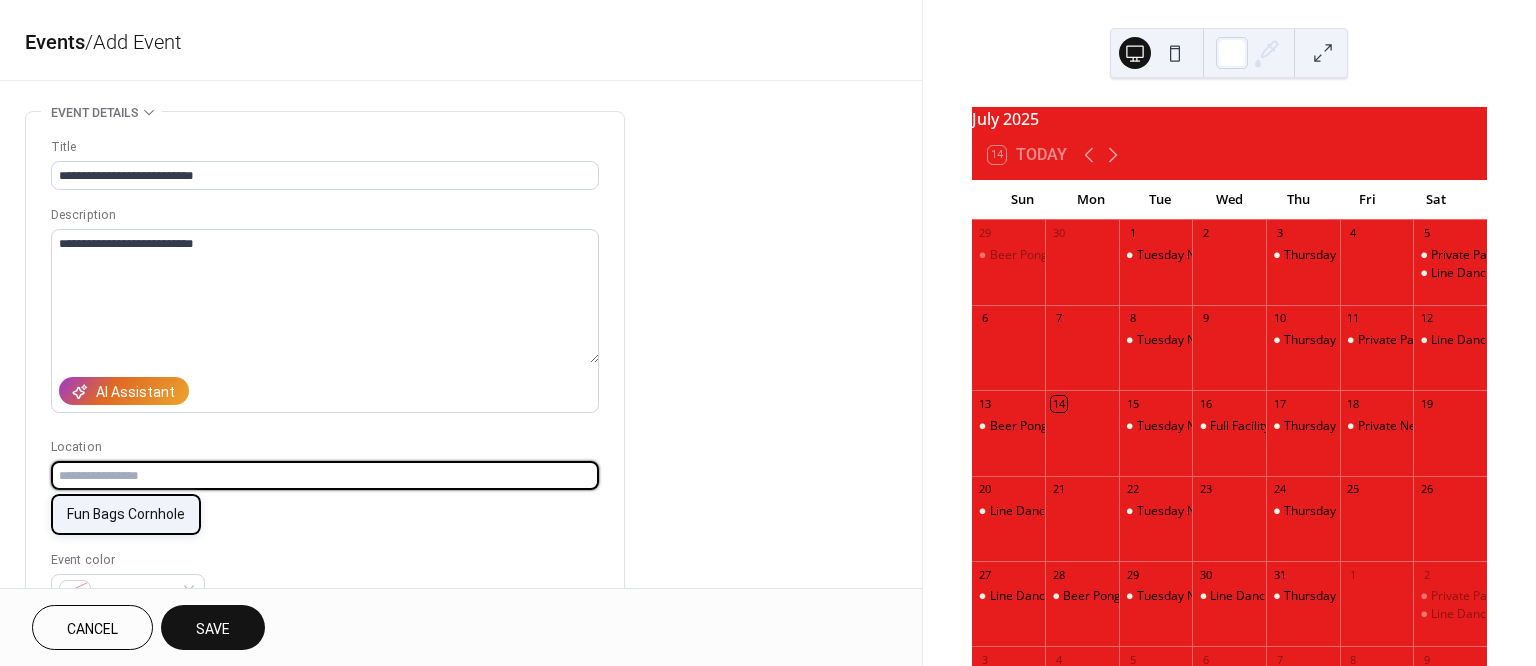 click on "Fun Bags Cornhole" at bounding box center (126, 514) 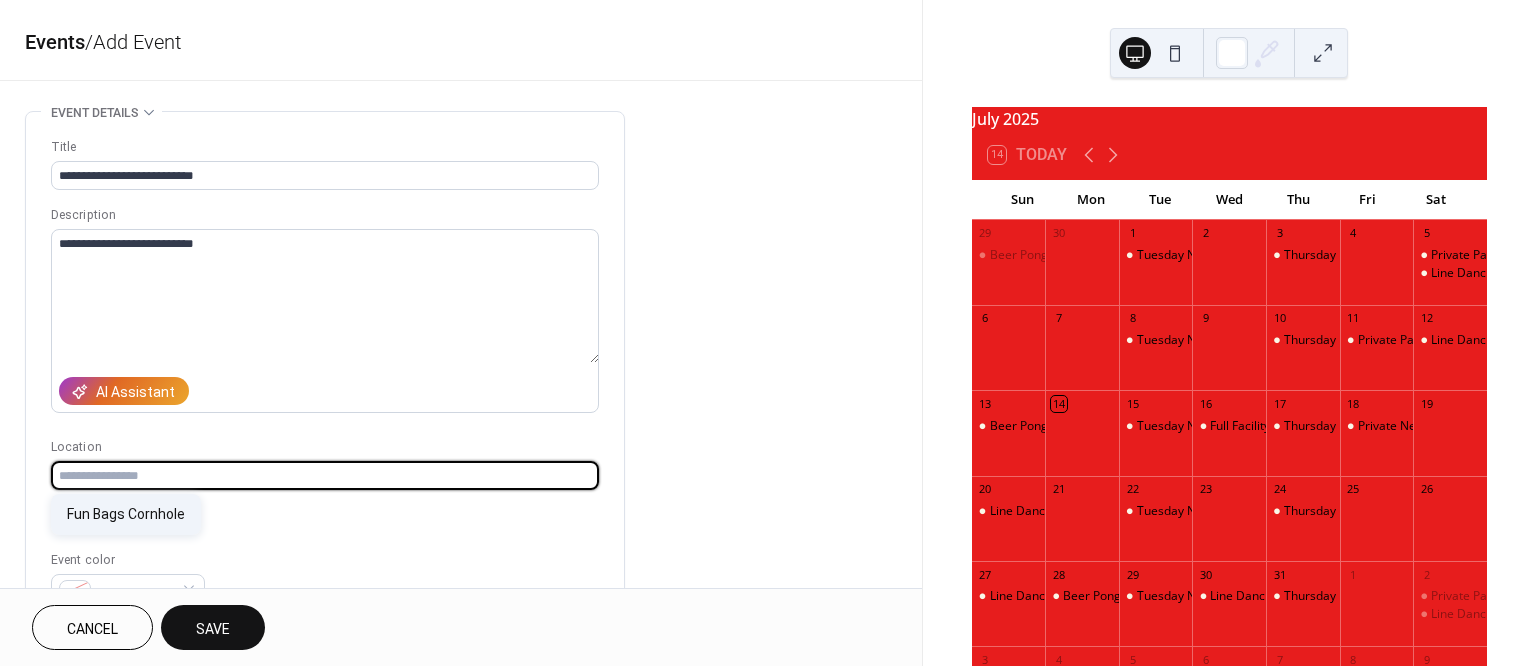 type on "**********" 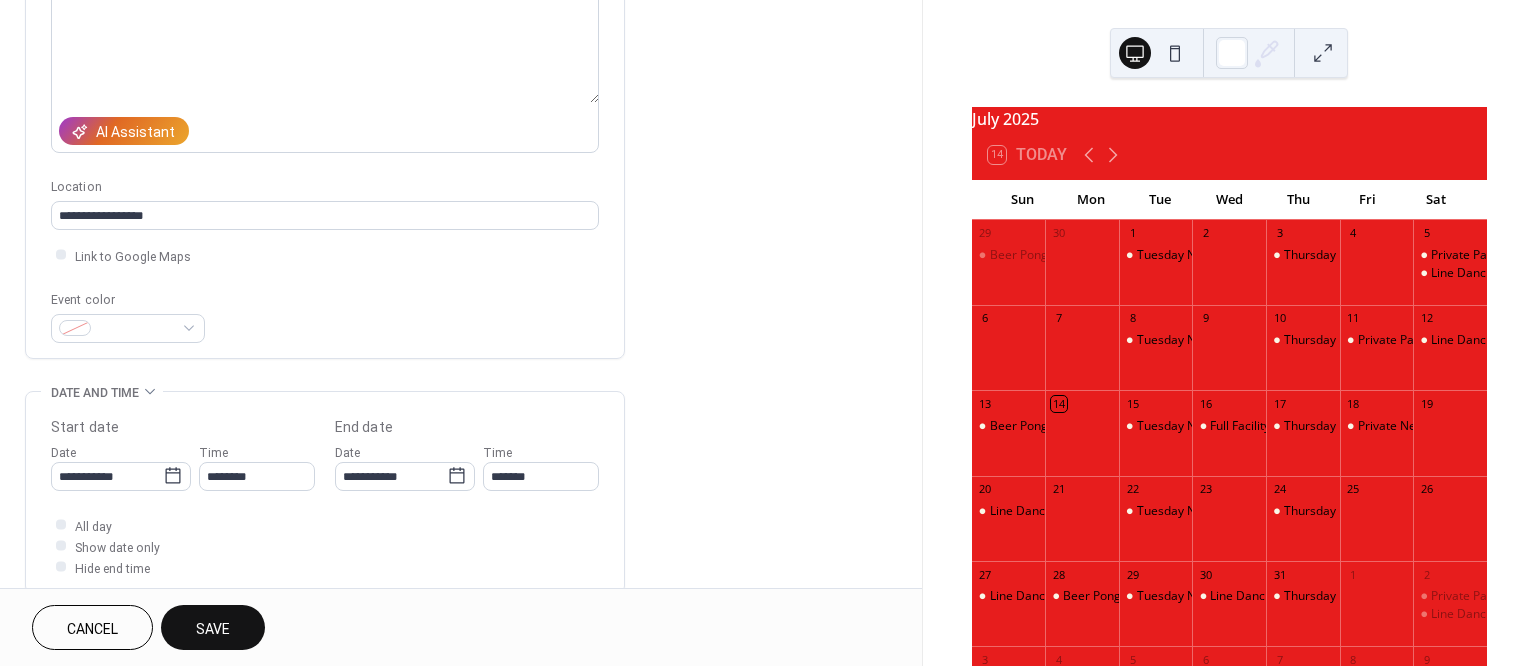 scroll, scrollTop: 261, scrollLeft: 0, axis: vertical 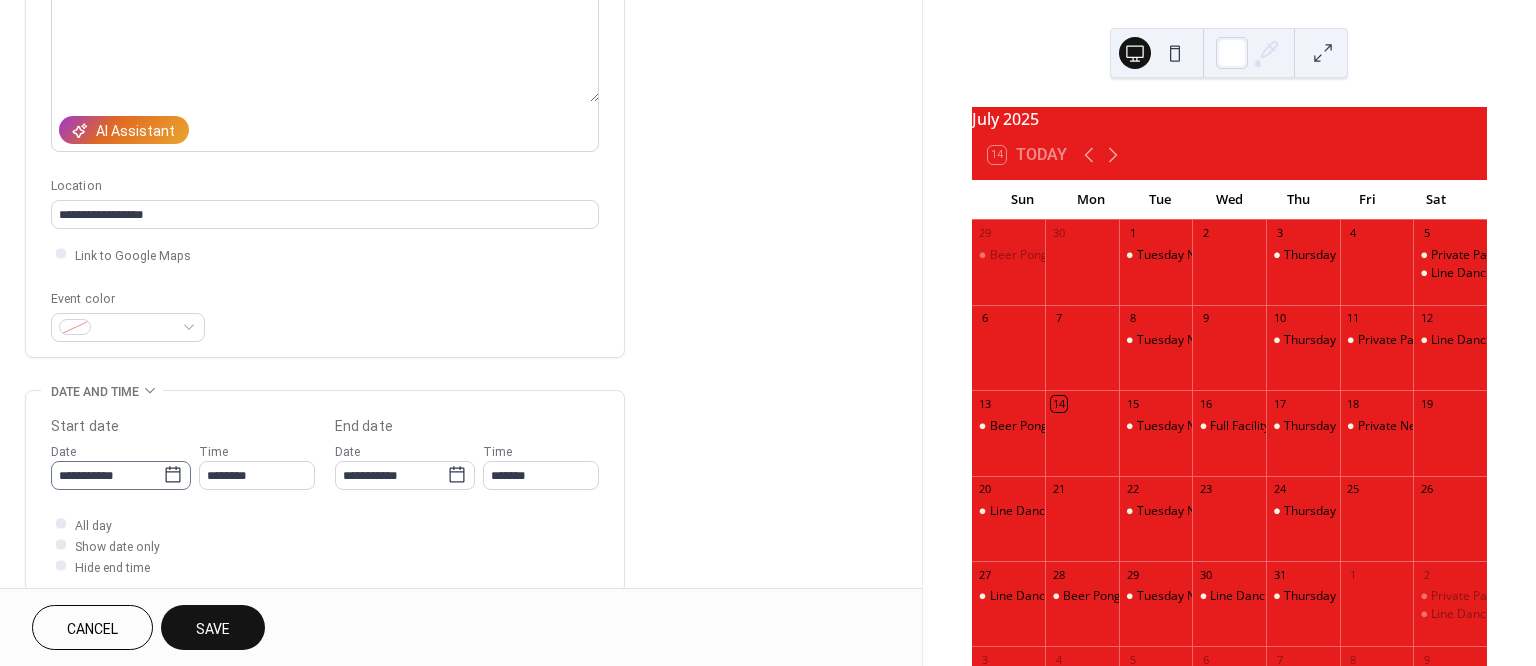 click 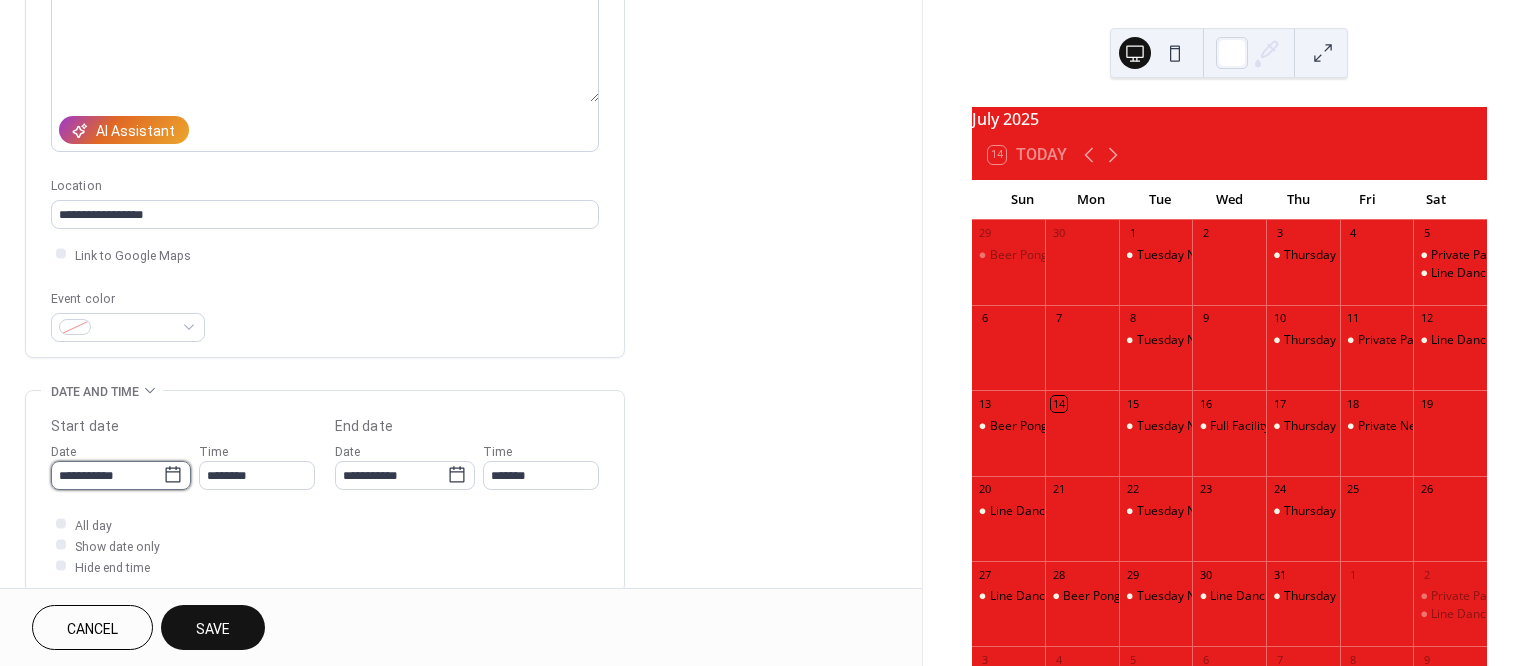 click on "**********" at bounding box center (107, 475) 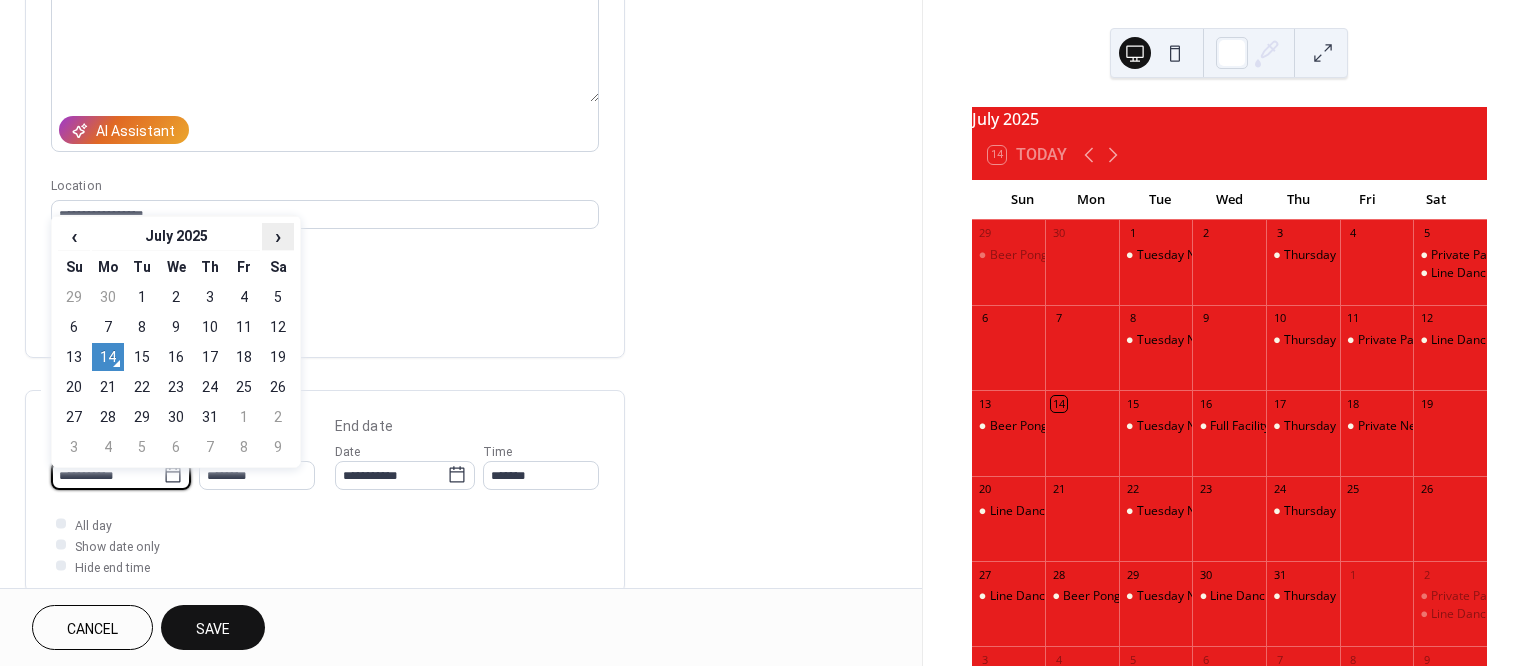 click on "›" at bounding box center (278, 236) 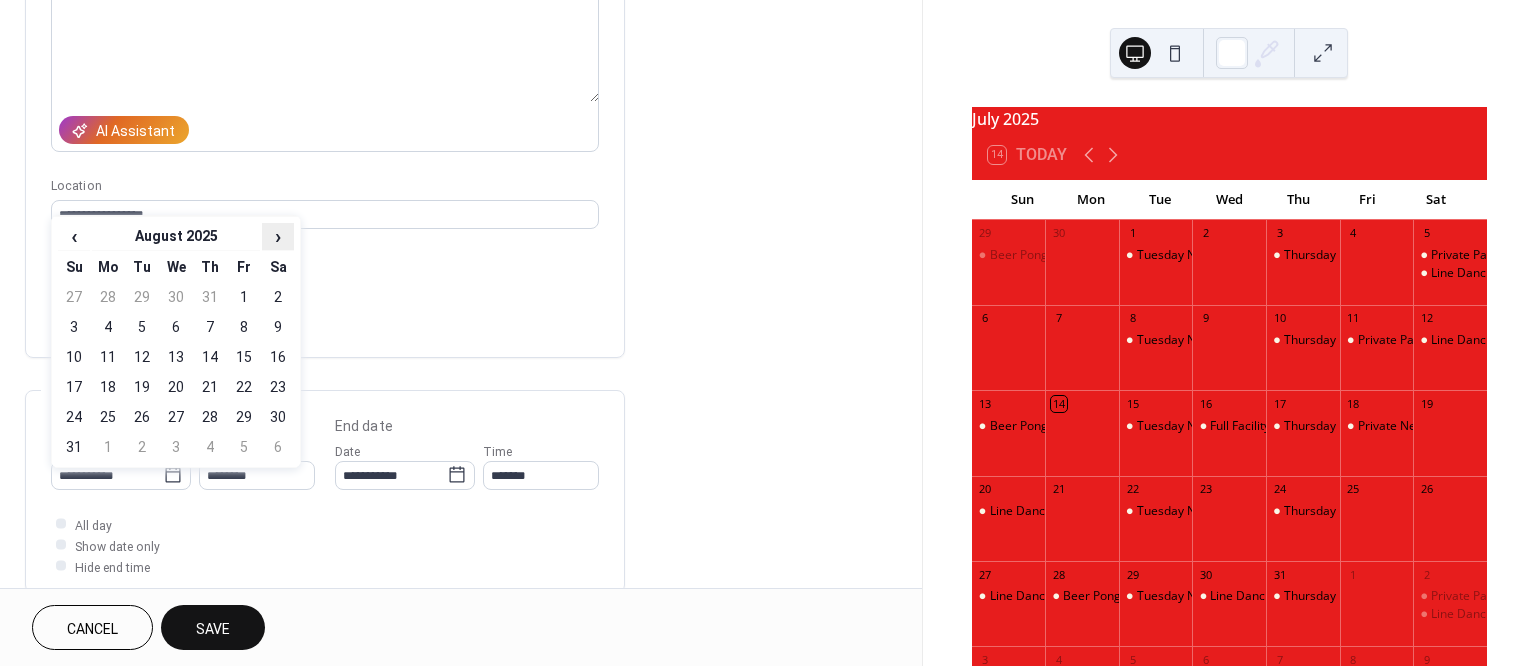 click on "›" at bounding box center [278, 236] 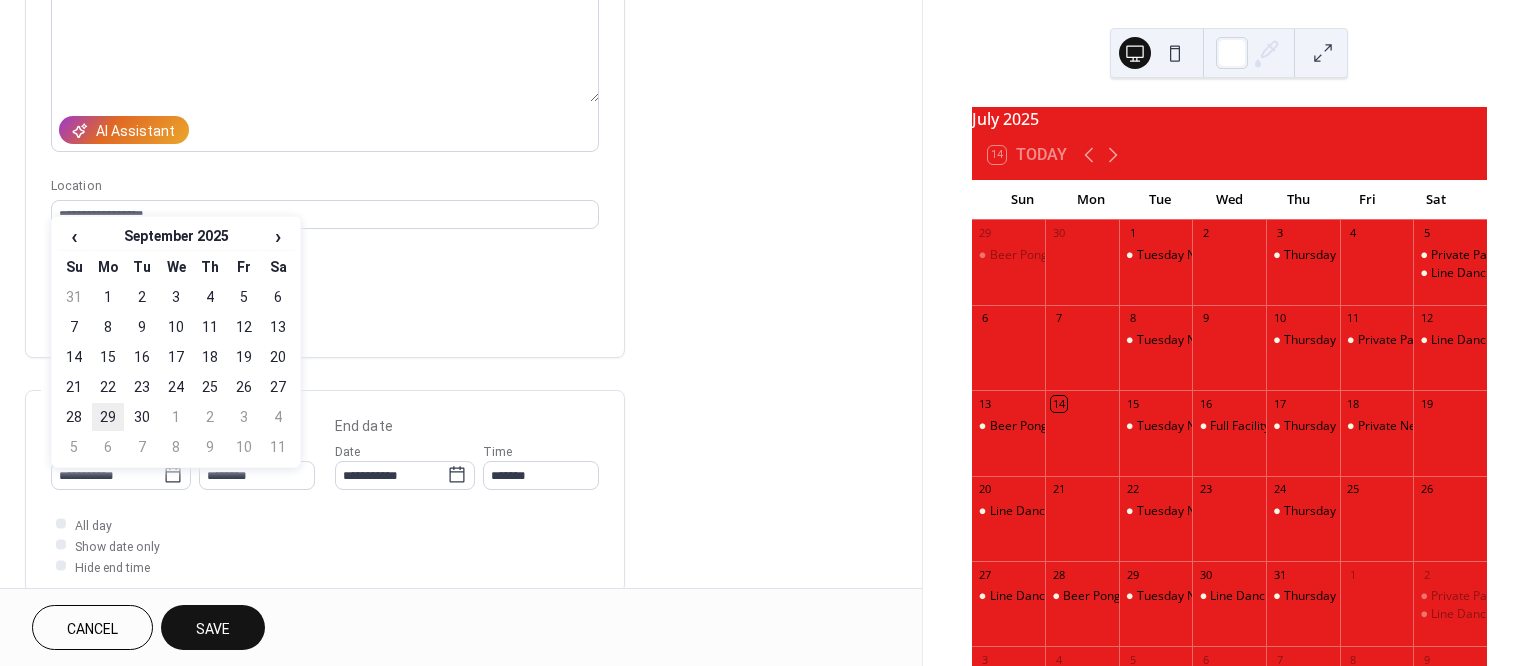 click on "29" at bounding box center (108, 417) 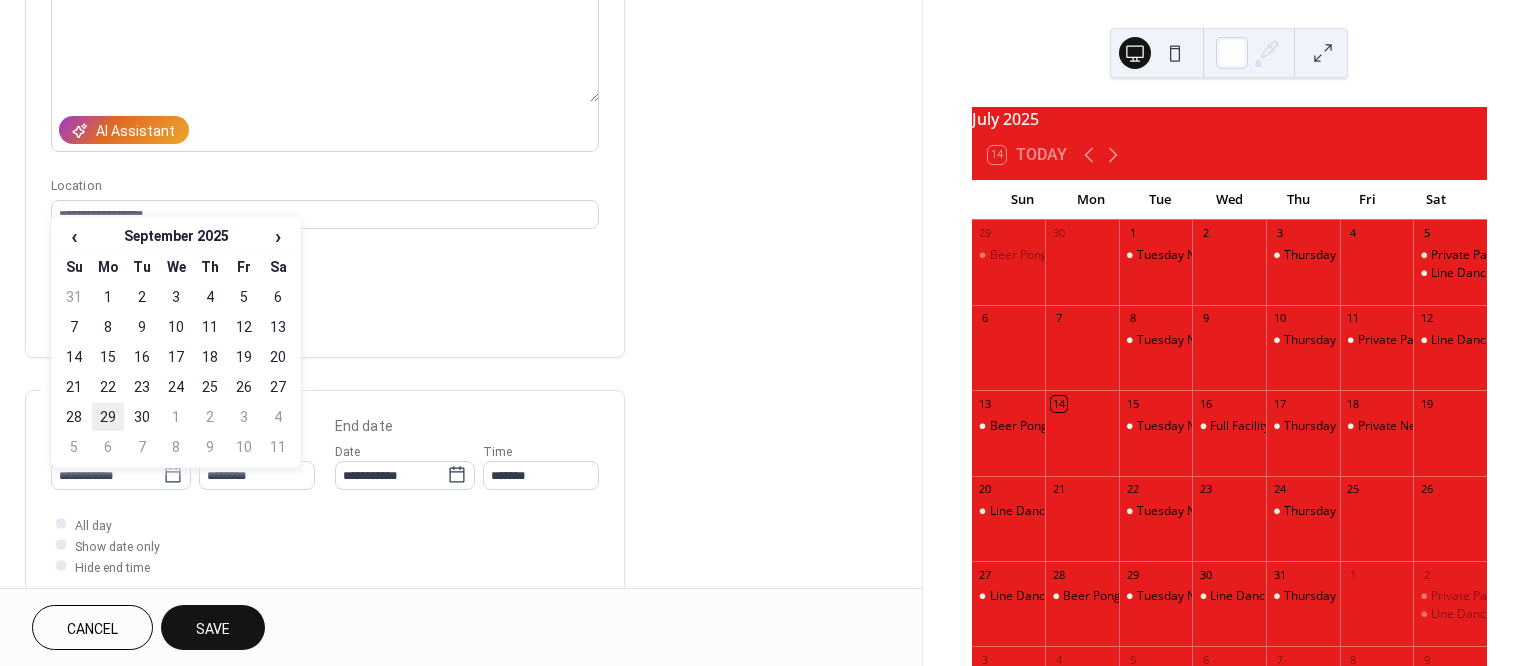 type on "**********" 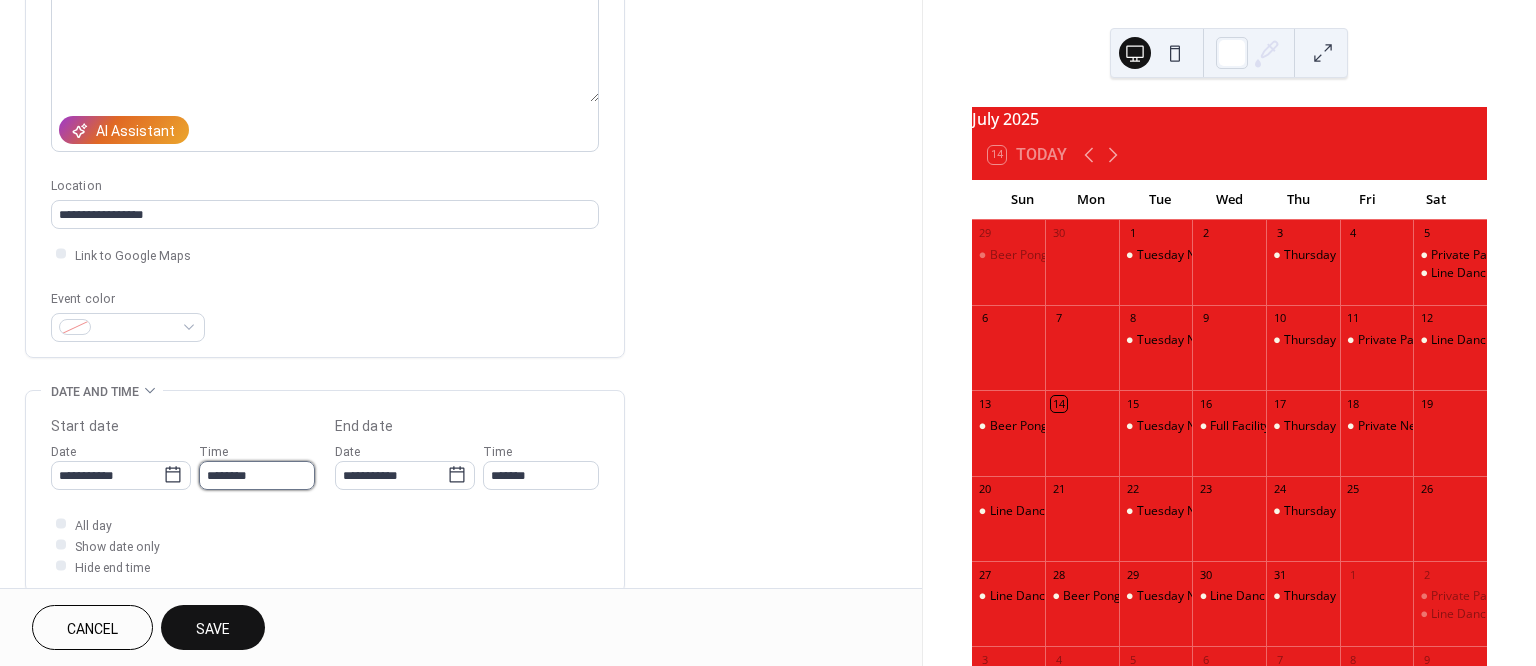 click on "********" at bounding box center (257, 475) 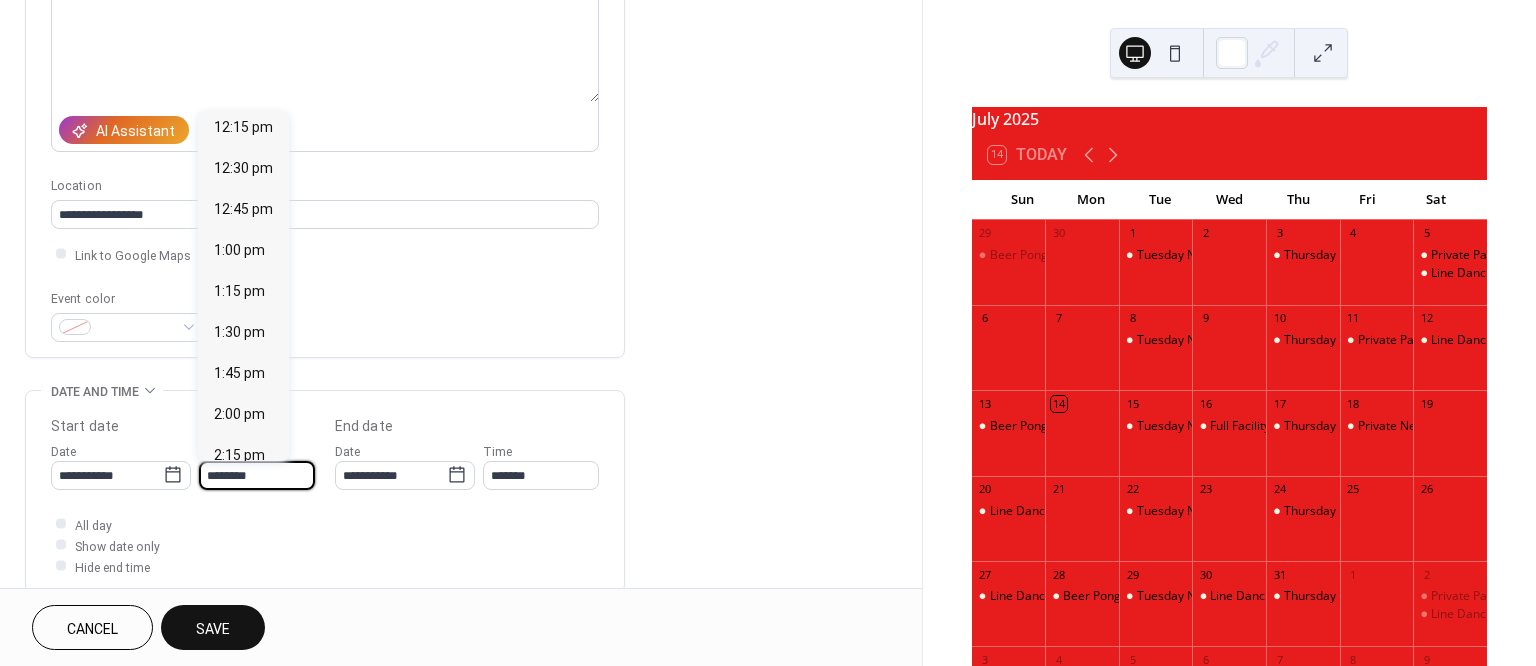 scroll, scrollTop: 2027, scrollLeft: 0, axis: vertical 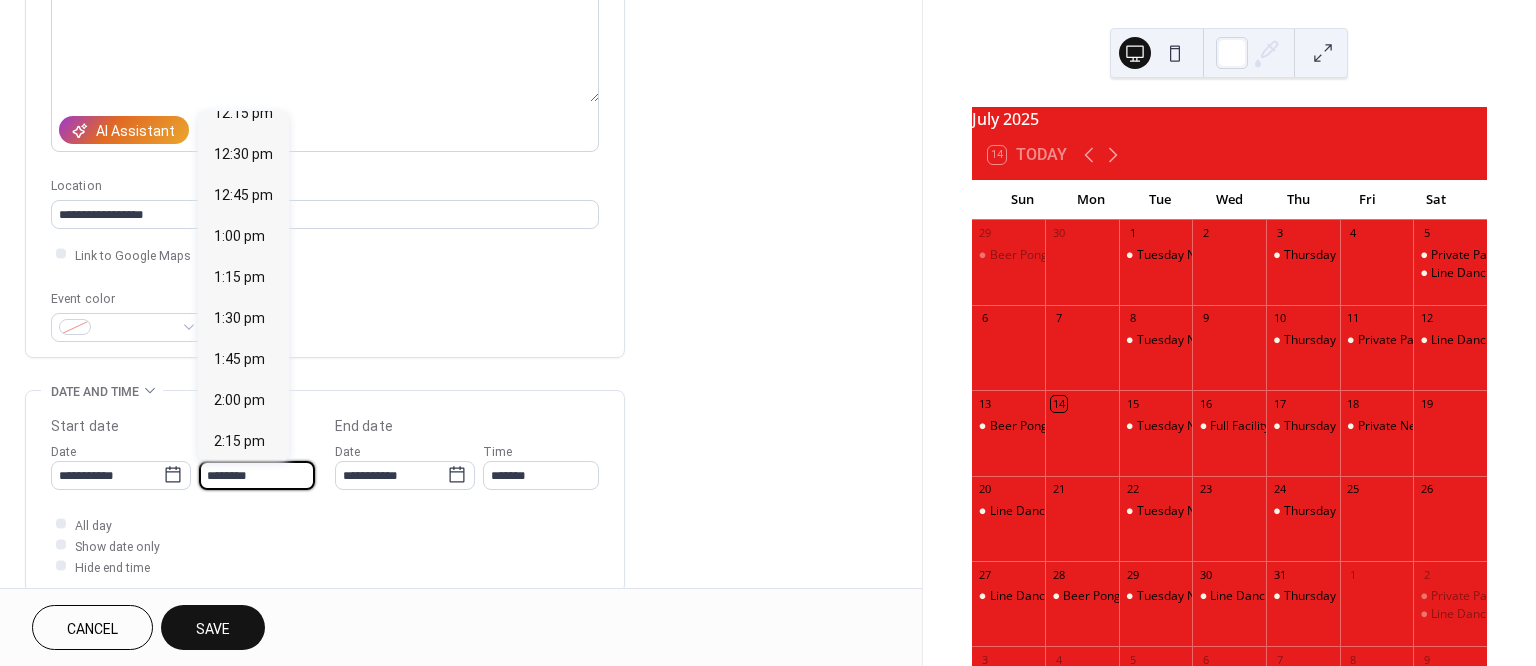 click on "2:30 pm" at bounding box center (239, 482) 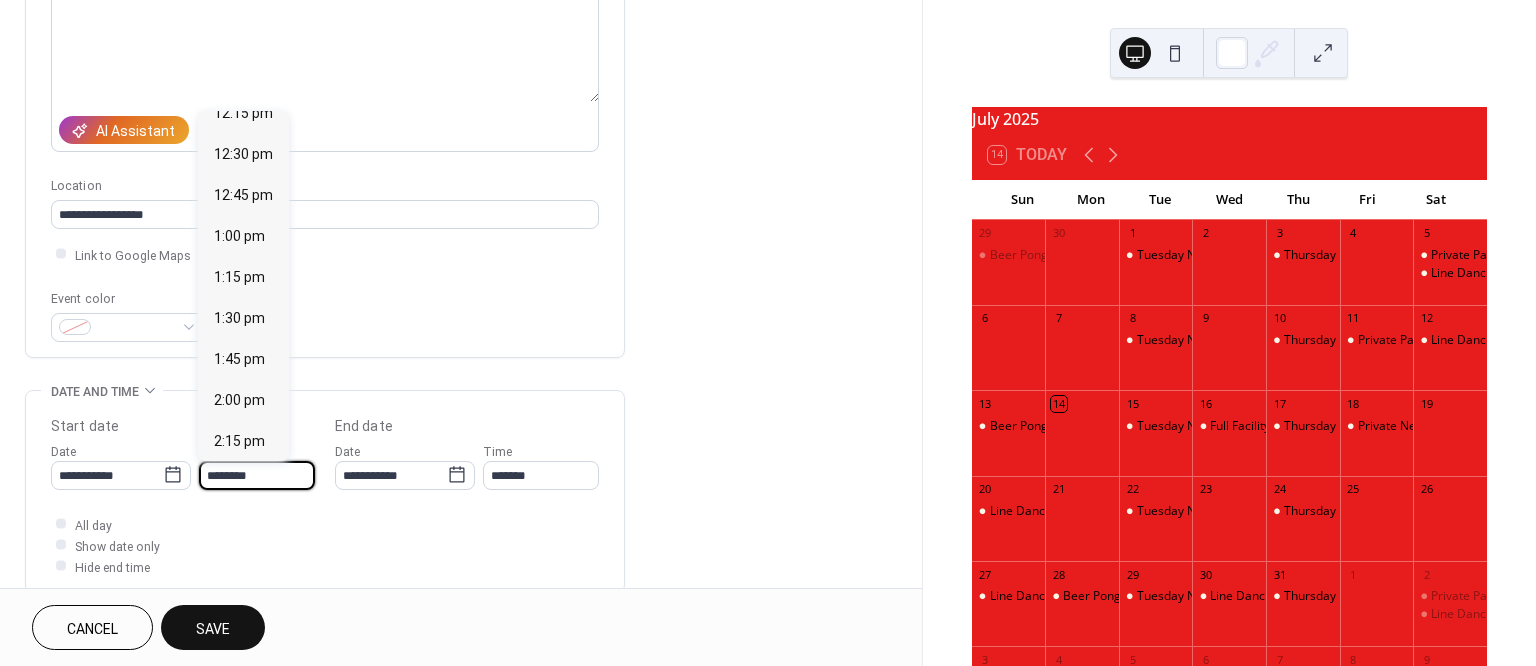 type on "*******" 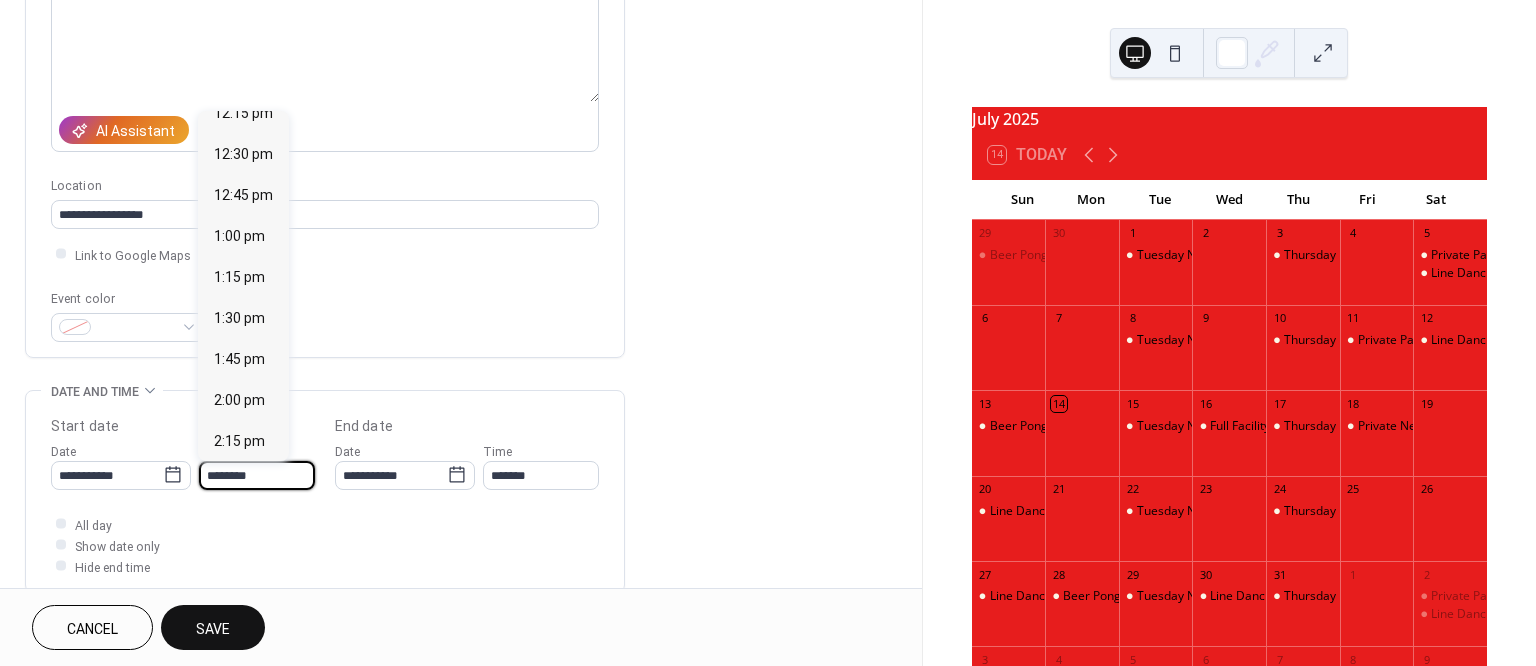 type on "*******" 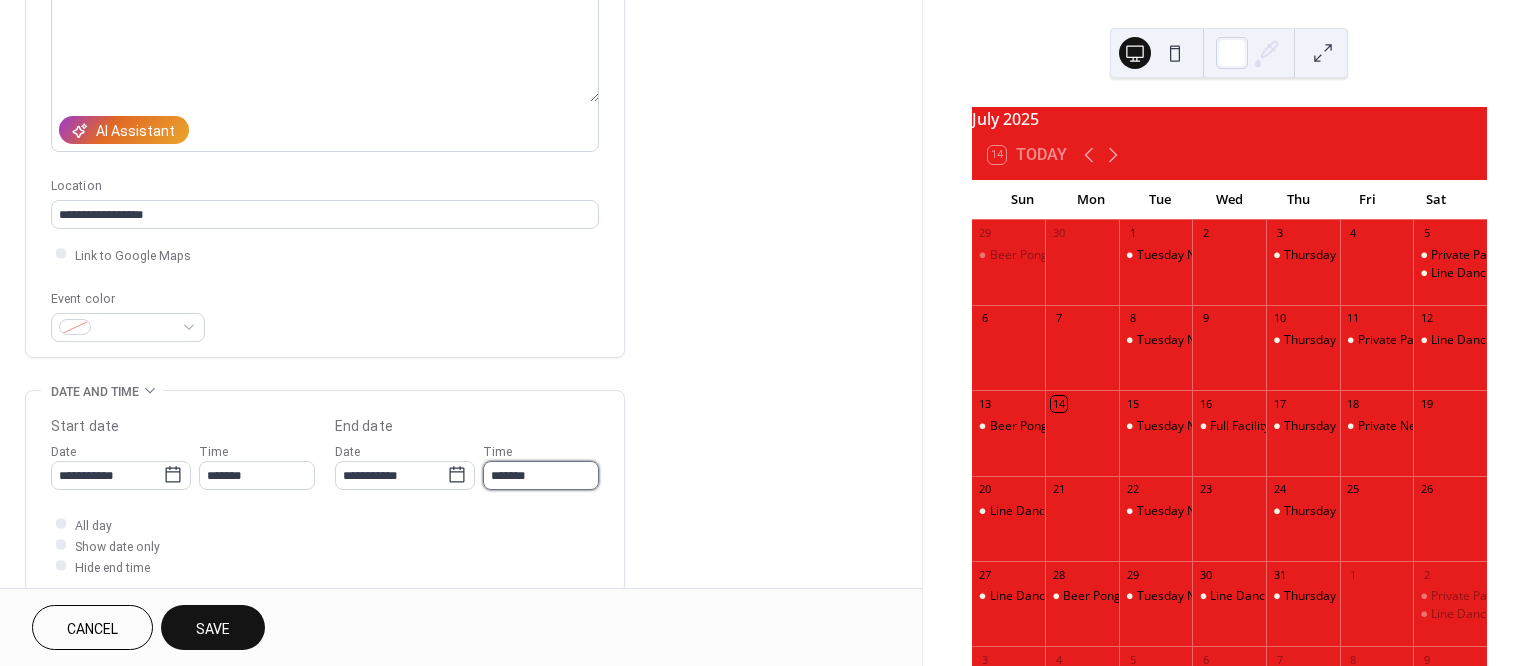 click on "*******" at bounding box center (541, 475) 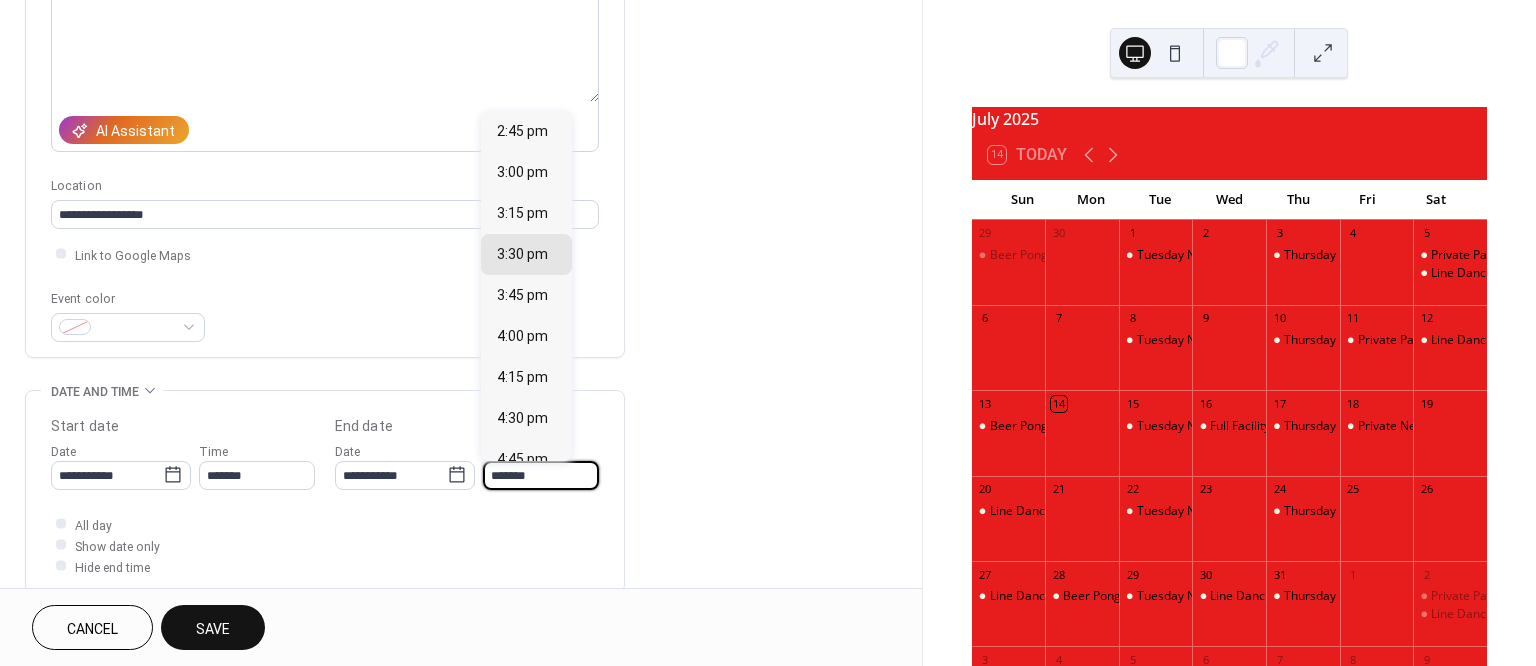 click on "All day Show date only Hide end time" at bounding box center [325, 545] 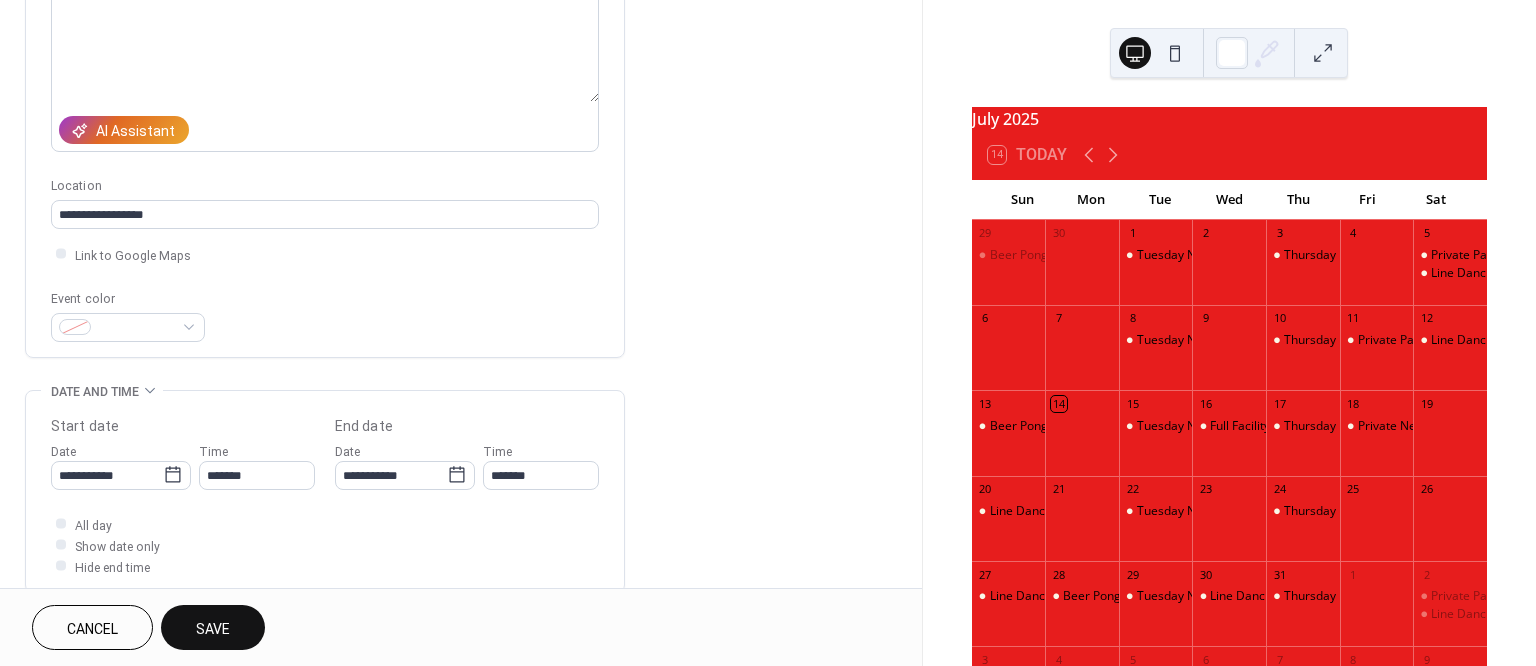 click on "Save" at bounding box center [213, 629] 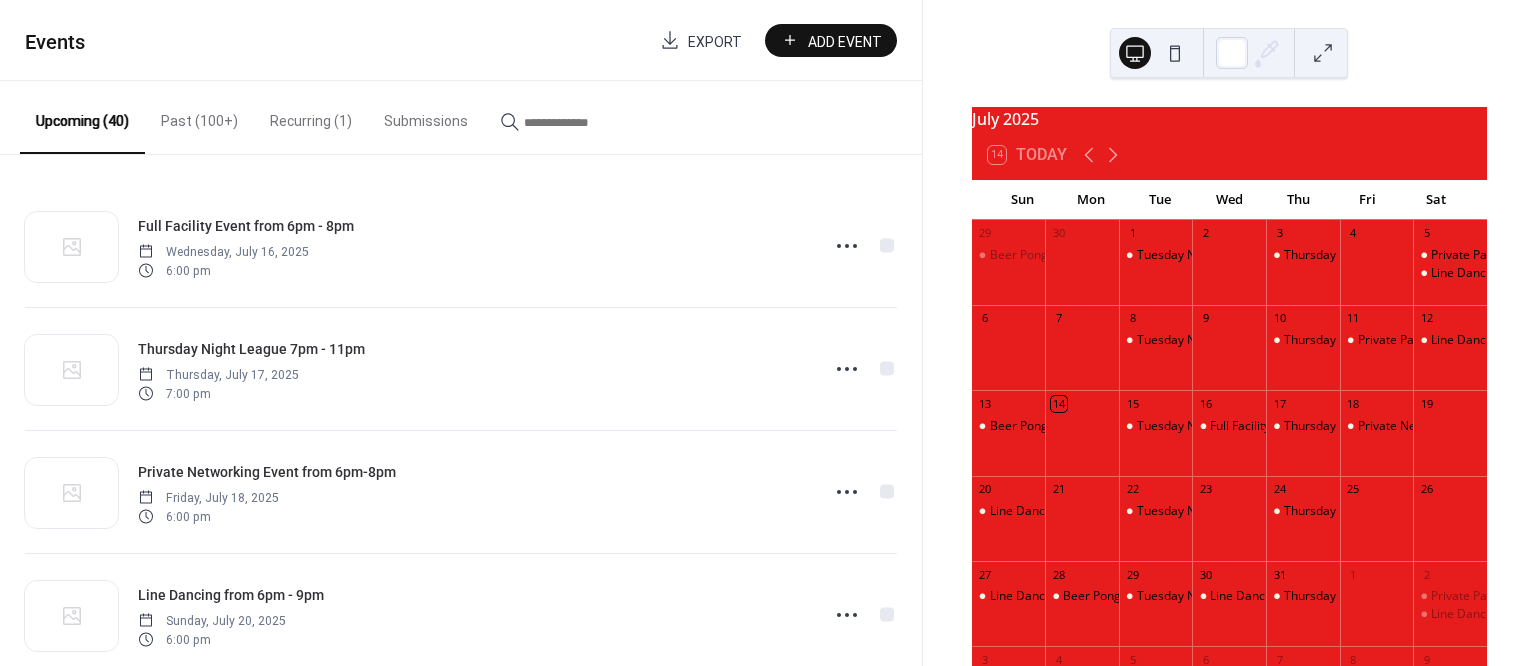 click on "Add Event" at bounding box center [845, 41] 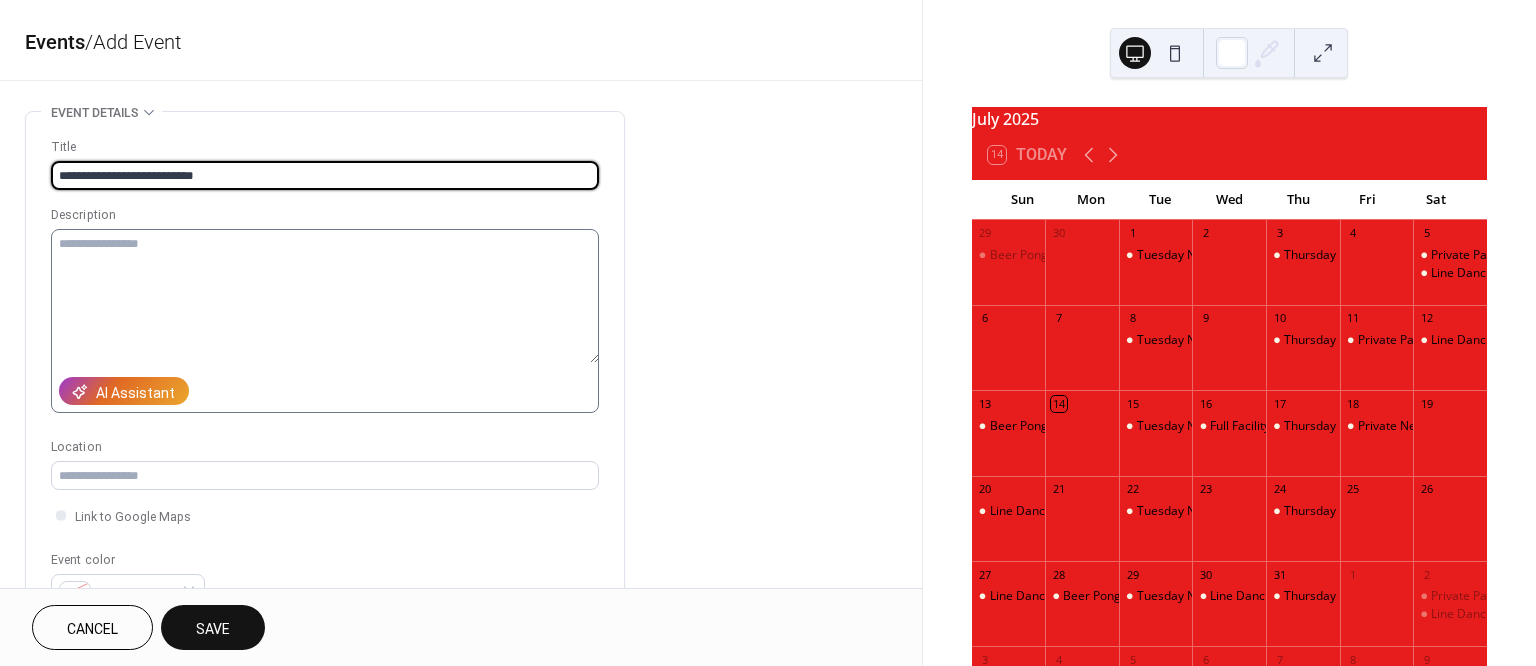 type on "**********" 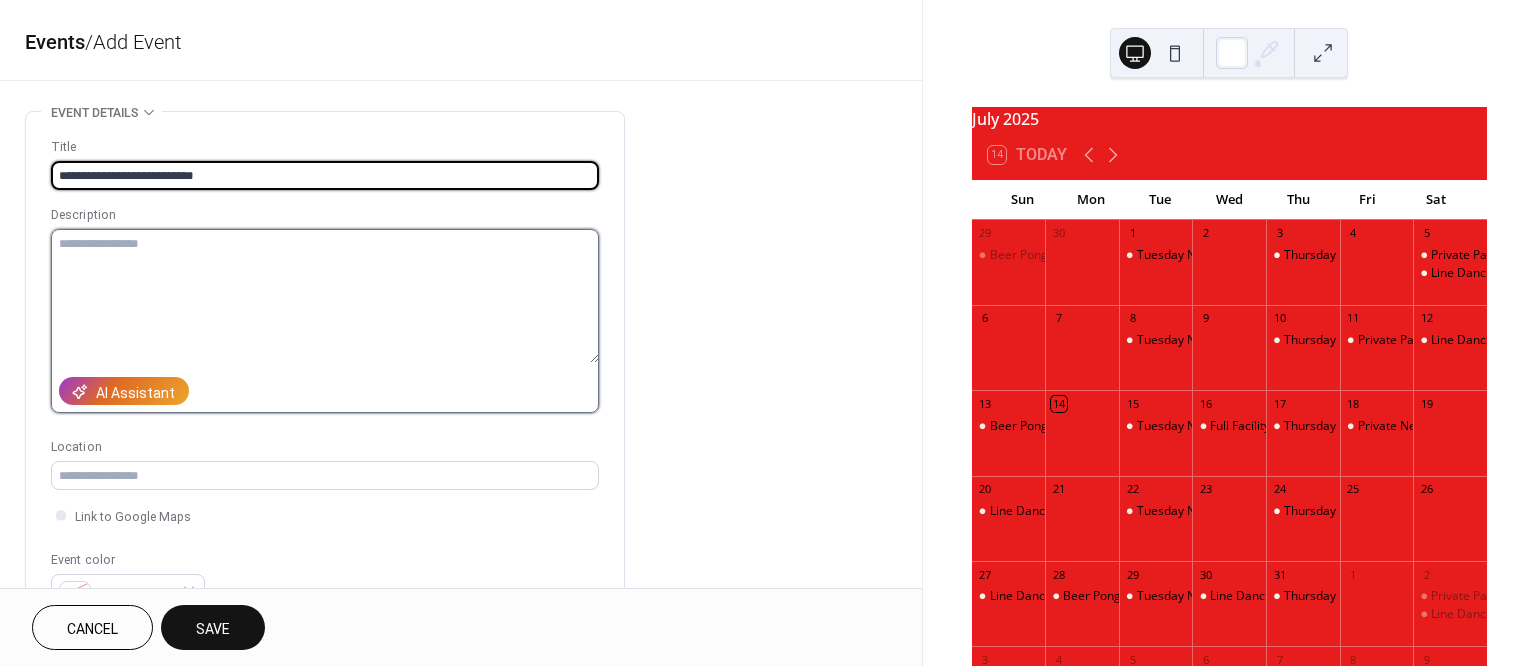 click at bounding box center [325, 296] 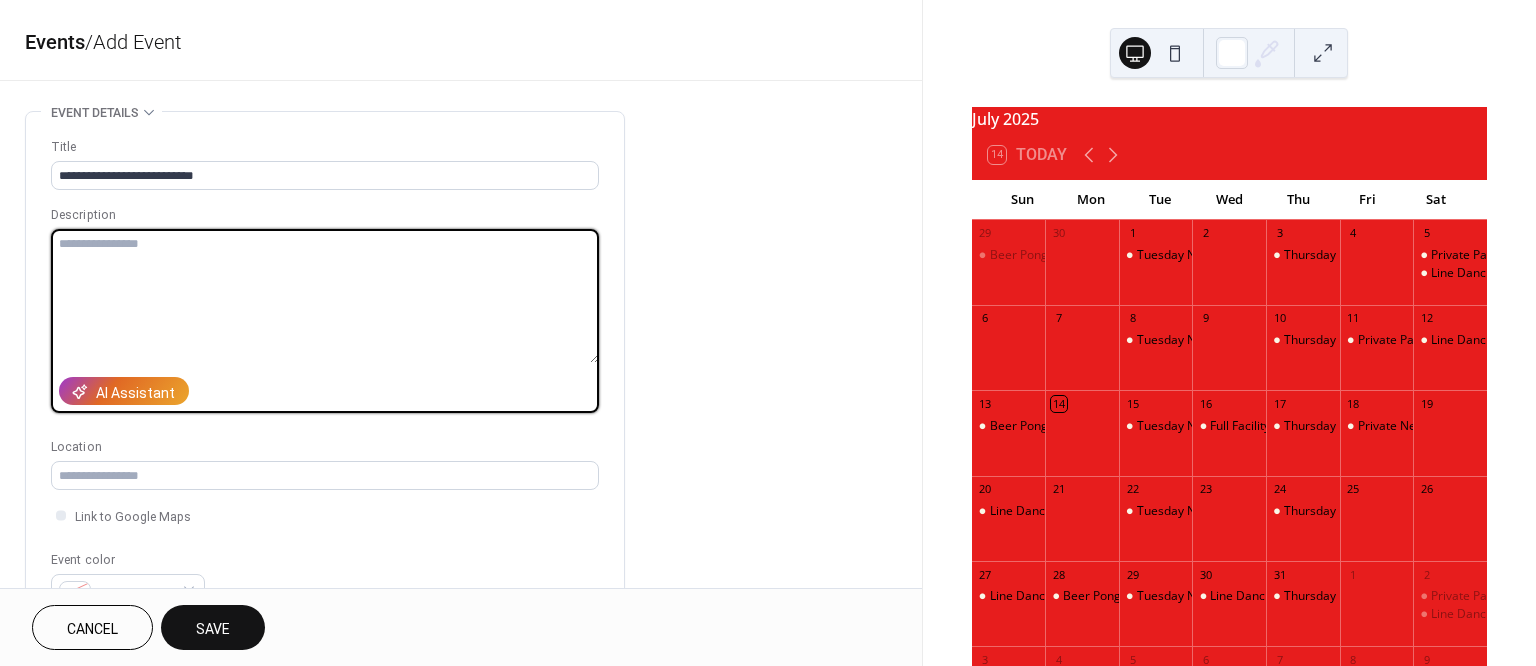 paste on "**********" 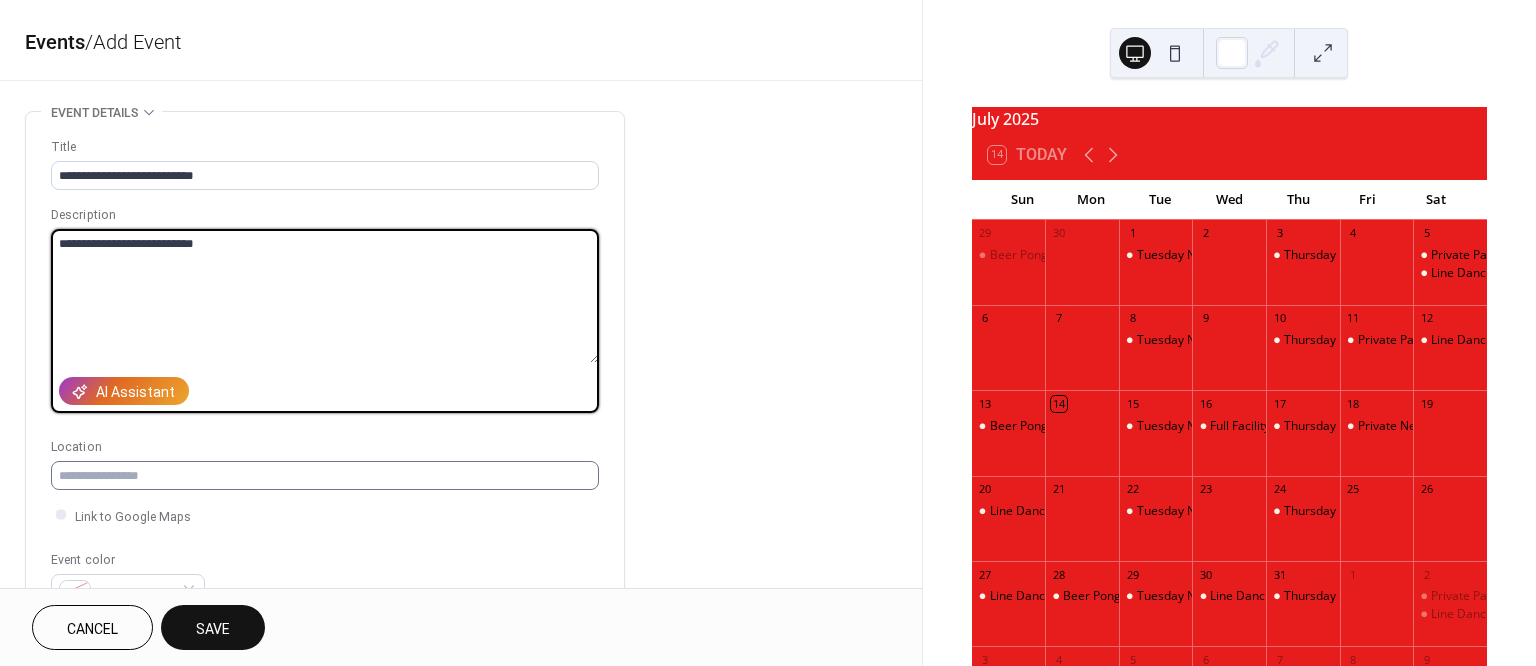 type on "**********" 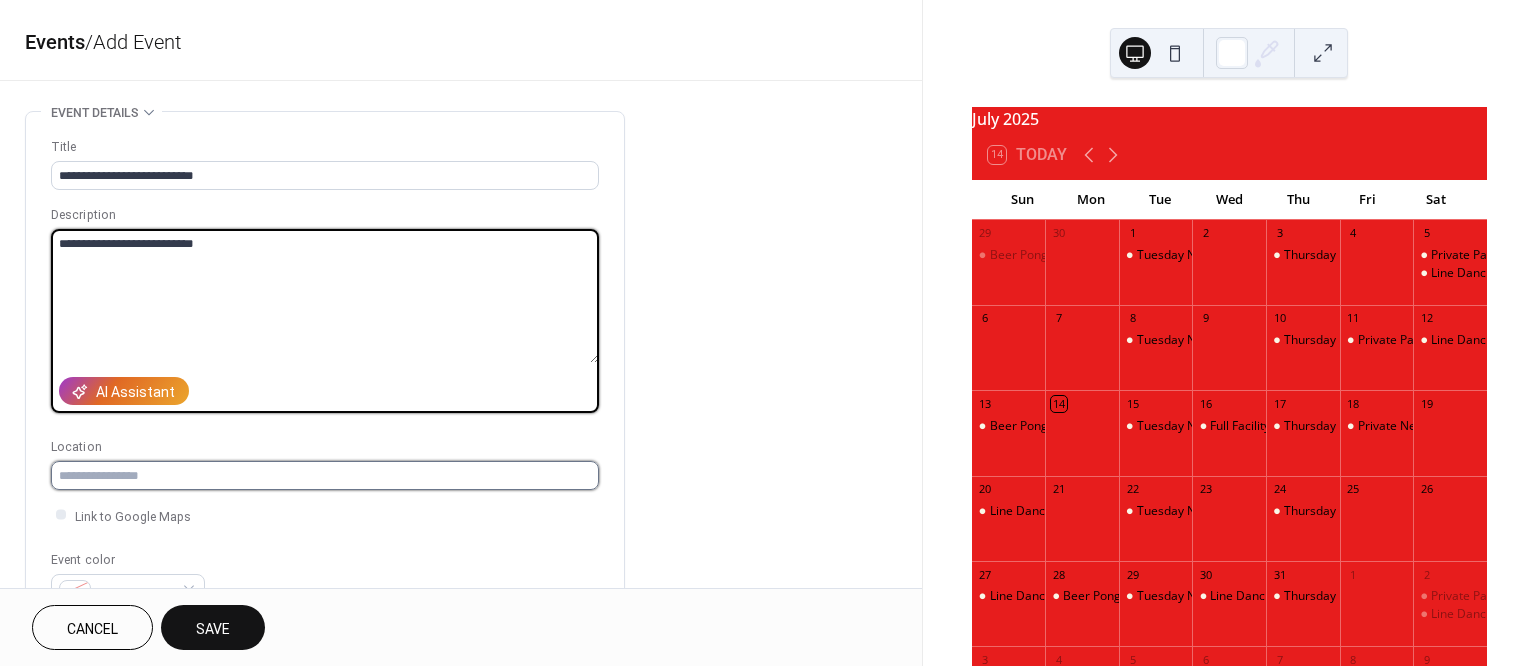 click at bounding box center [325, 475] 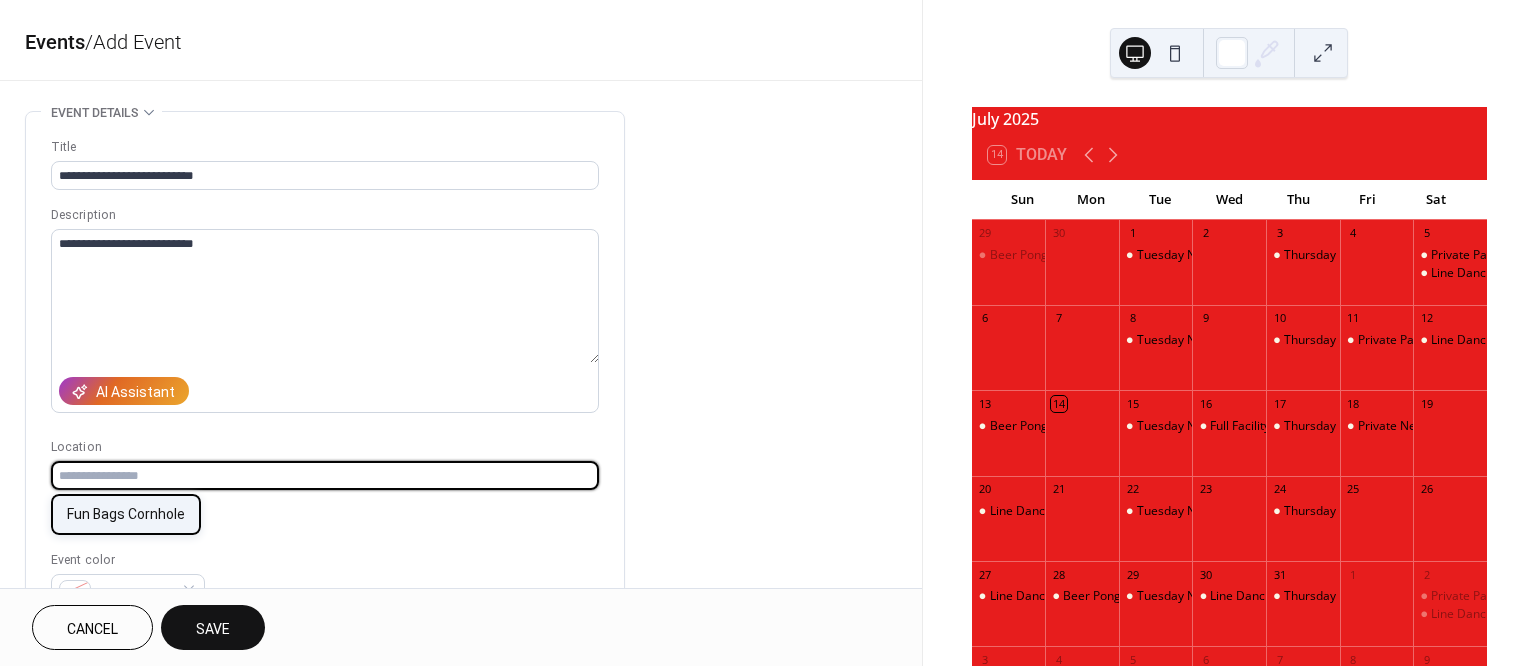 click on "Fun Bags Cornhole" at bounding box center [126, 514] 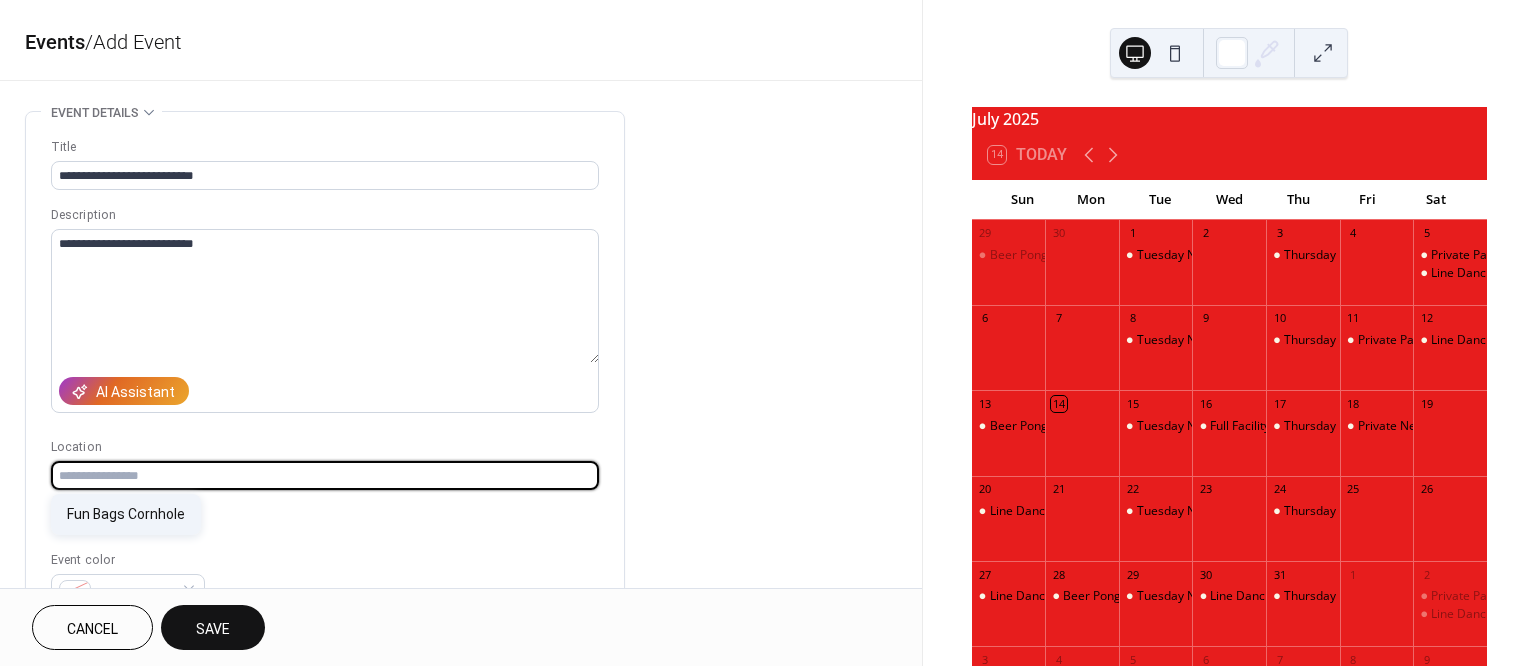 type on "**********" 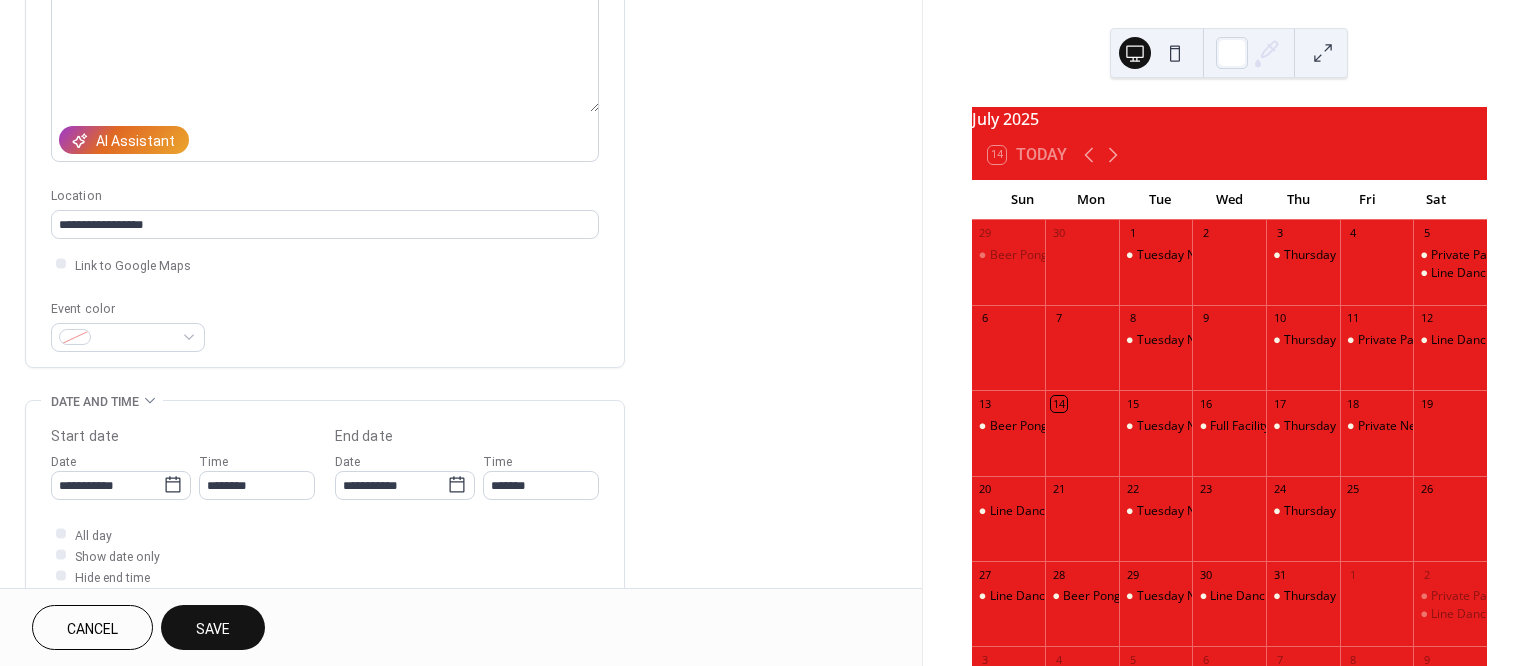 scroll, scrollTop: 257, scrollLeft: 0, axis: vertical 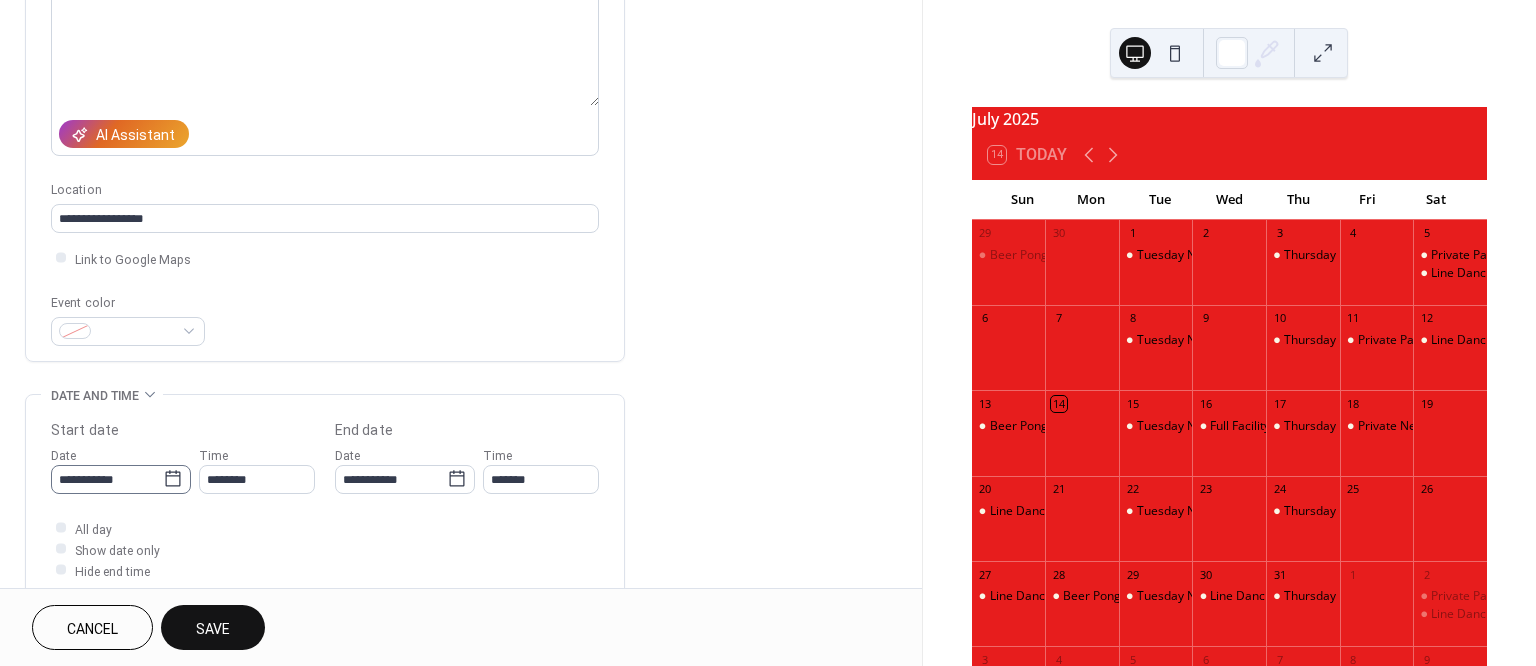 click 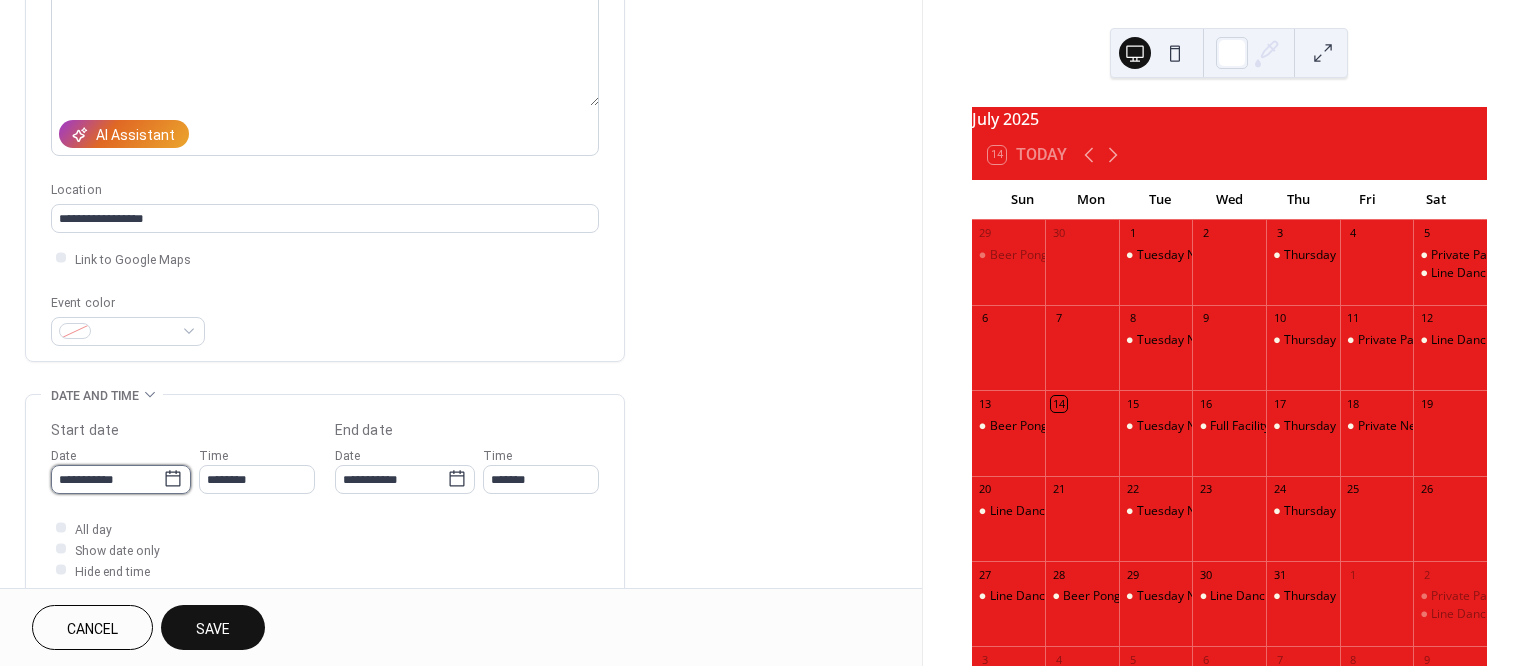 click on "**********" at bounding box center (107, 479) 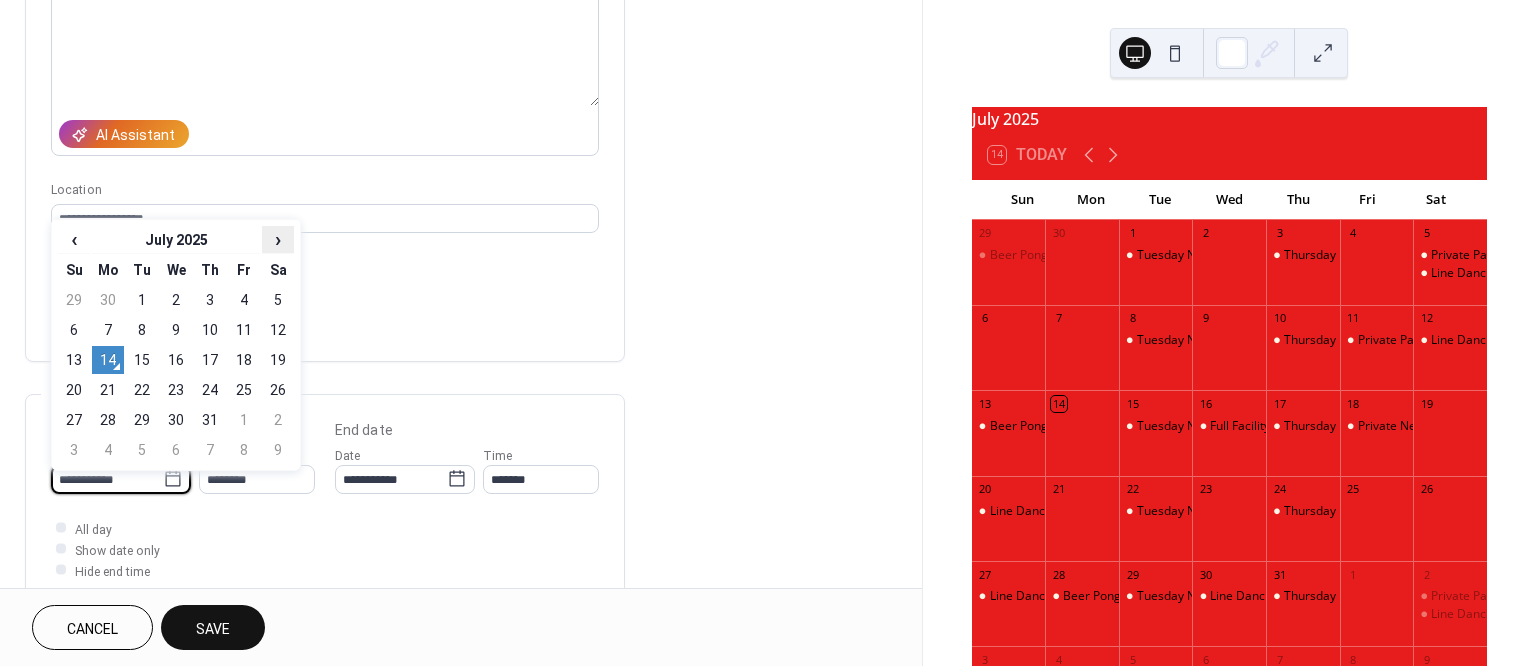 click on "›" at bounding box center (278, 239) 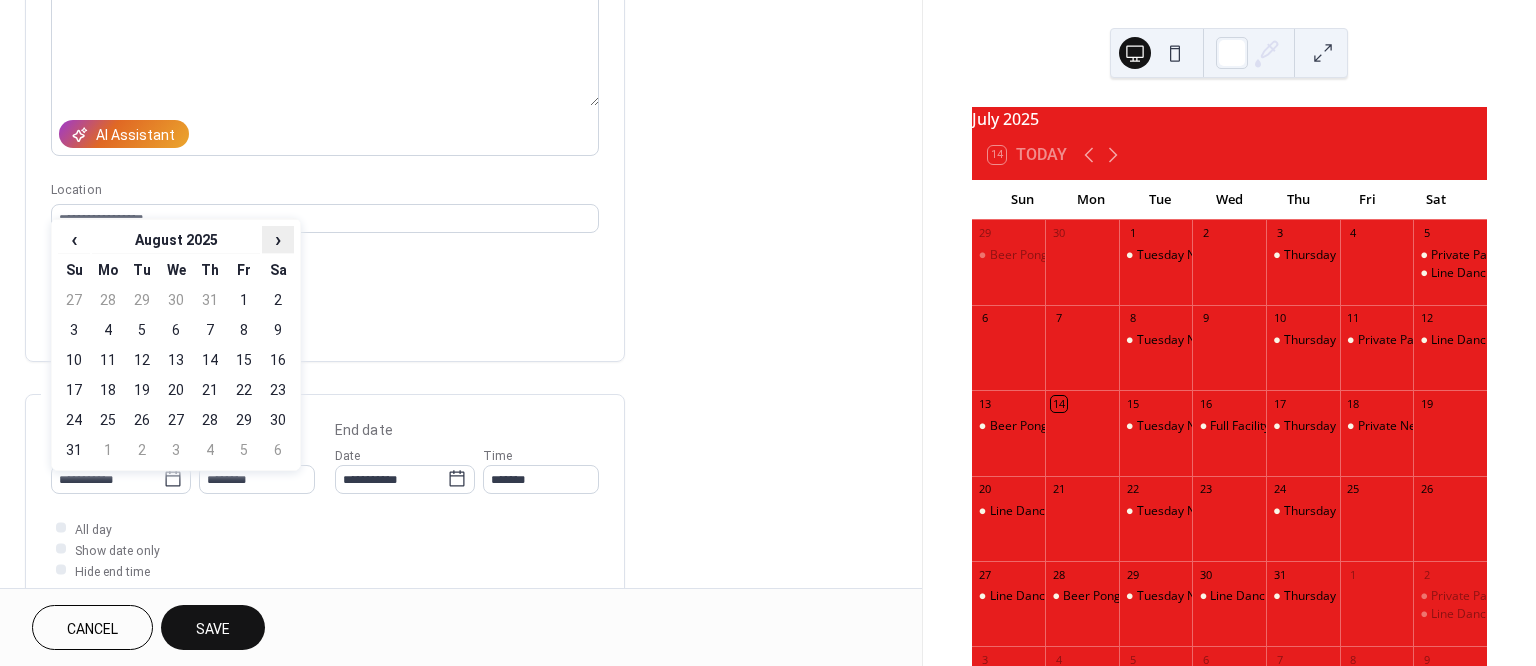click on "›" at bounding box center [278, 239] 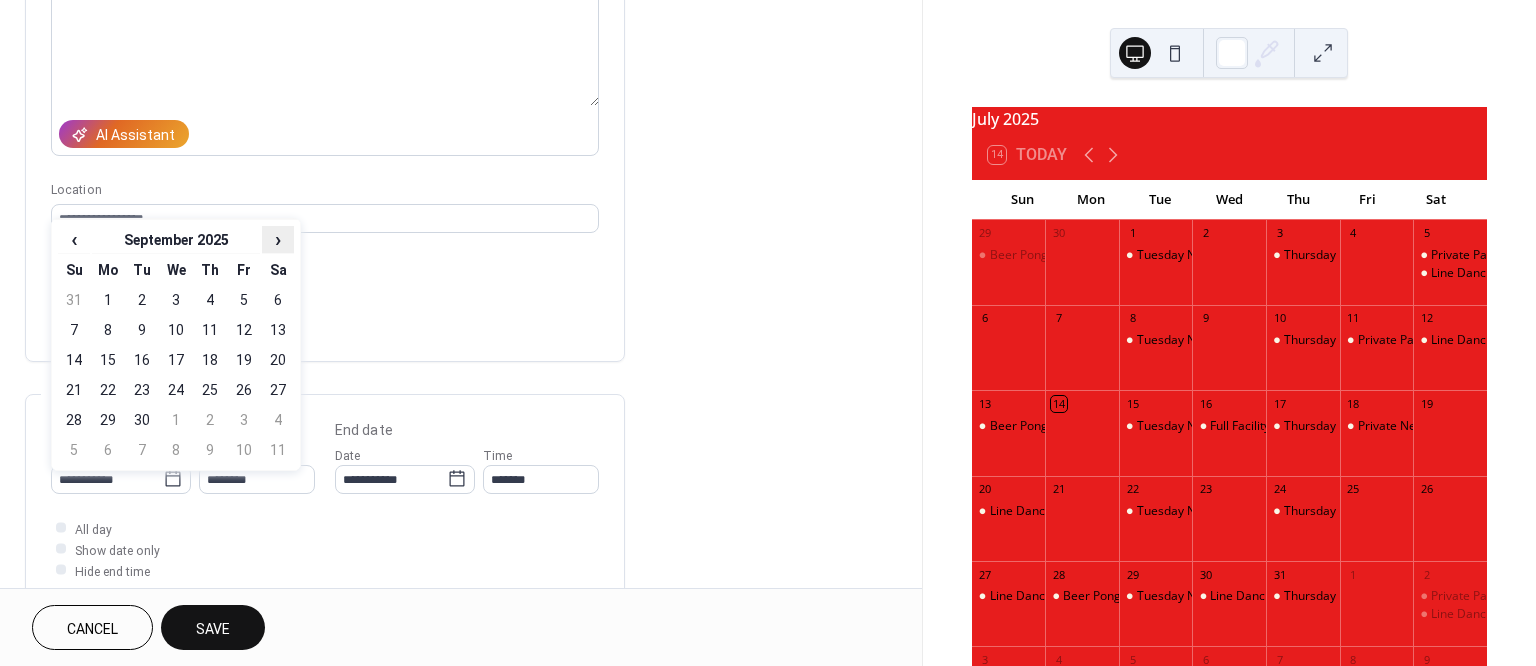 click on "›" at bounding box center (278, 239) 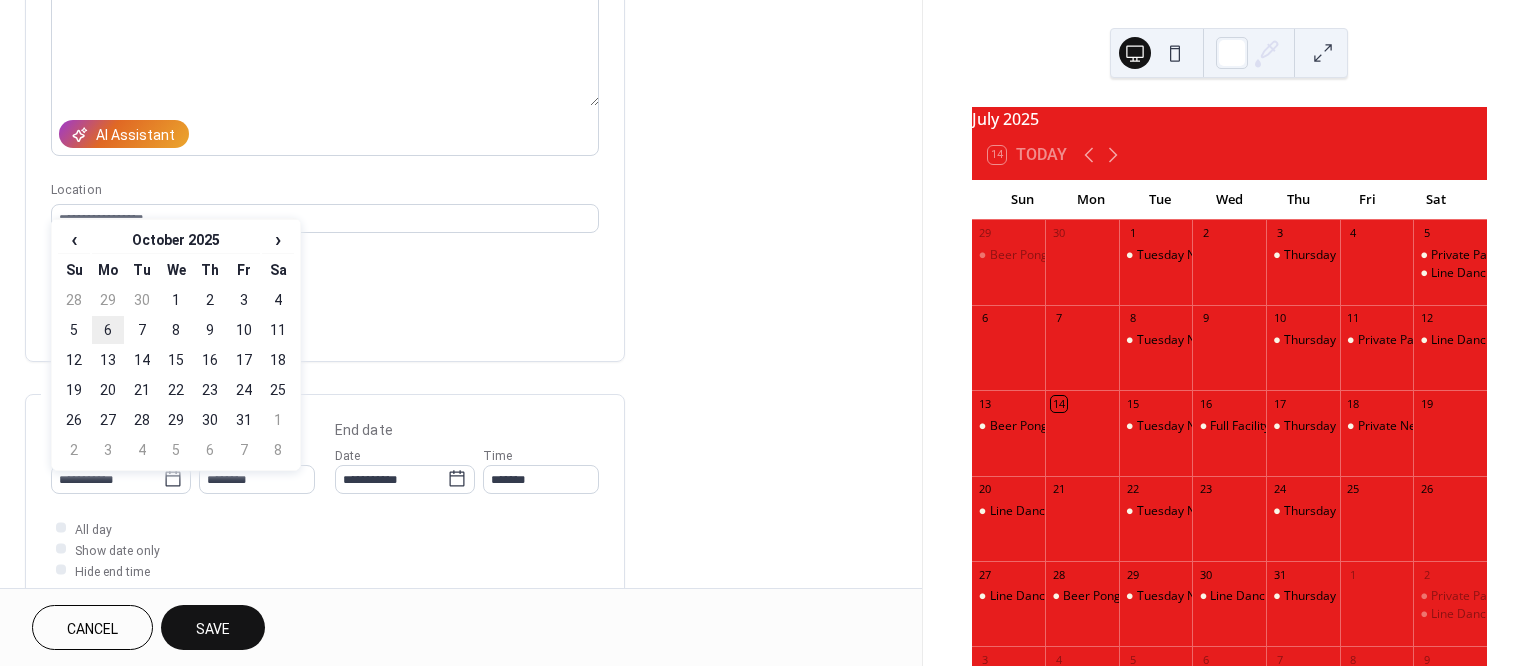 click on "6" at bounding box center [108, 330] 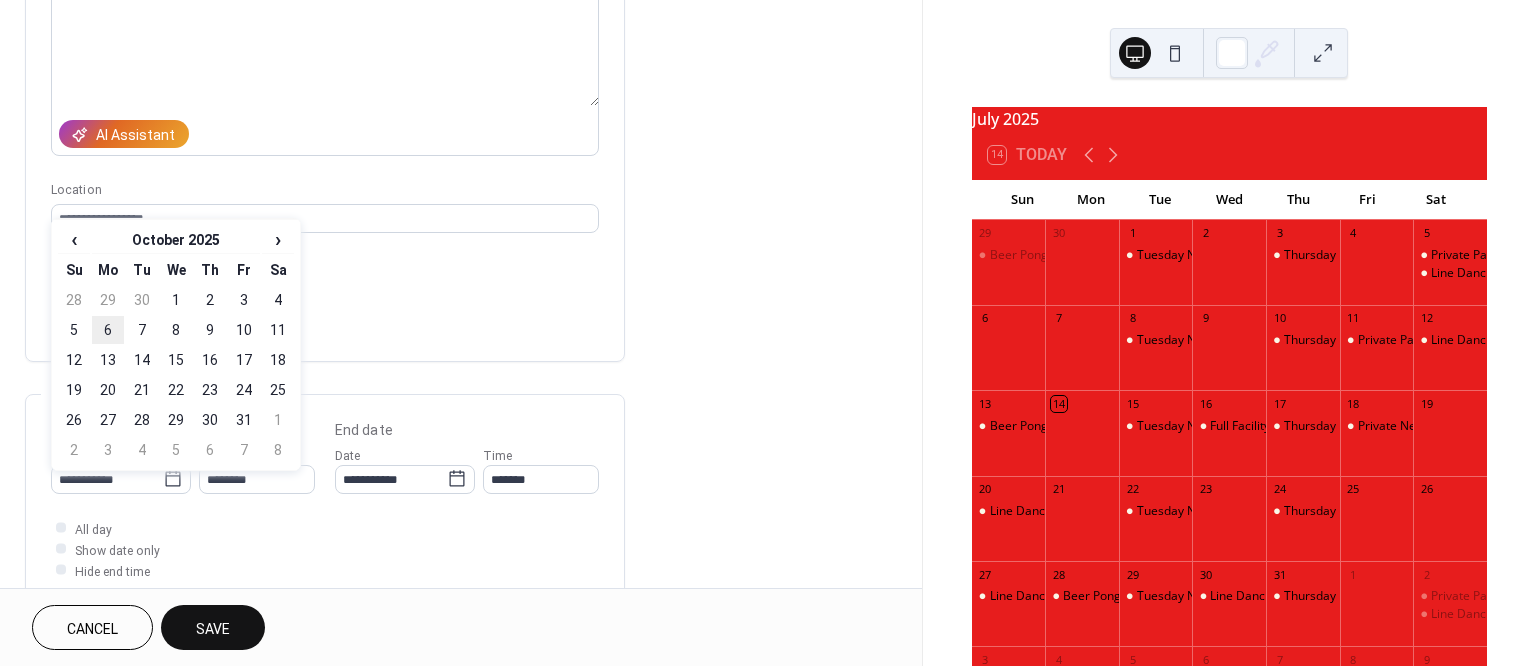 type on "**********" 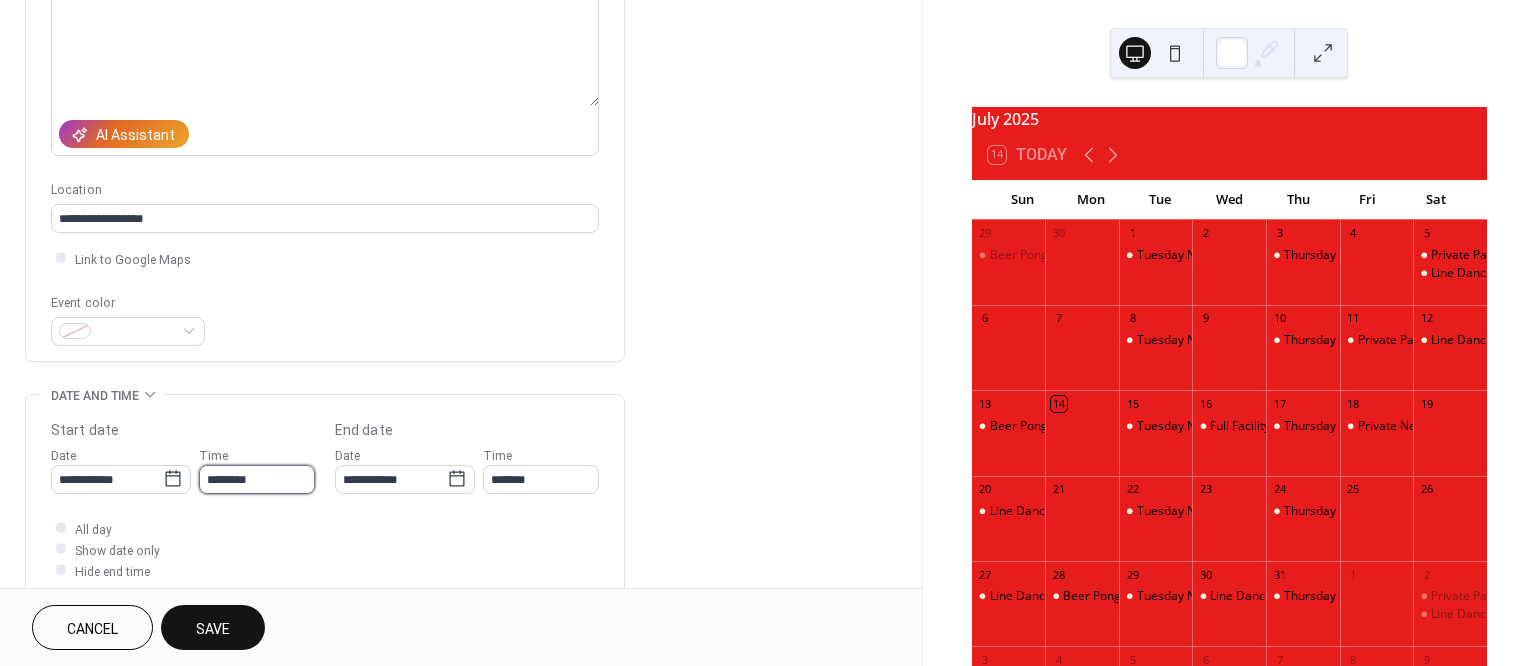 click on "********" at bounding box center (257, 479) 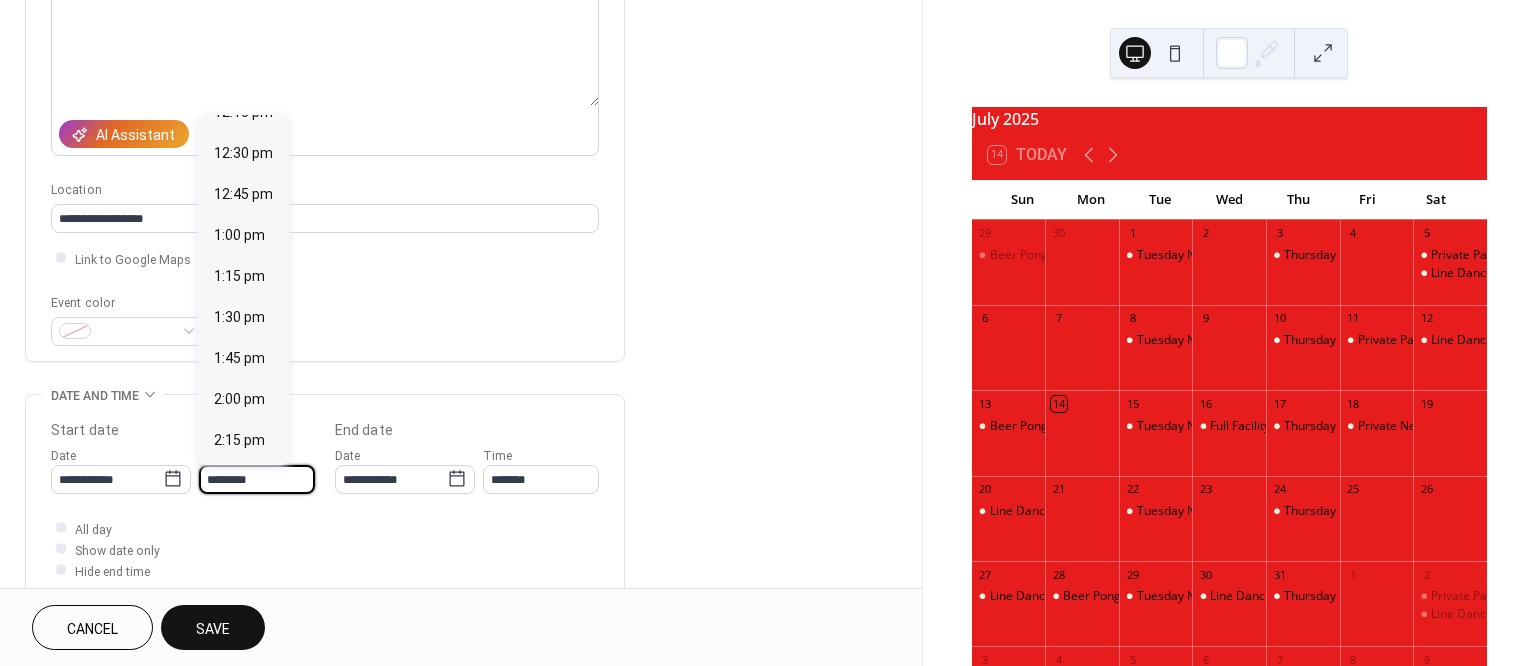 scroll, scrollTop: 2093, scrollLeft: 0, axis: vertical 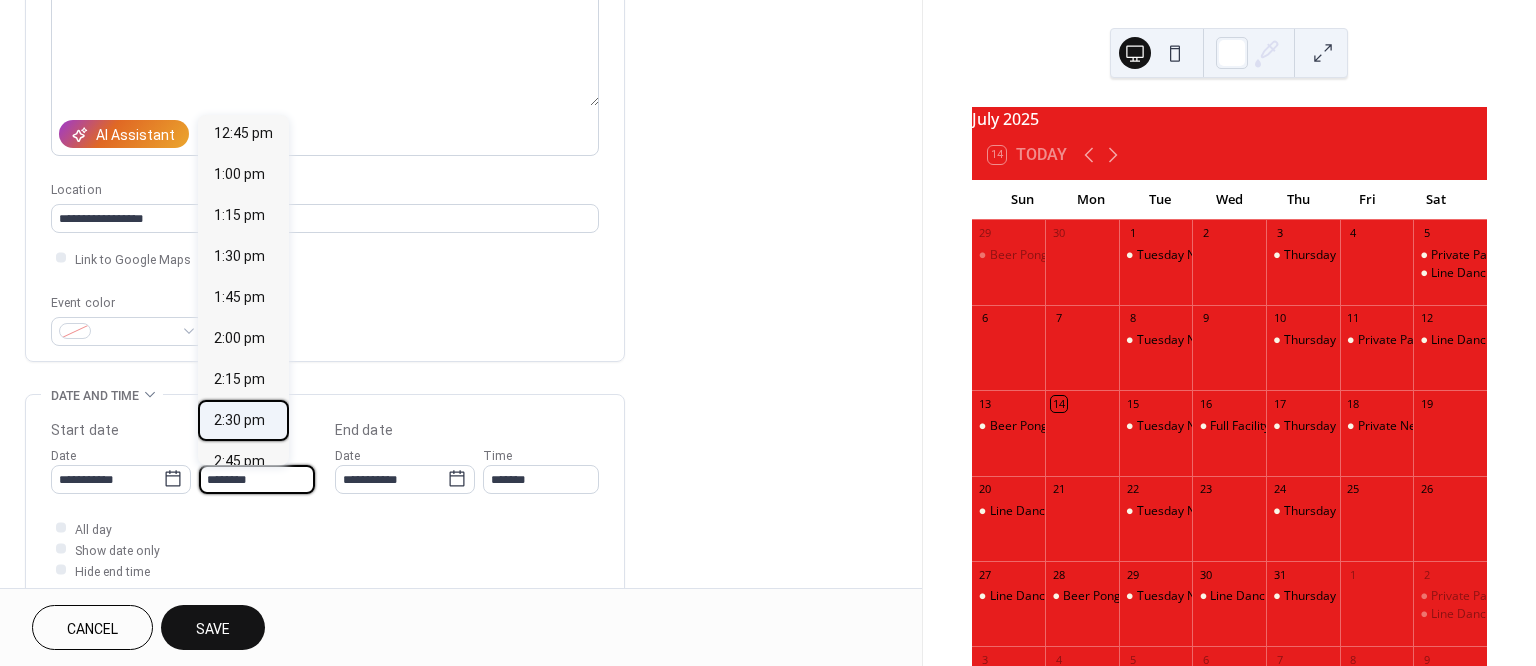 click on "2:30 pm" at bounding box center (239, 420) 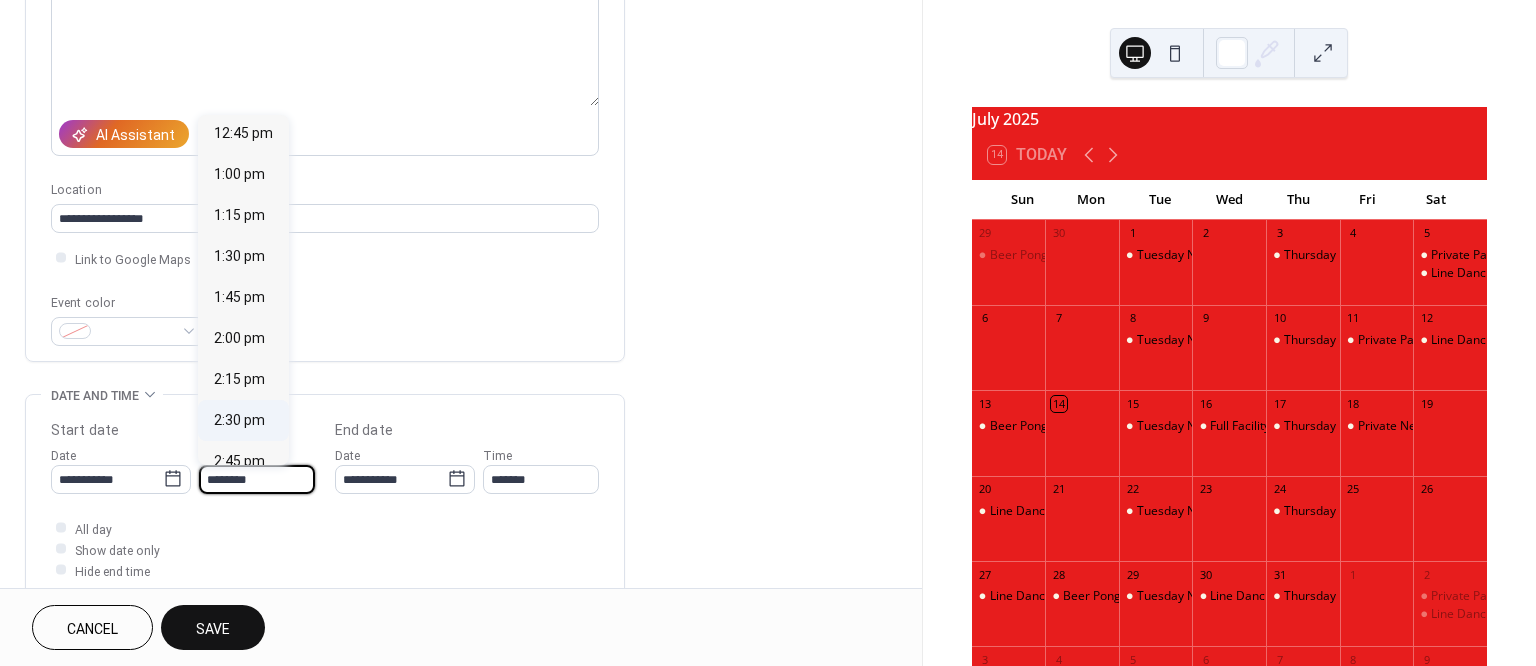 type on "*******" 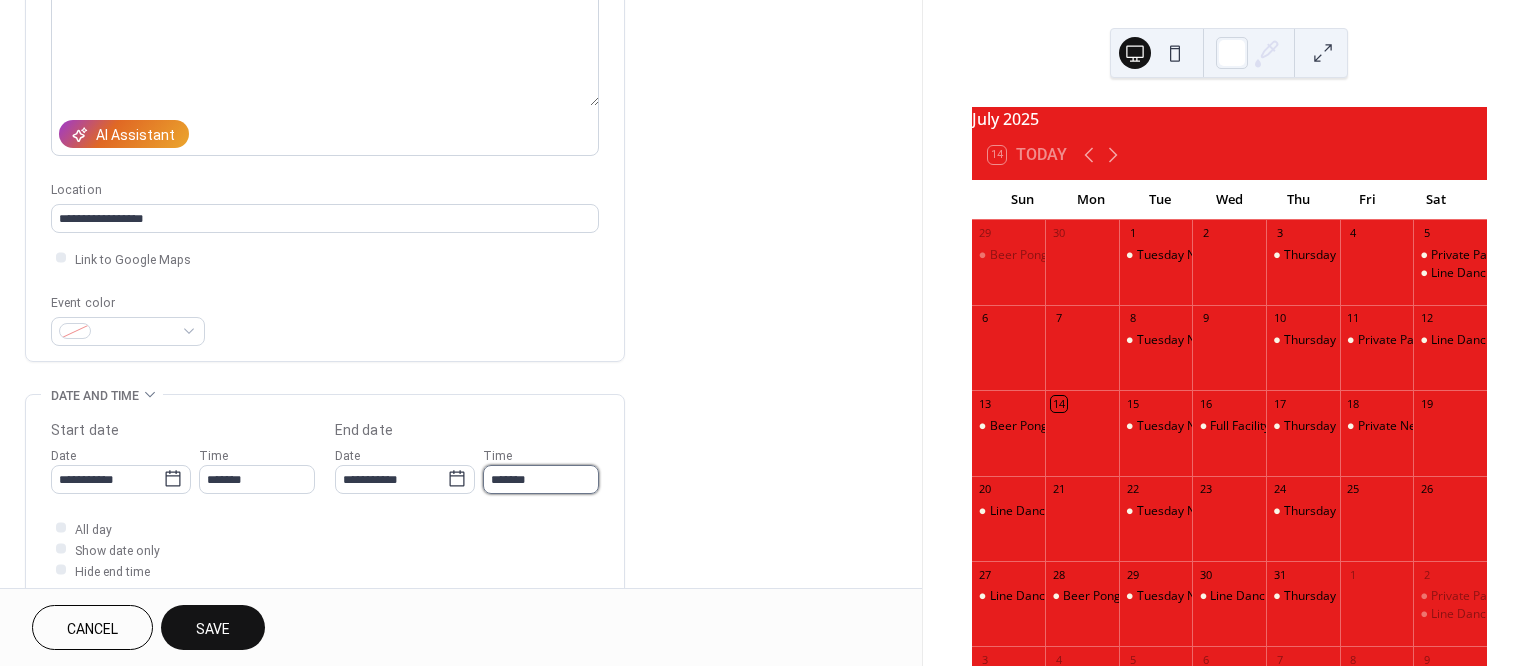click on "*******" at bounding box center [541, 479] 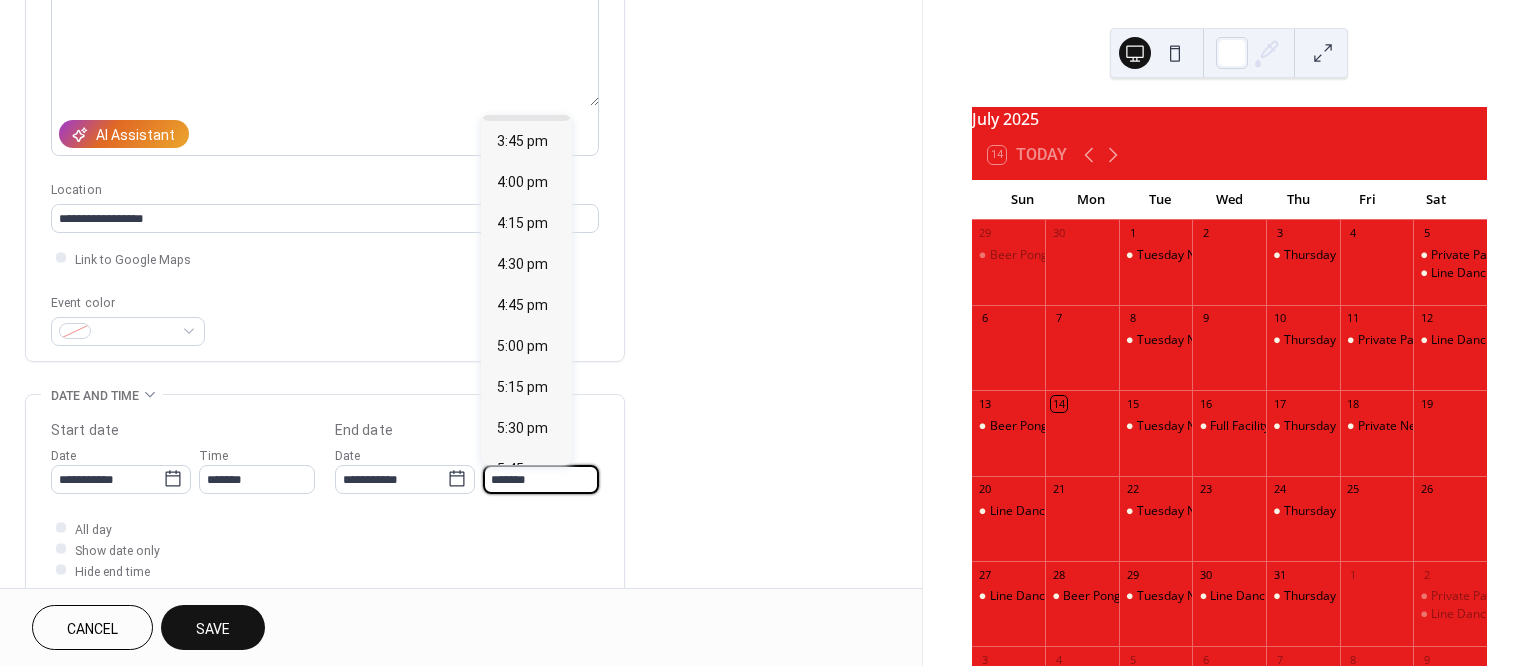 scroll, scrollTop: 160, scrollLeft: 0, axis: vertical 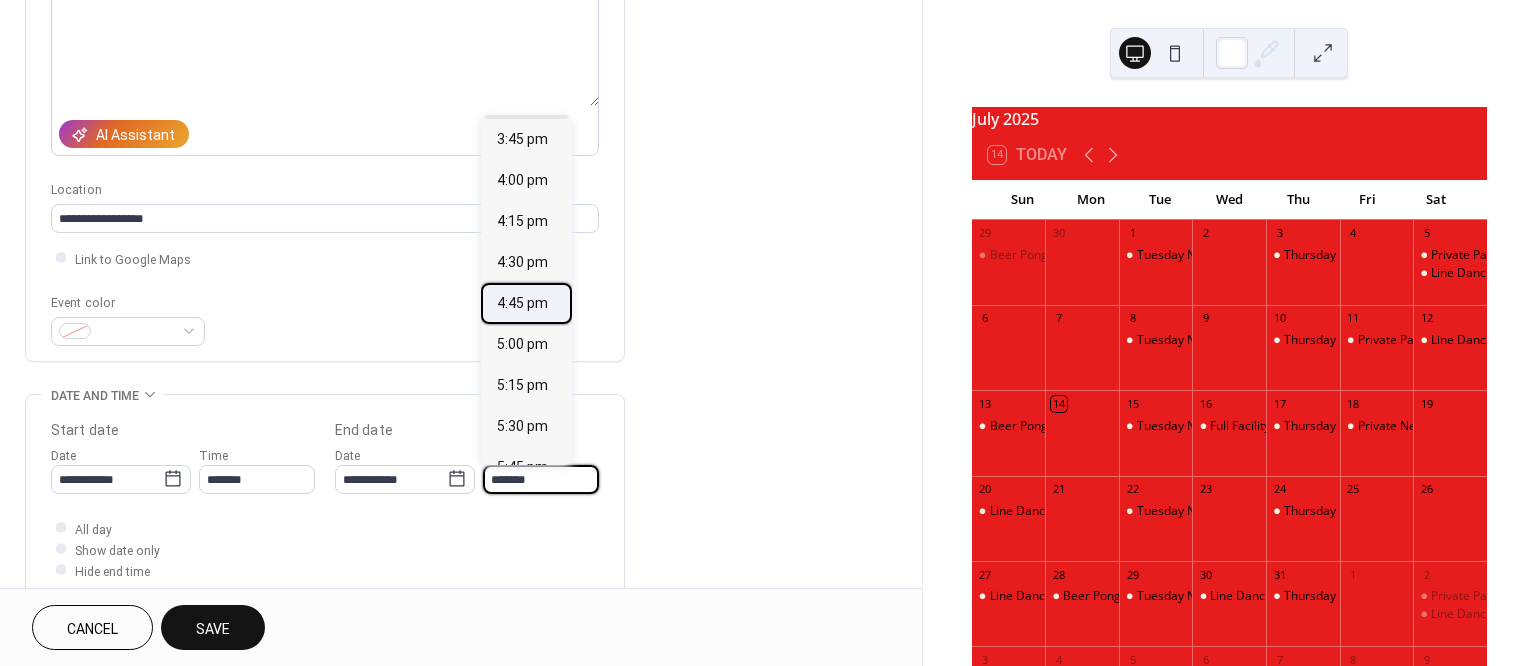 click on "4:45 pm" at bounding box center [522, 303] 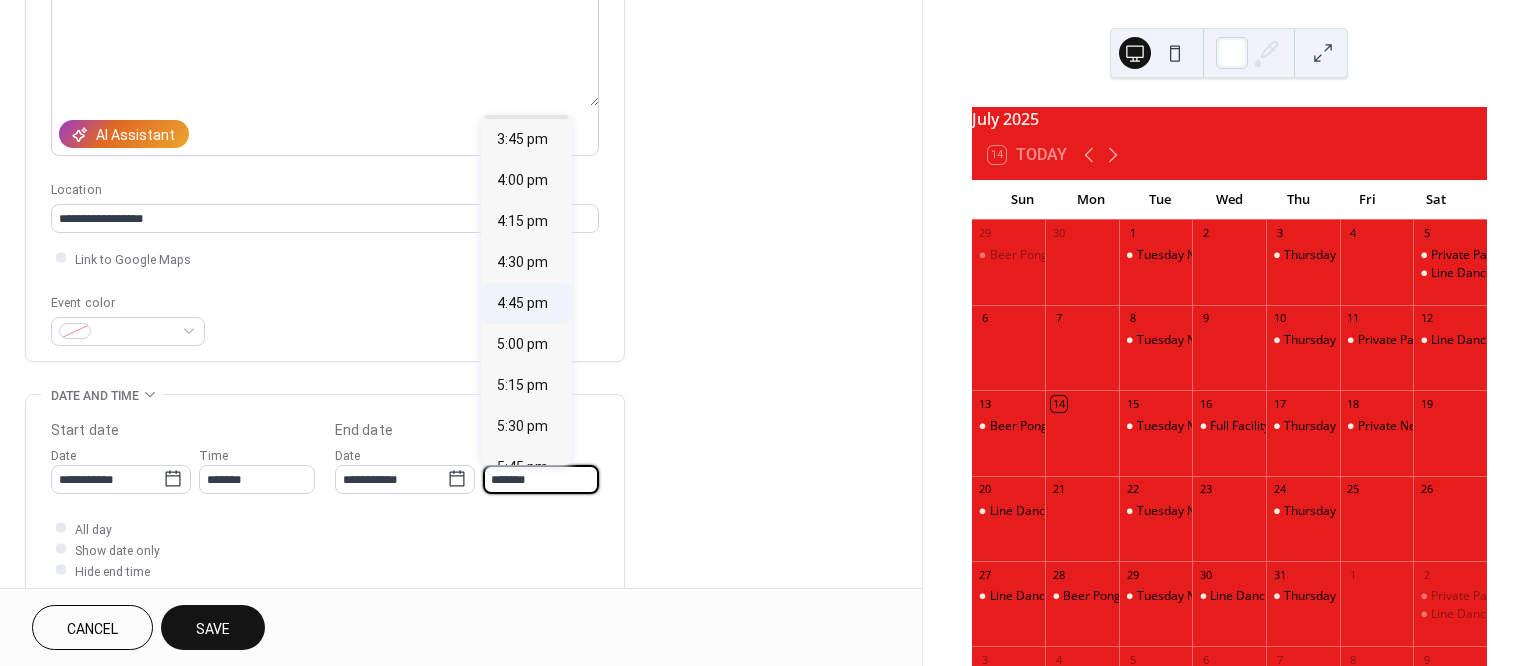 type on "*******" 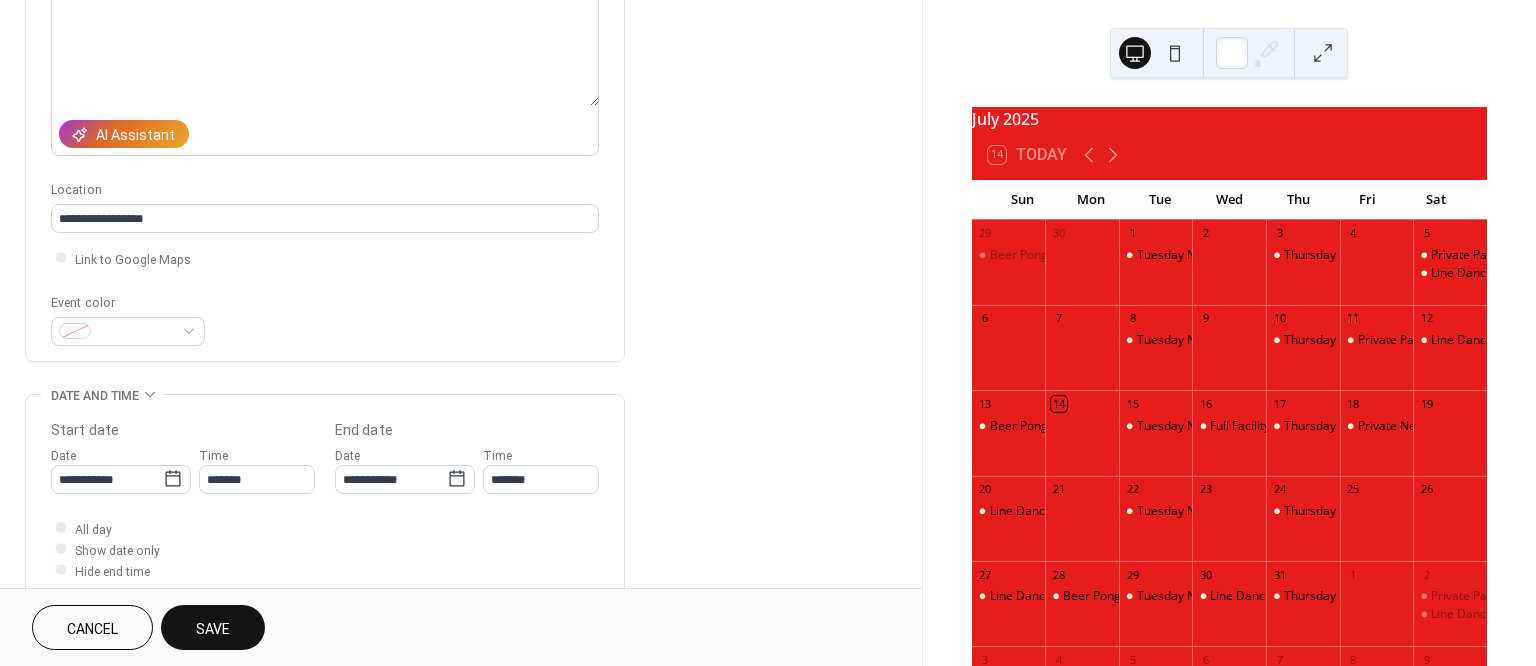 click on "Save" at bounding box center [213, 629] 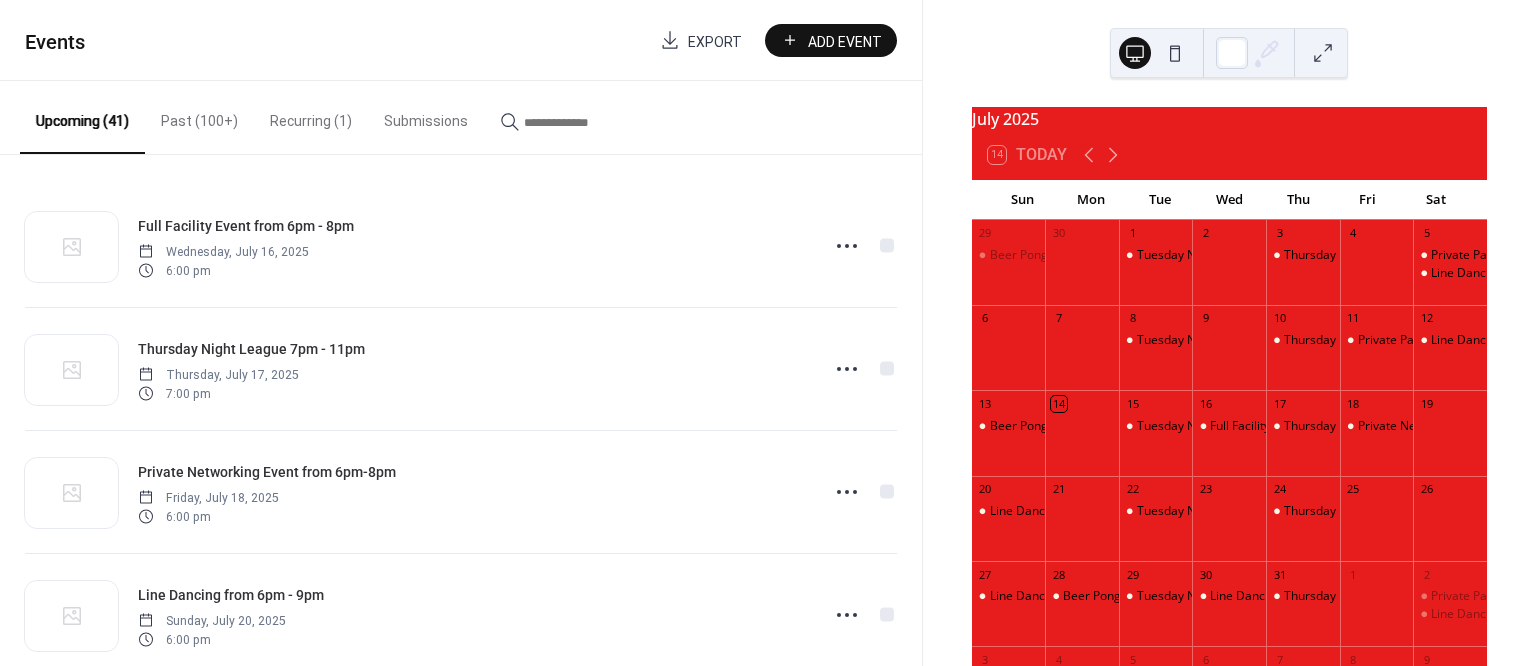 click on "Add Event" at bounding box center [845, 41] 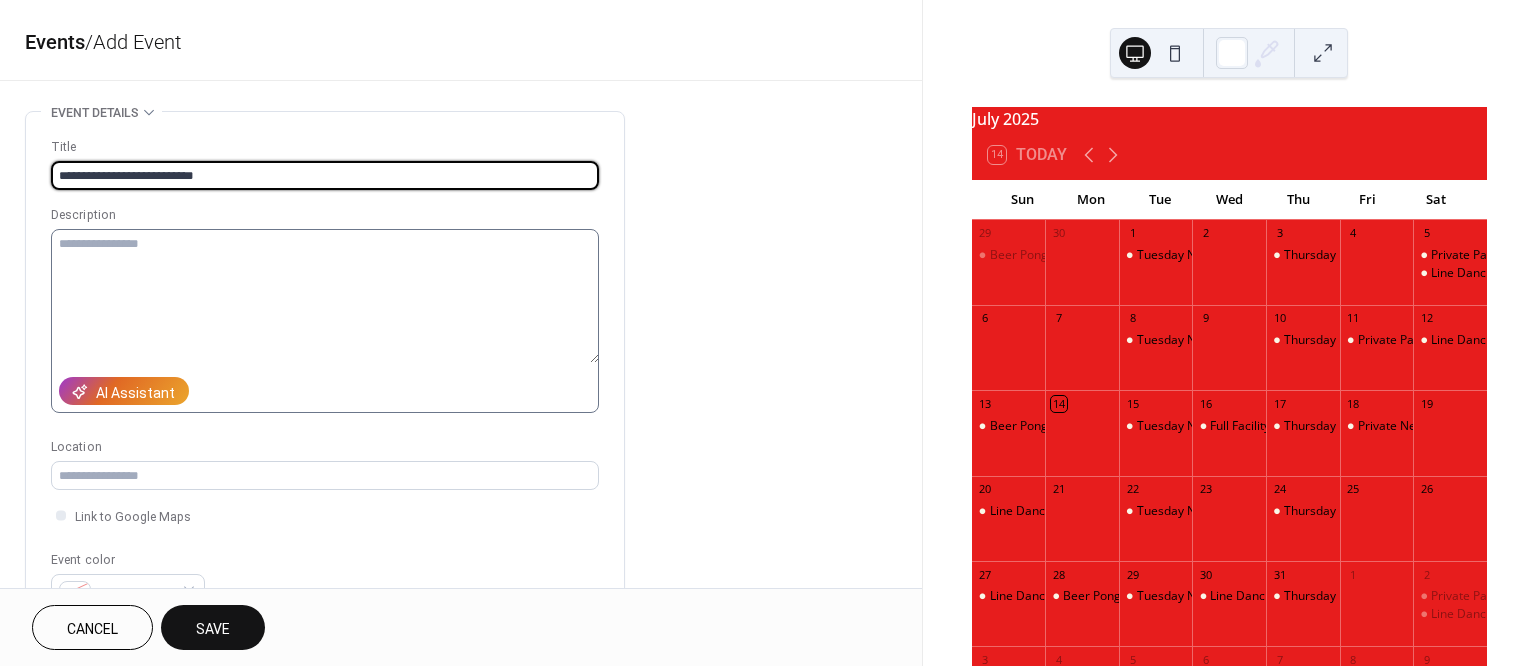 type on "**********" 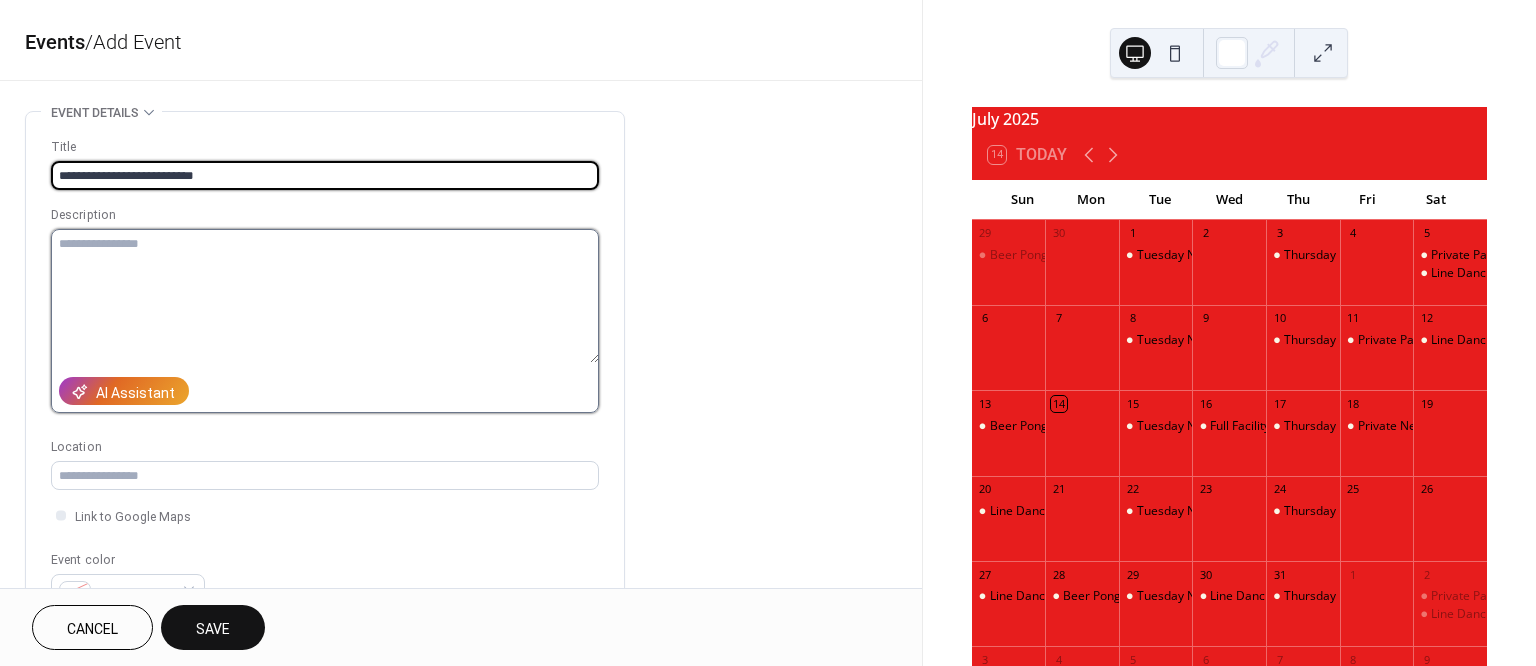 click at bounding box center (325, 296) 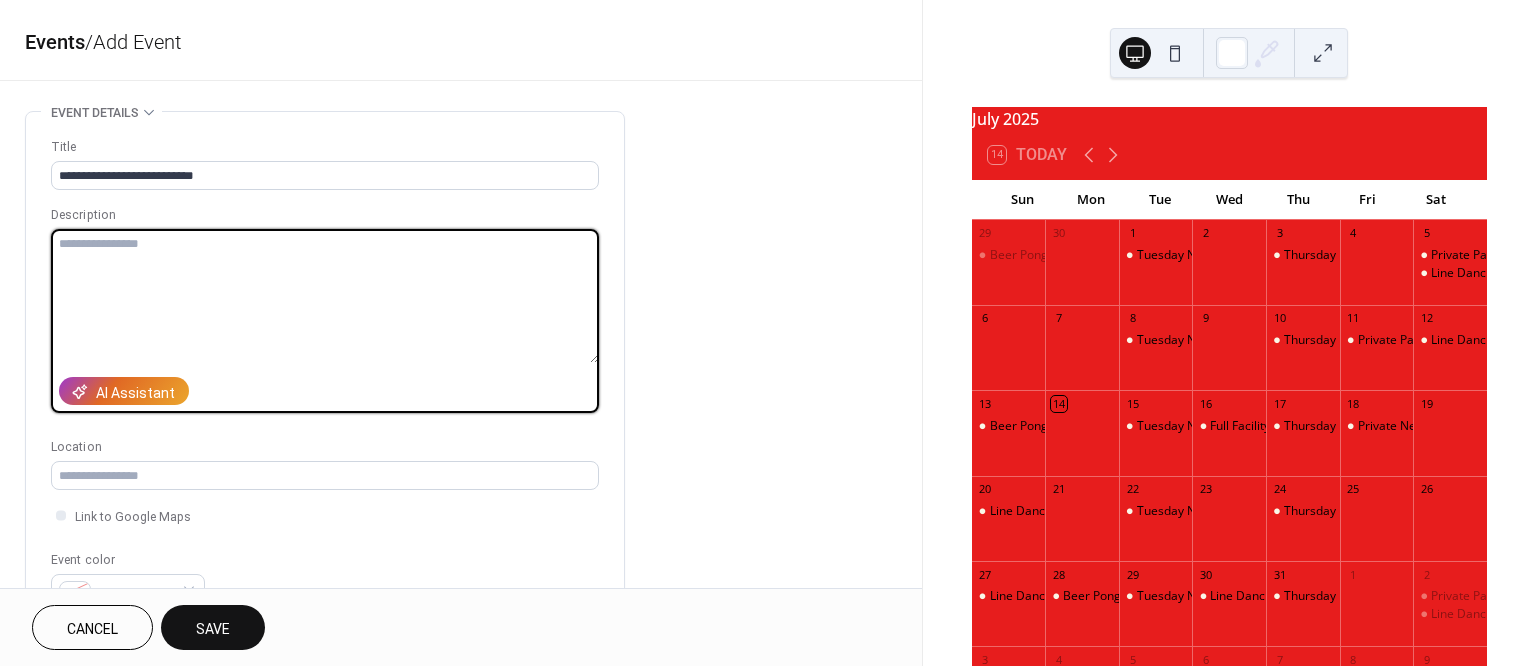 paste on "**********" 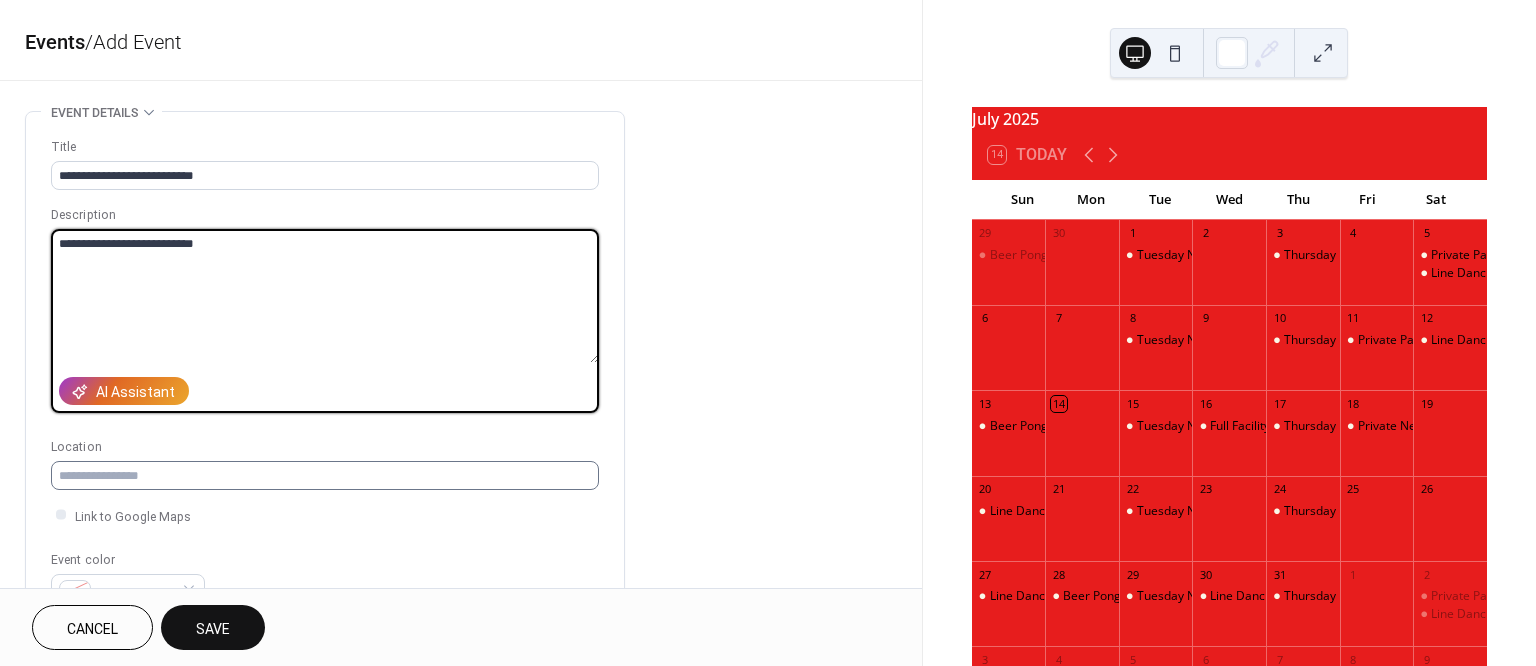 type on "**********" 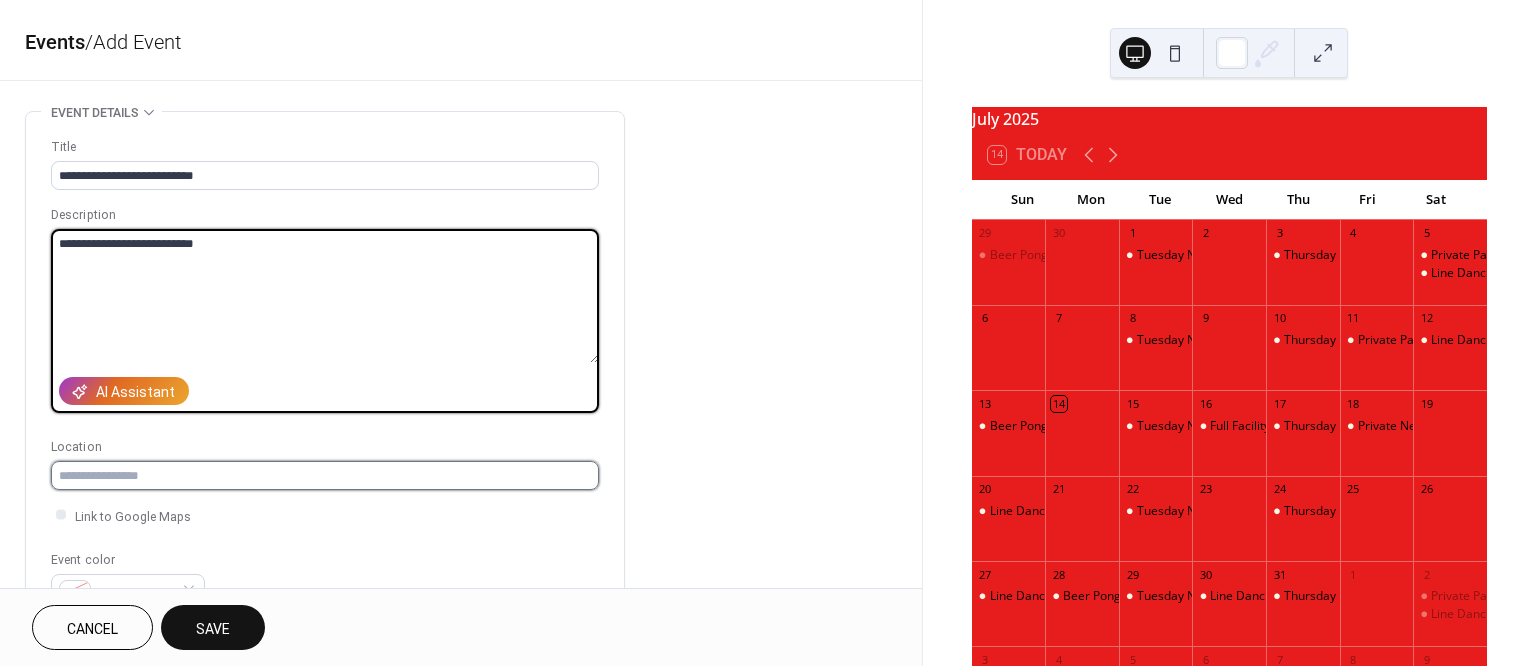 click at bounding box center [325, 475] 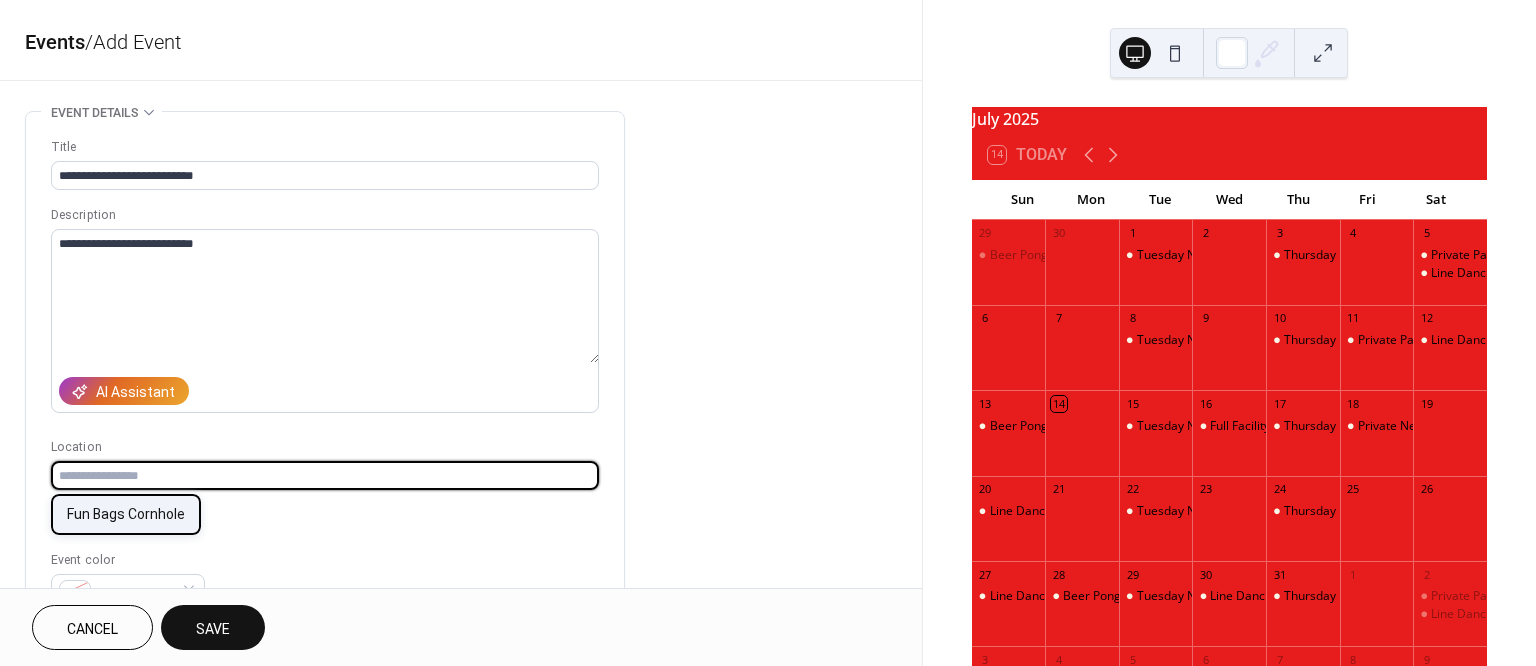 click on "Fun Bags Cornhole" at bounding box center (126, 514) 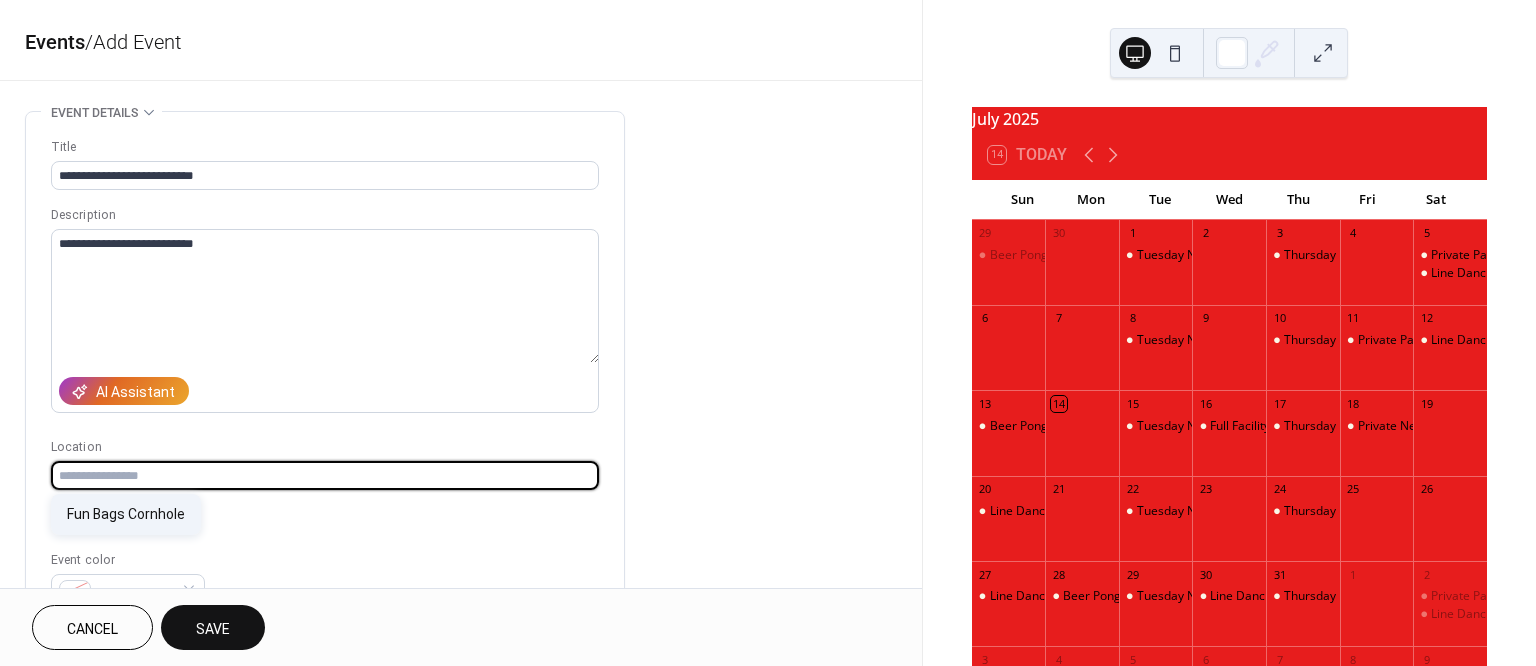 type on "**********" 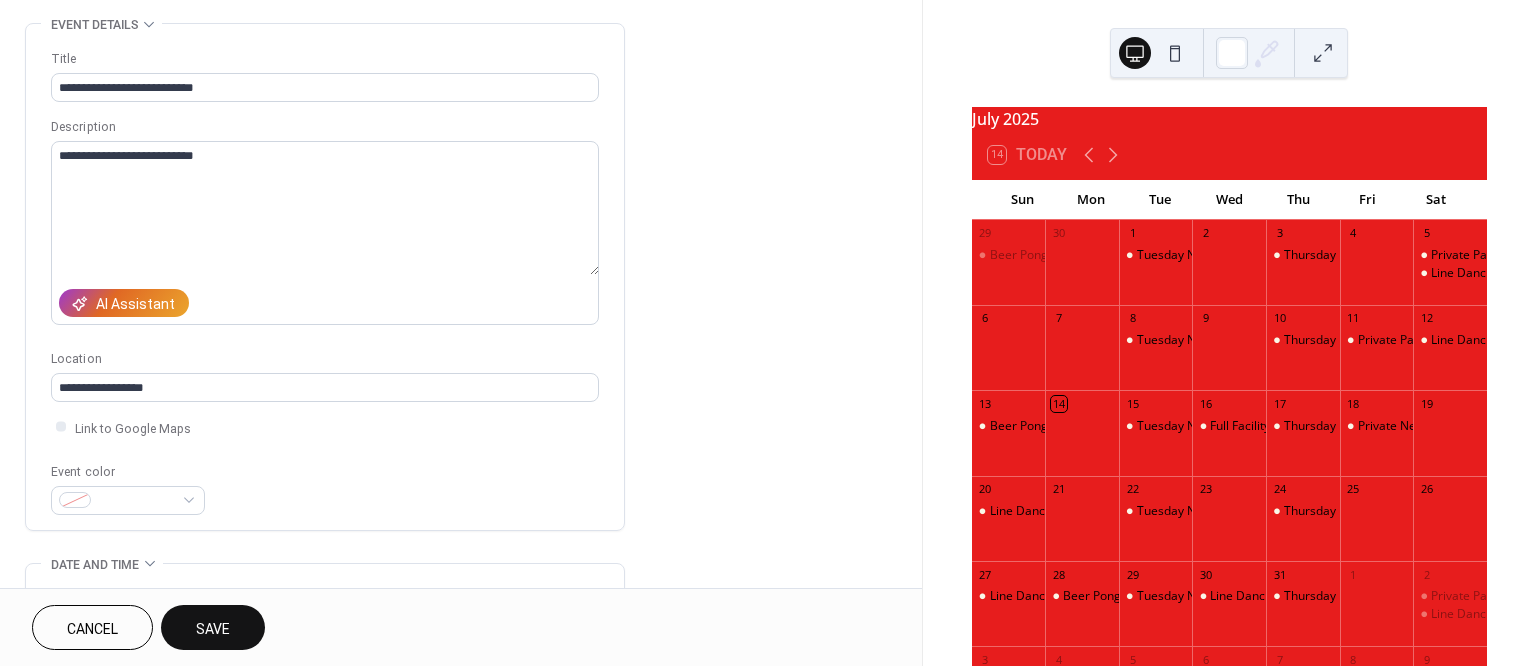 scroll, scrollTop: 187, scrollLeft: 0, axis: vertical 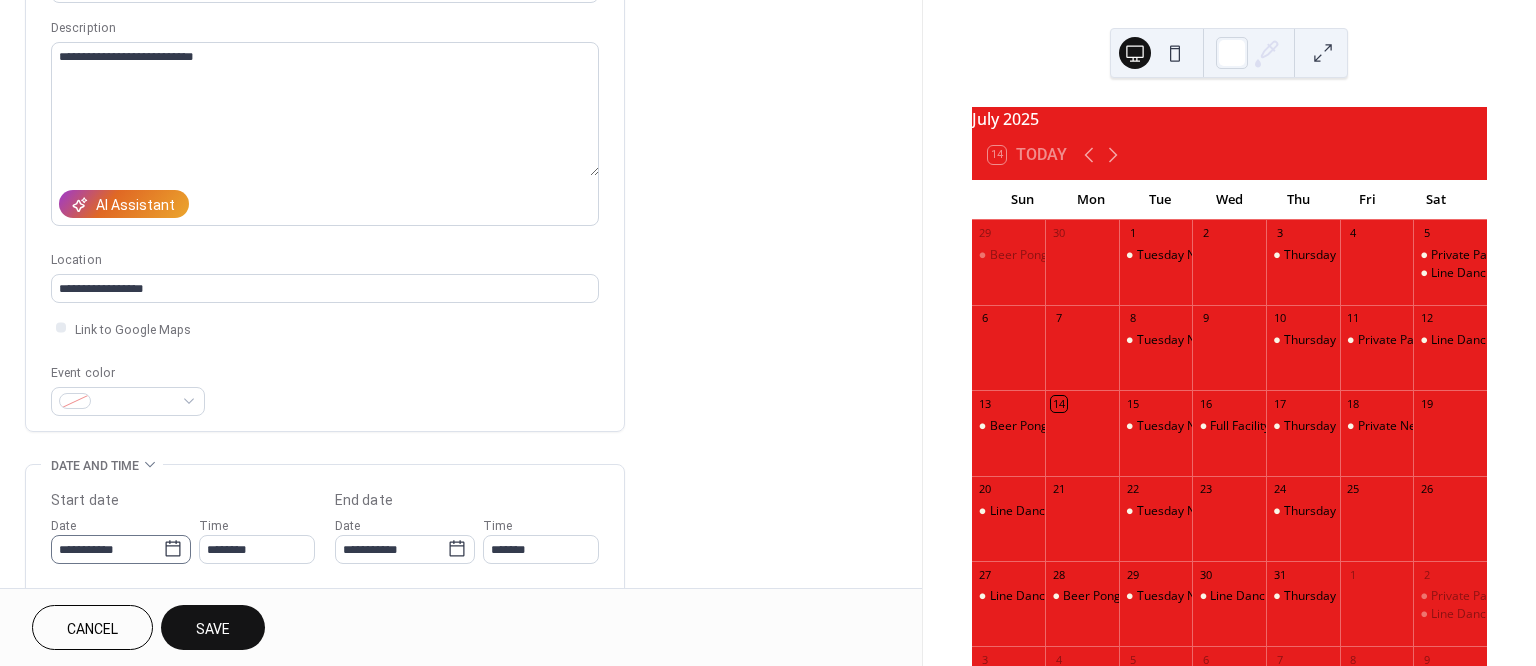 click 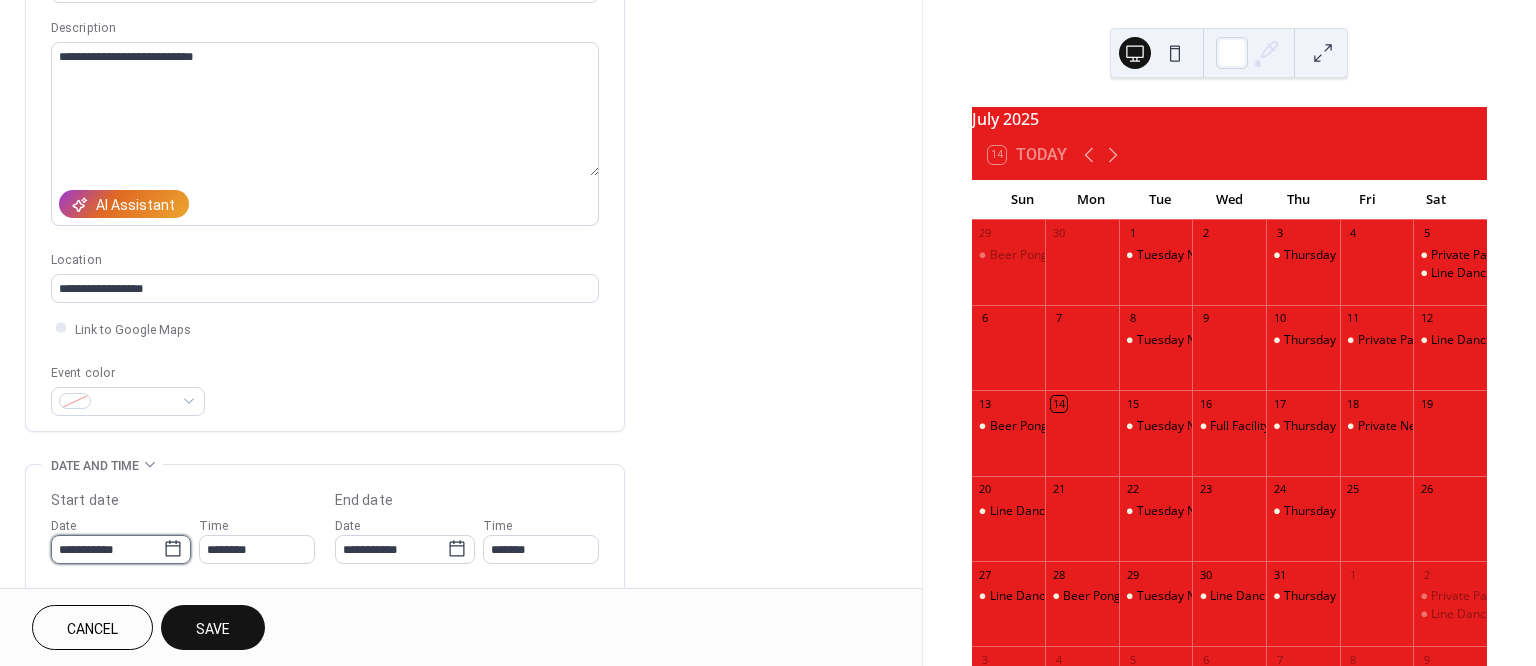 click on "**********" at bounding box center [107, 549] 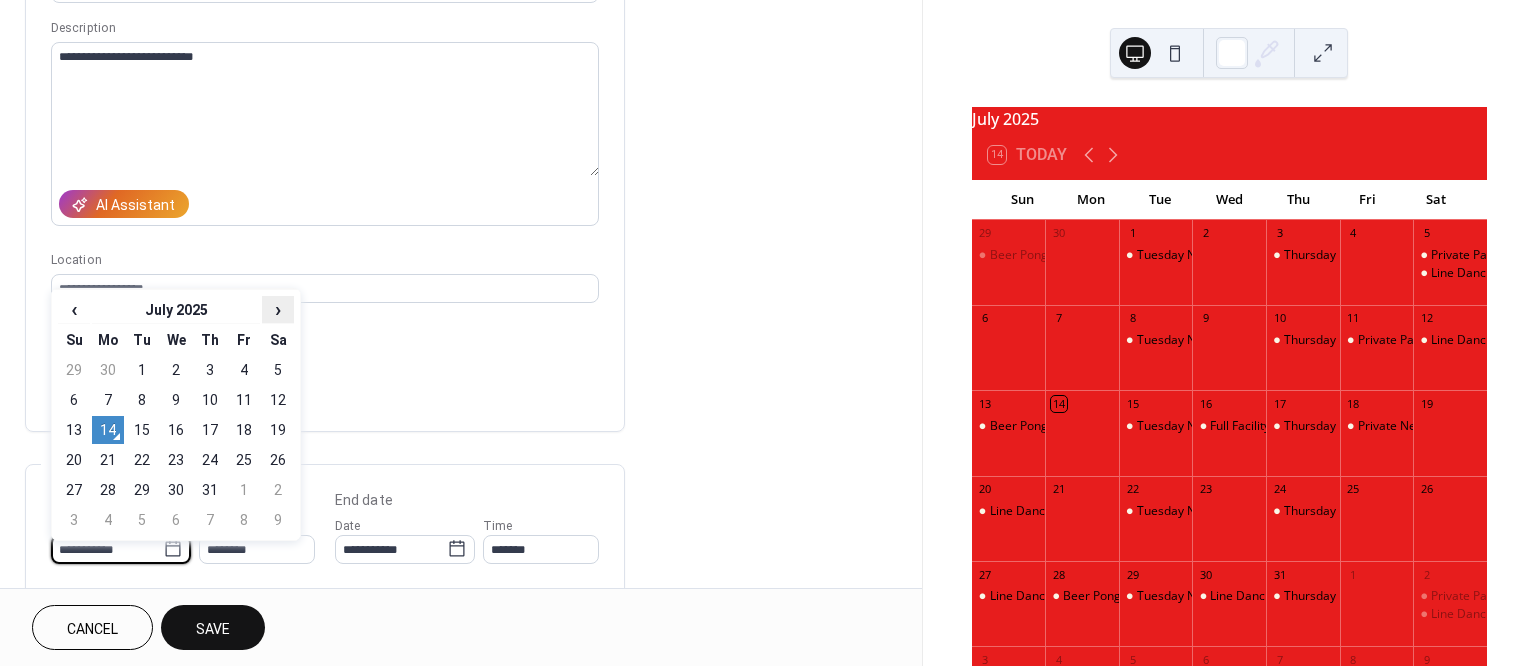 click on "›" at bounding box center (278, 309) 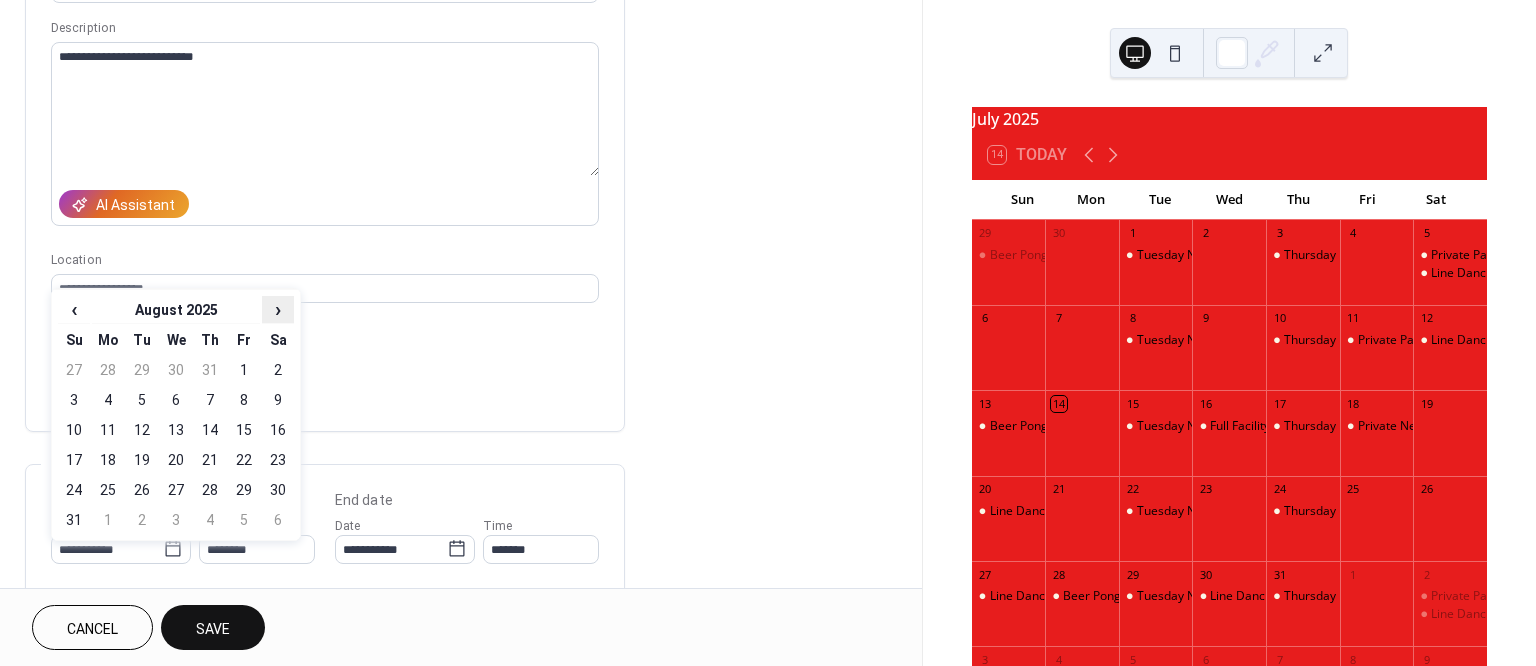 click on "›" at bounding box center [278, 309] 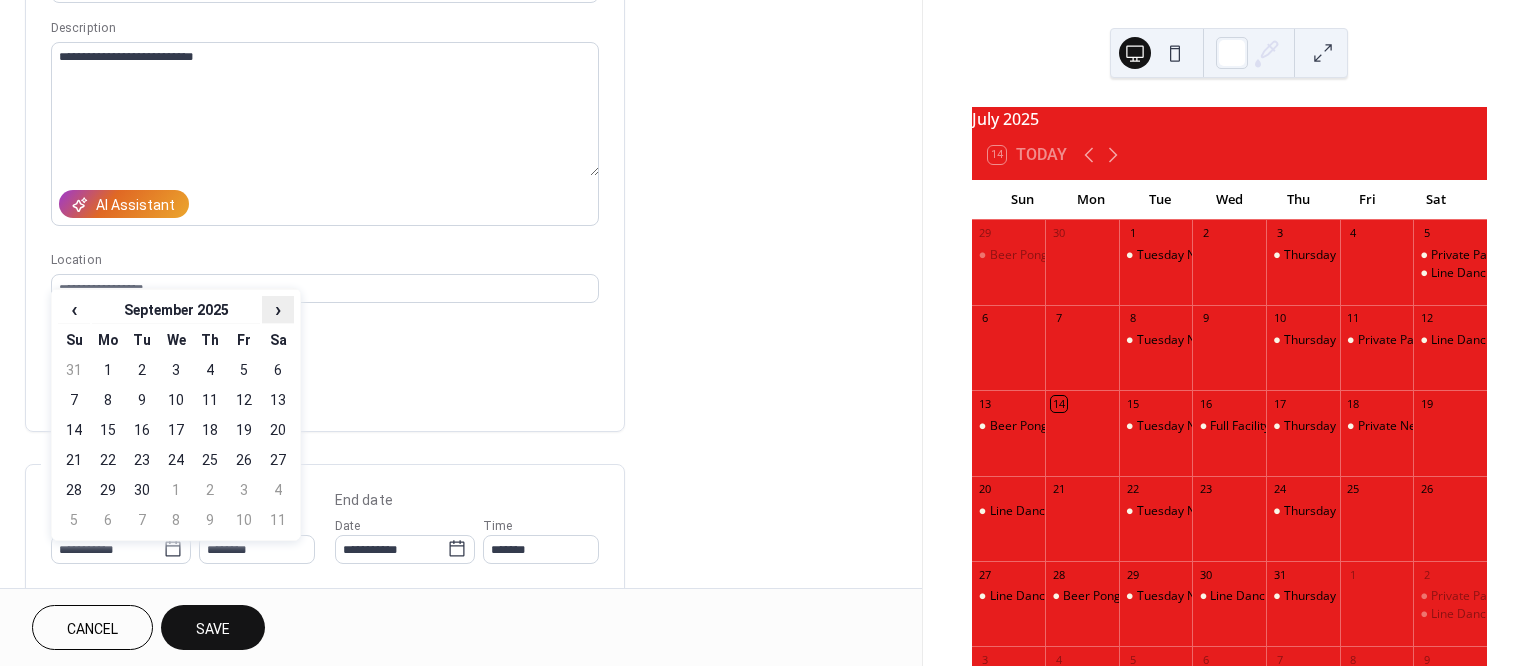 click on "›" at bounding box center (278, 309) 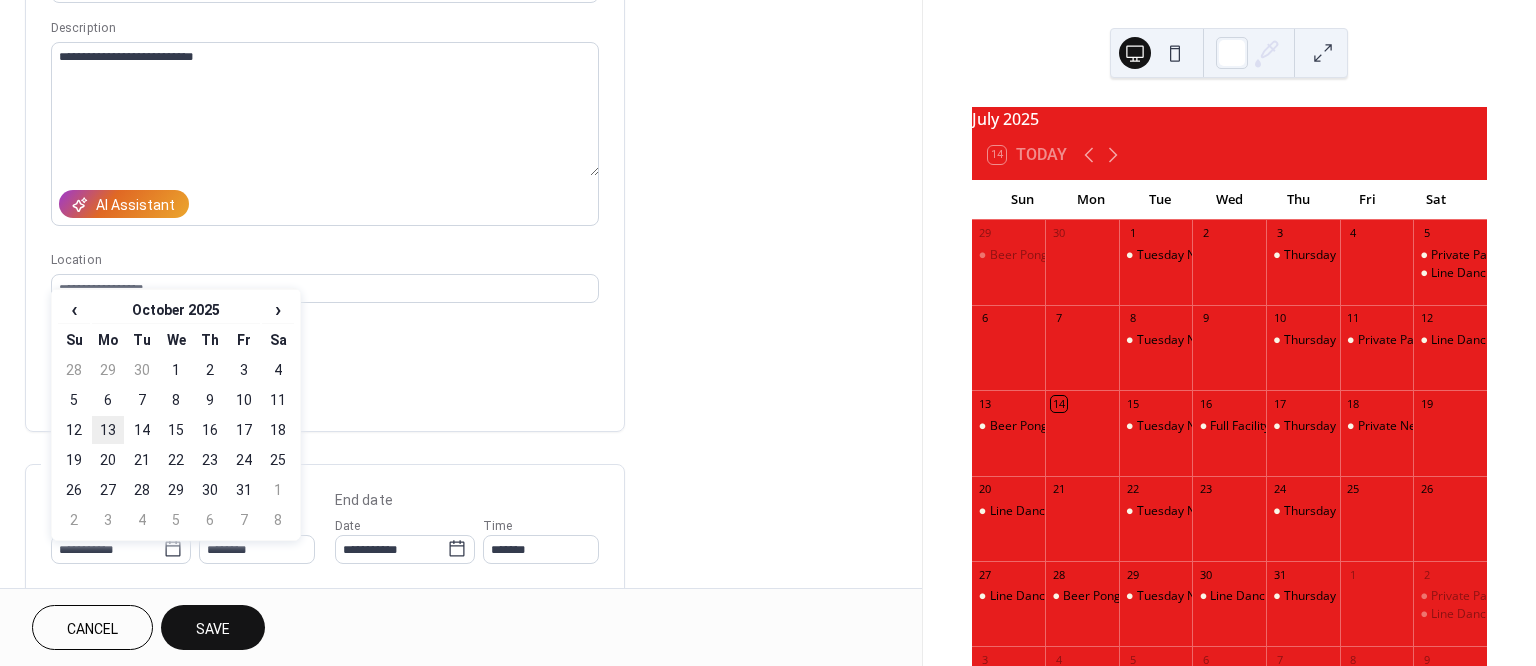 click on "13" at bounding box center [108, 430] 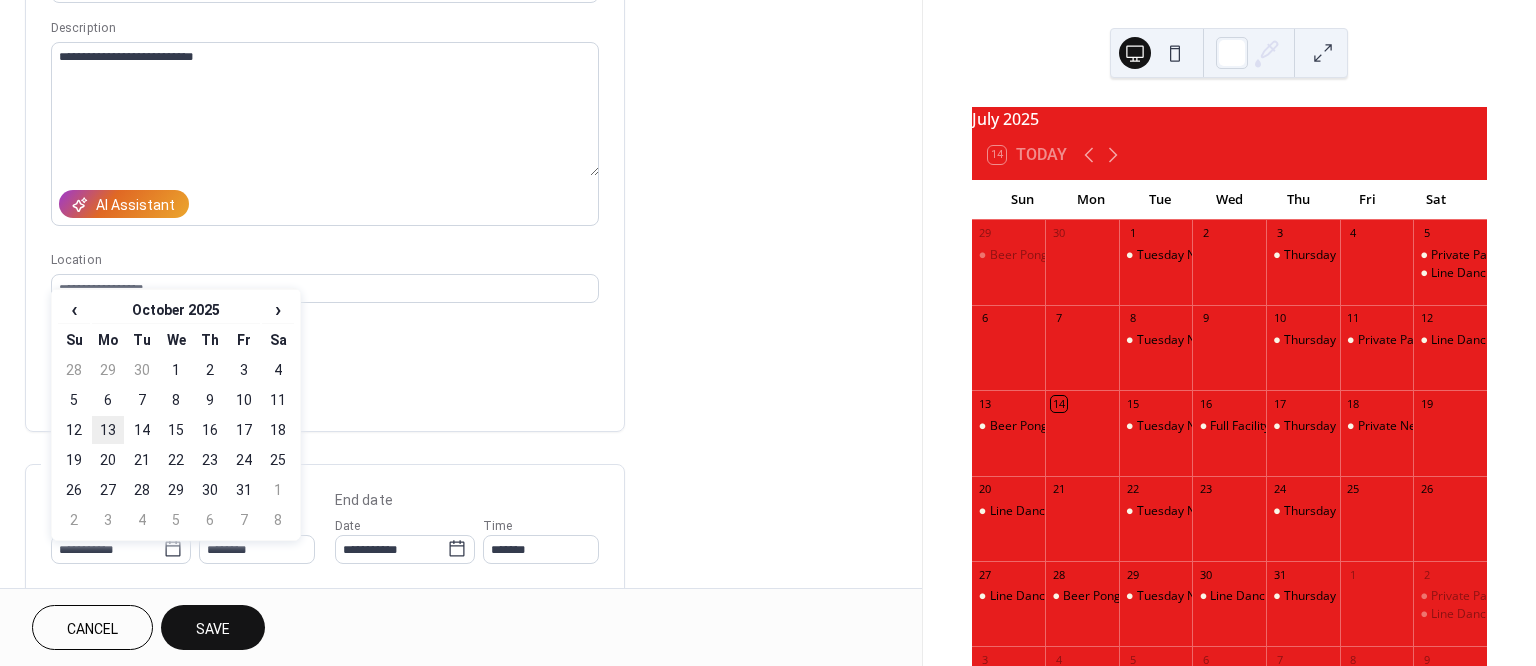 type on "**********" 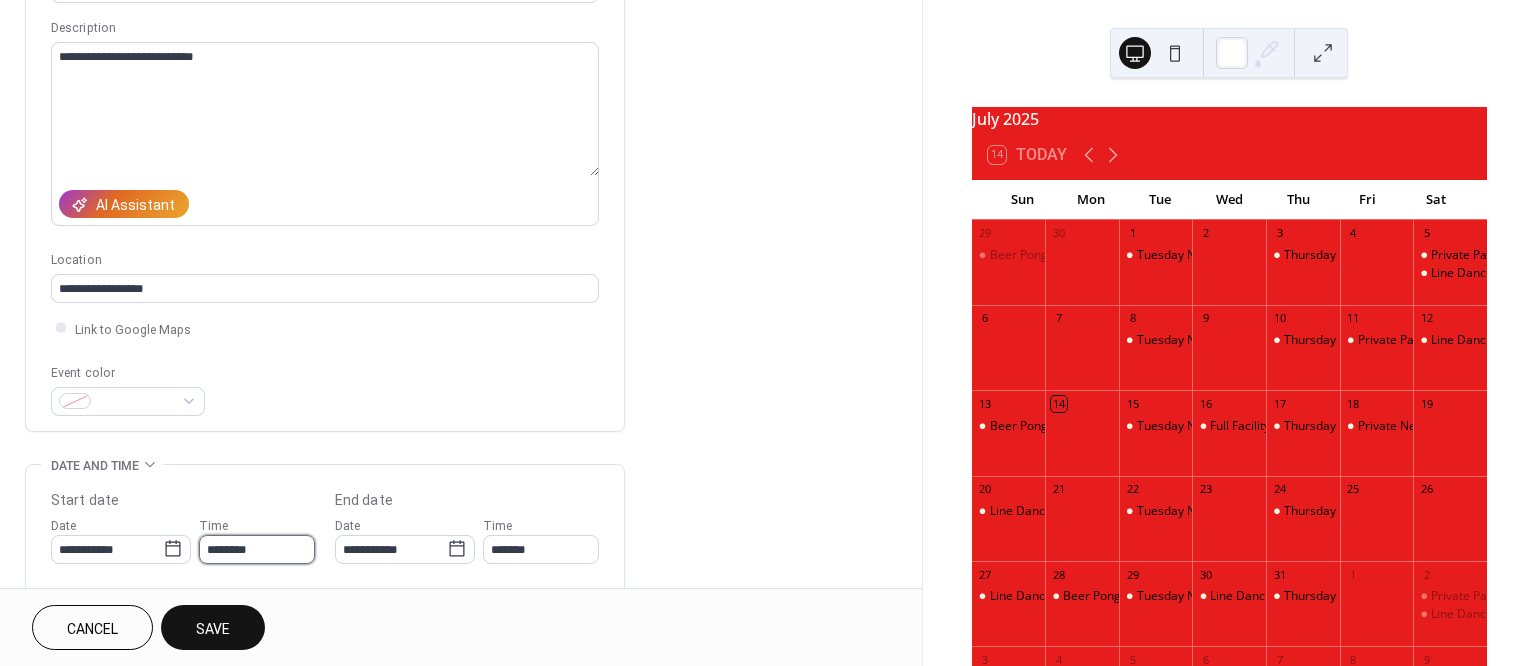click on "********" at bounding box center [257, 549] 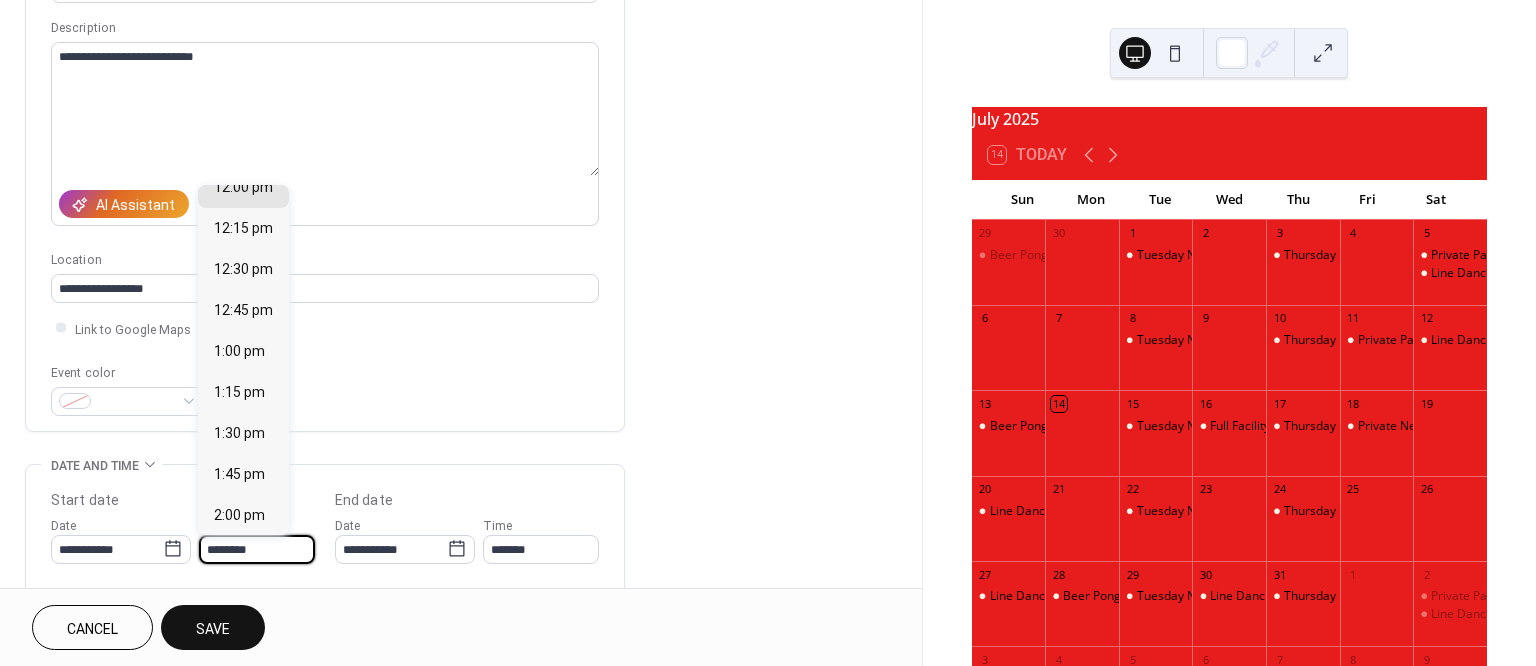scroll, scrollTop: 2053, scrollLeft: 0, axis: vertical 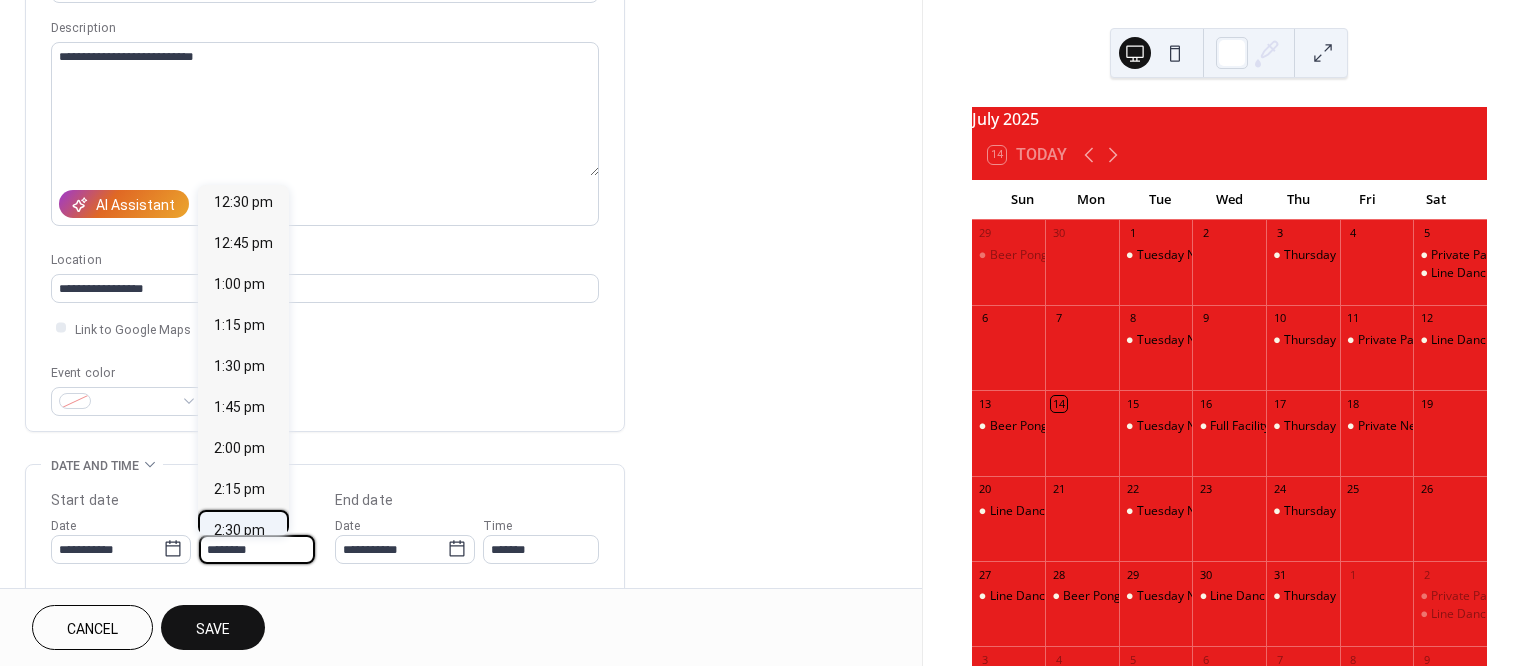 click on "2:30 pm" at bounding box center [239, 530] 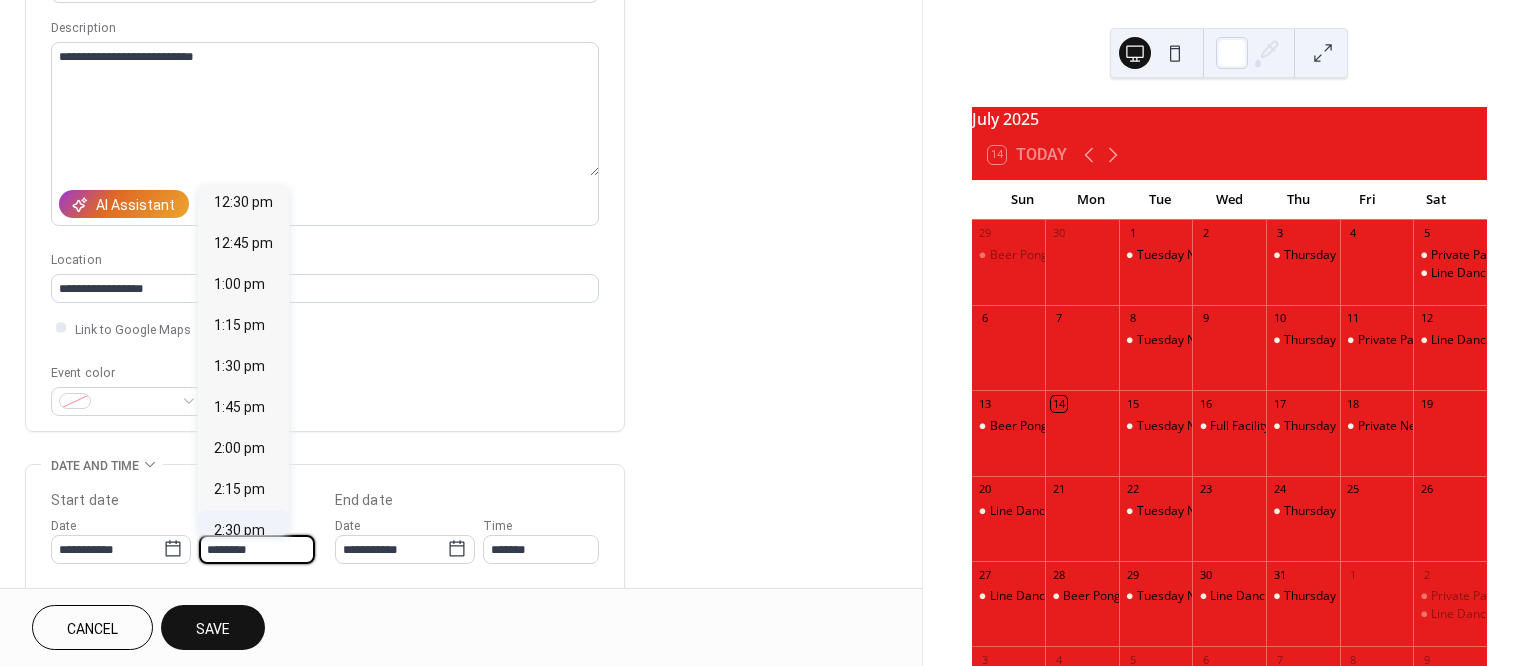 type on "*******" 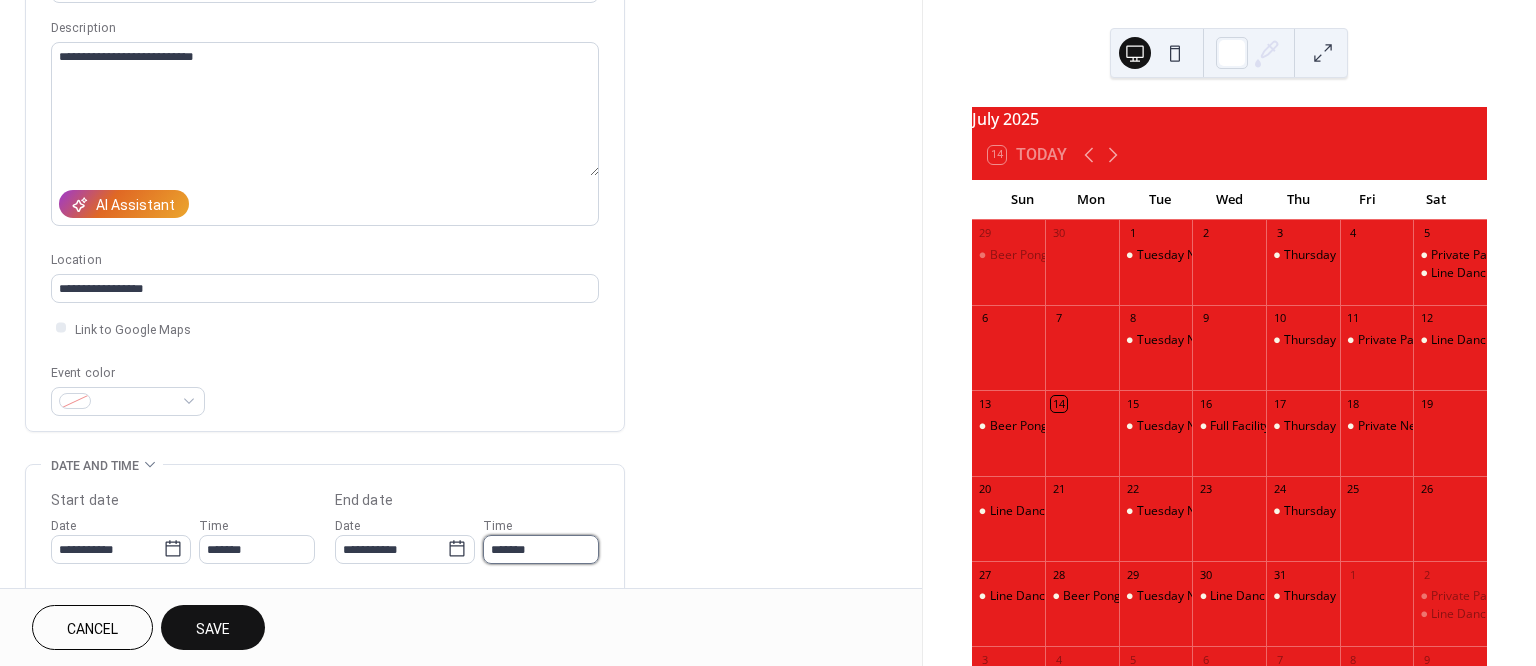 click on "*******" at bounding box center (541, 549) 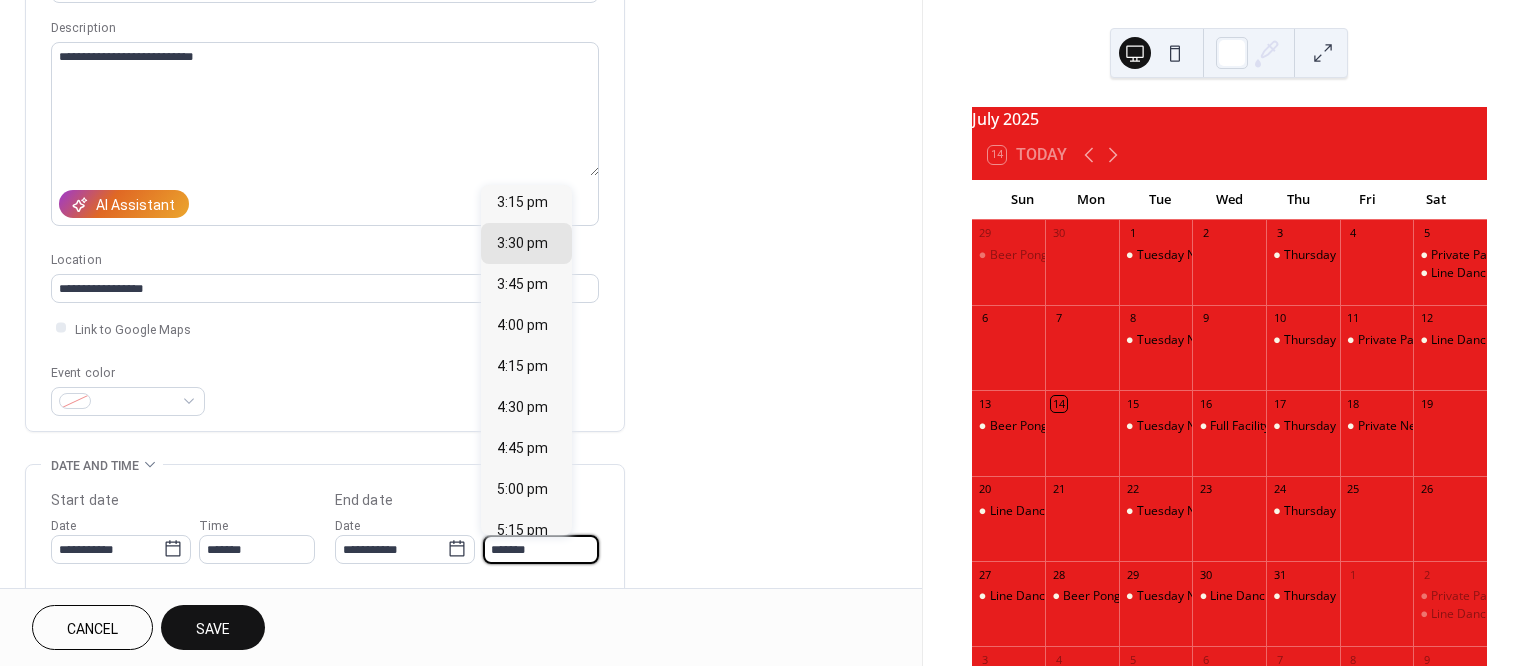 scroll, scrollTop: 87, scrollLeft: 0, axis: vertical 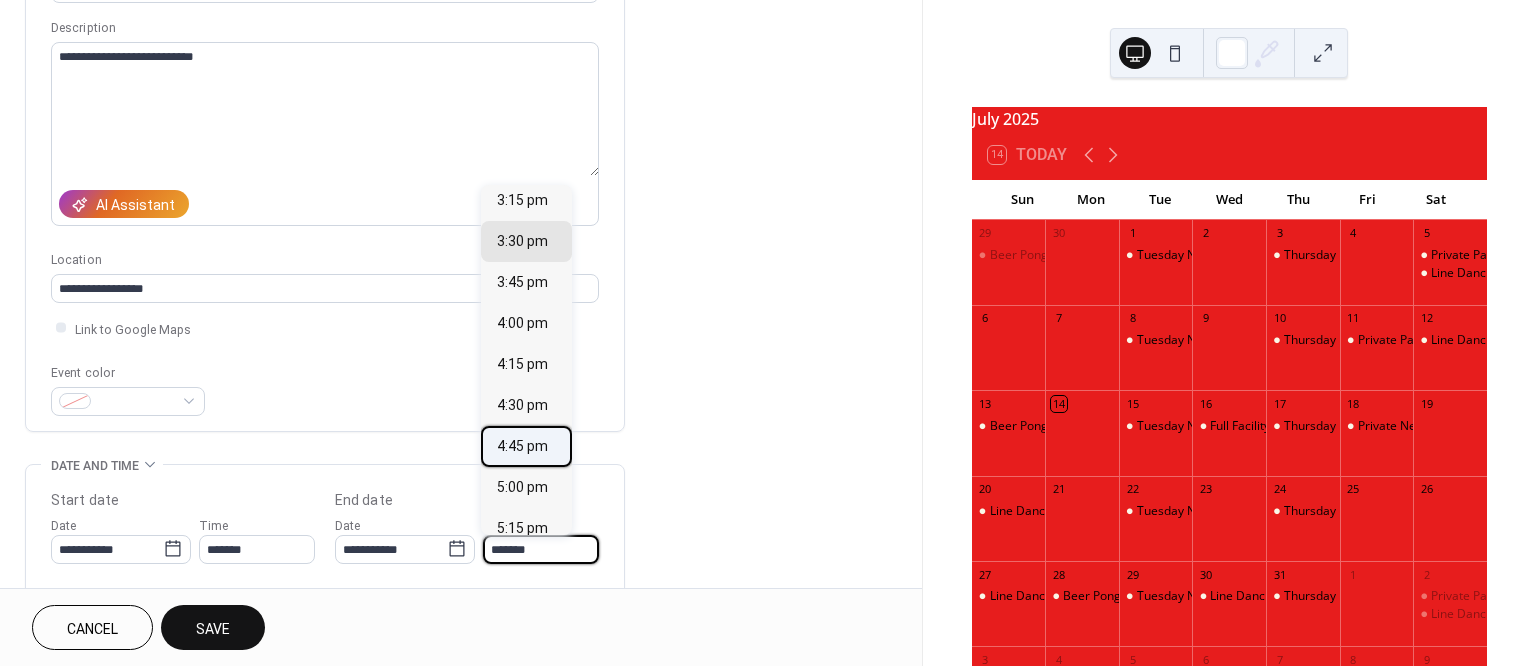 click on "4:45 pm" at bounding box center [522, 446] 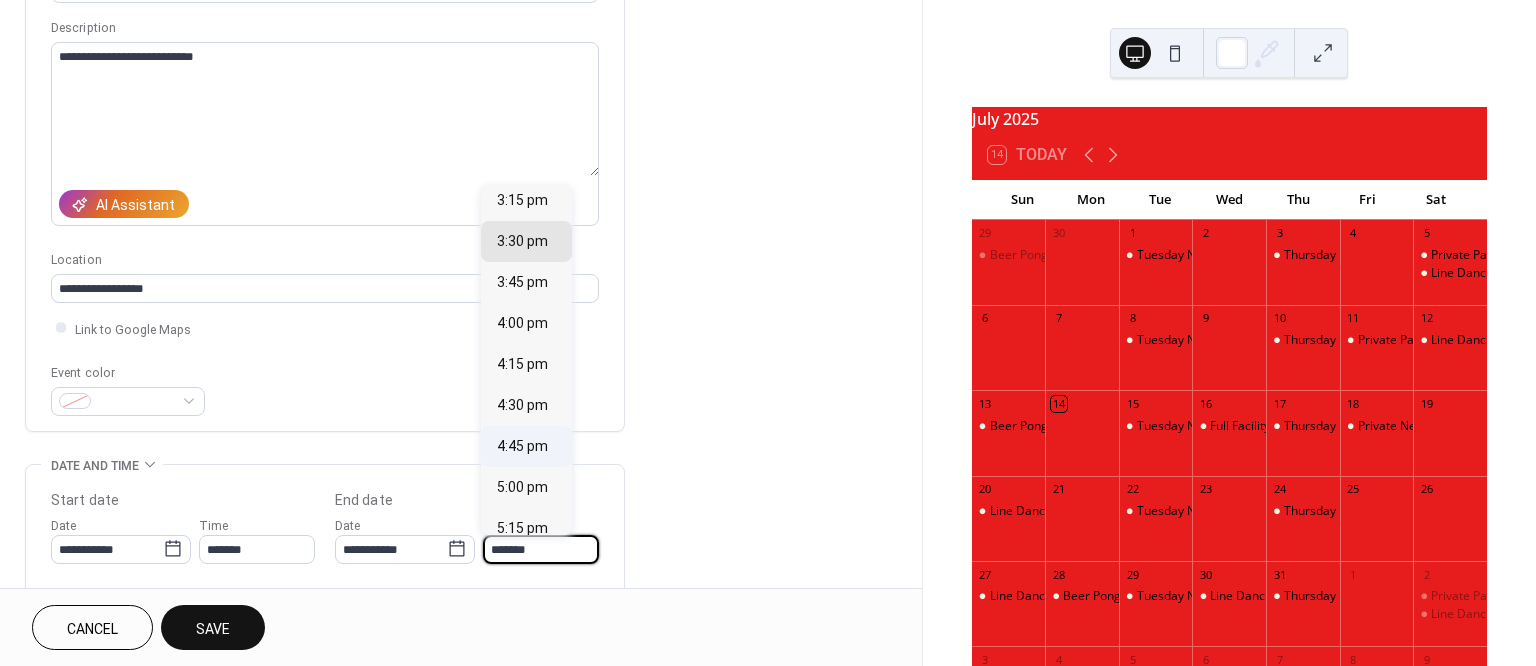 type on "*******" 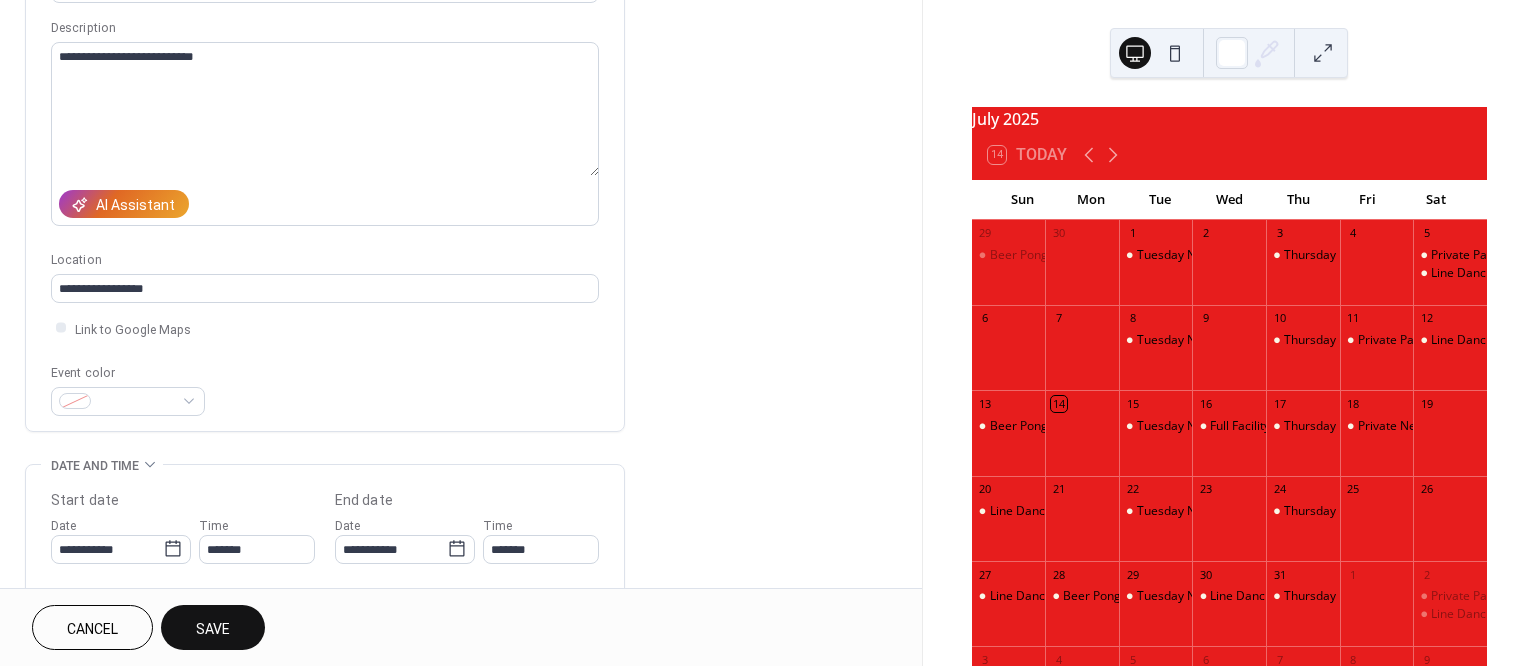 click on "Save" at bounding box center [213, 629] 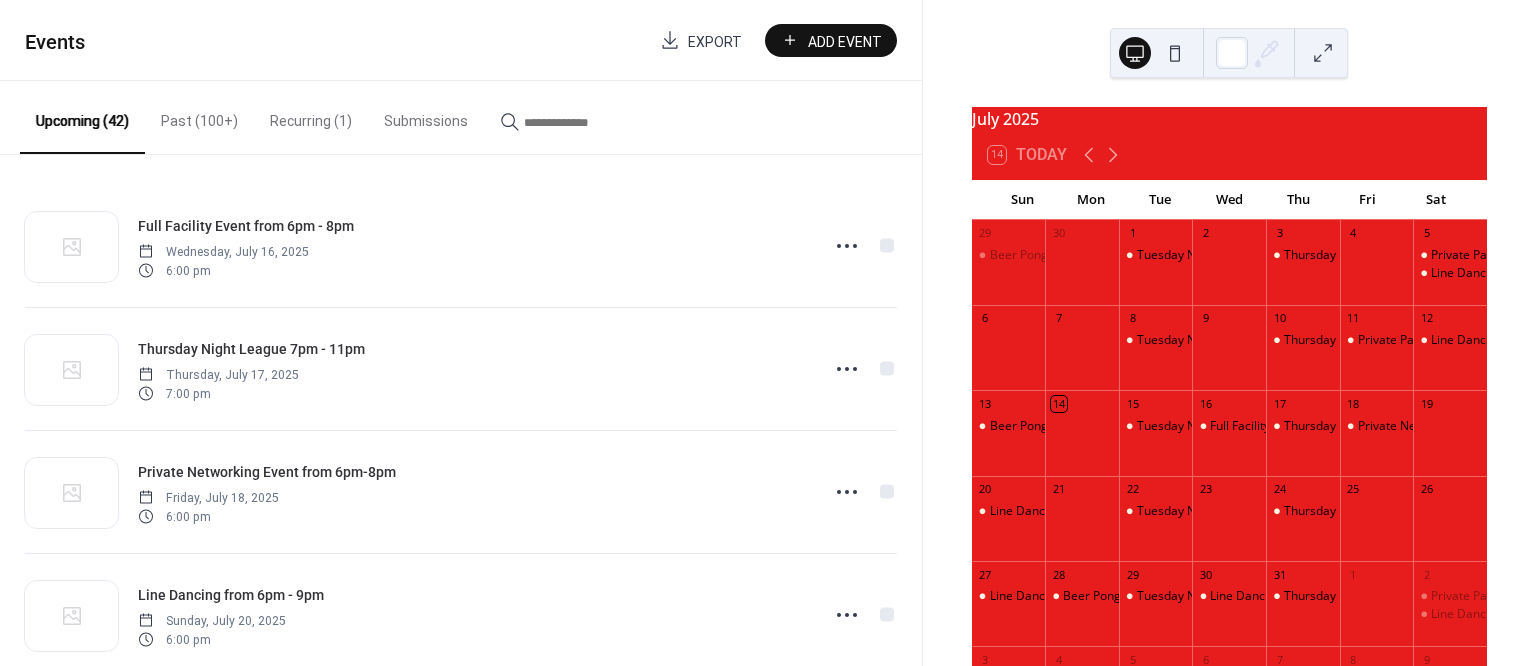 click on "Add Event" at bounding box center [845, 41] 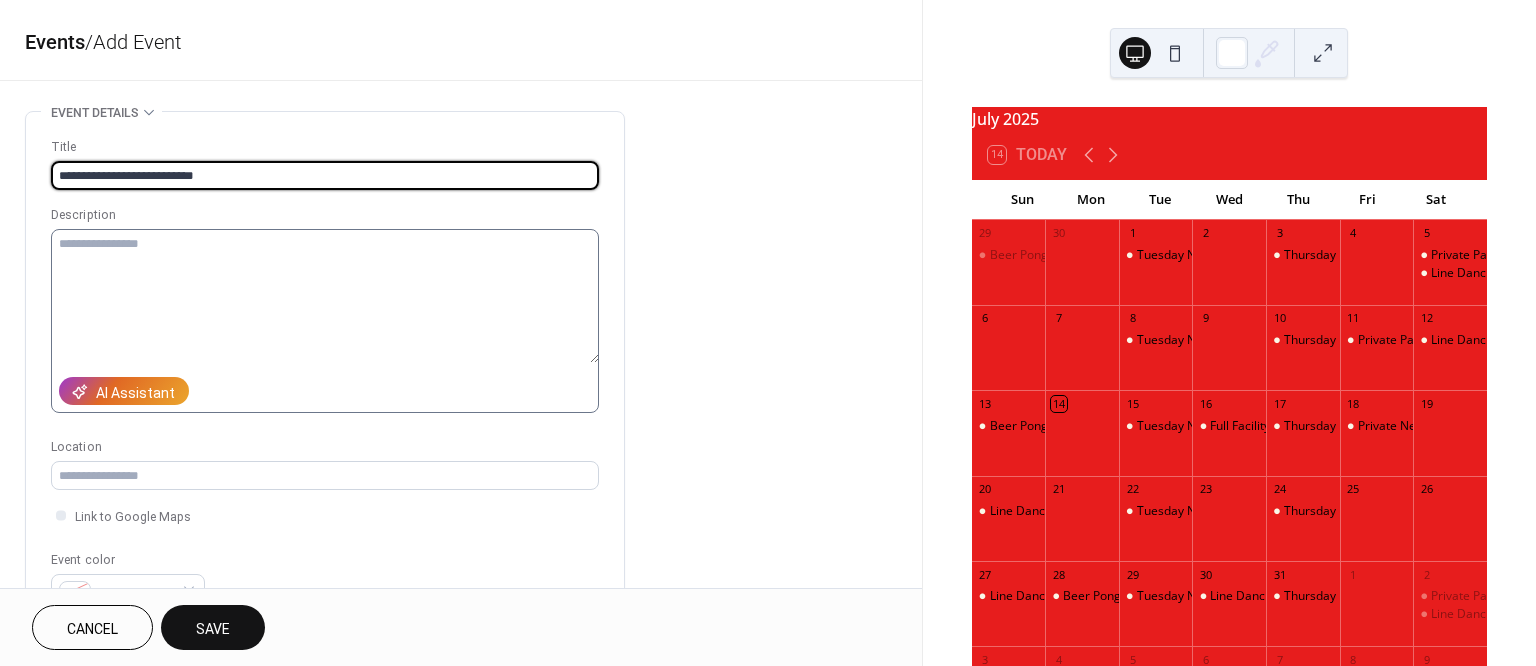 type on "**********" 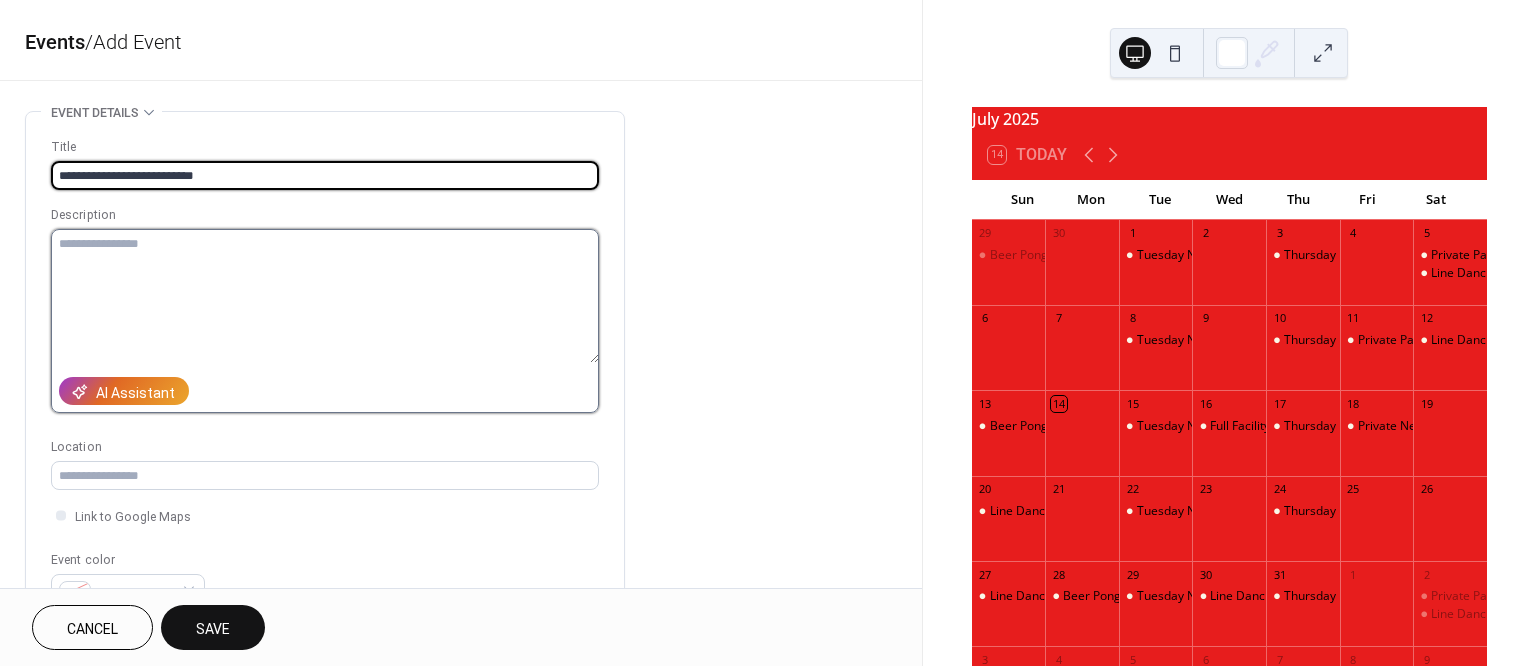 click at bounding box center [325, 296] 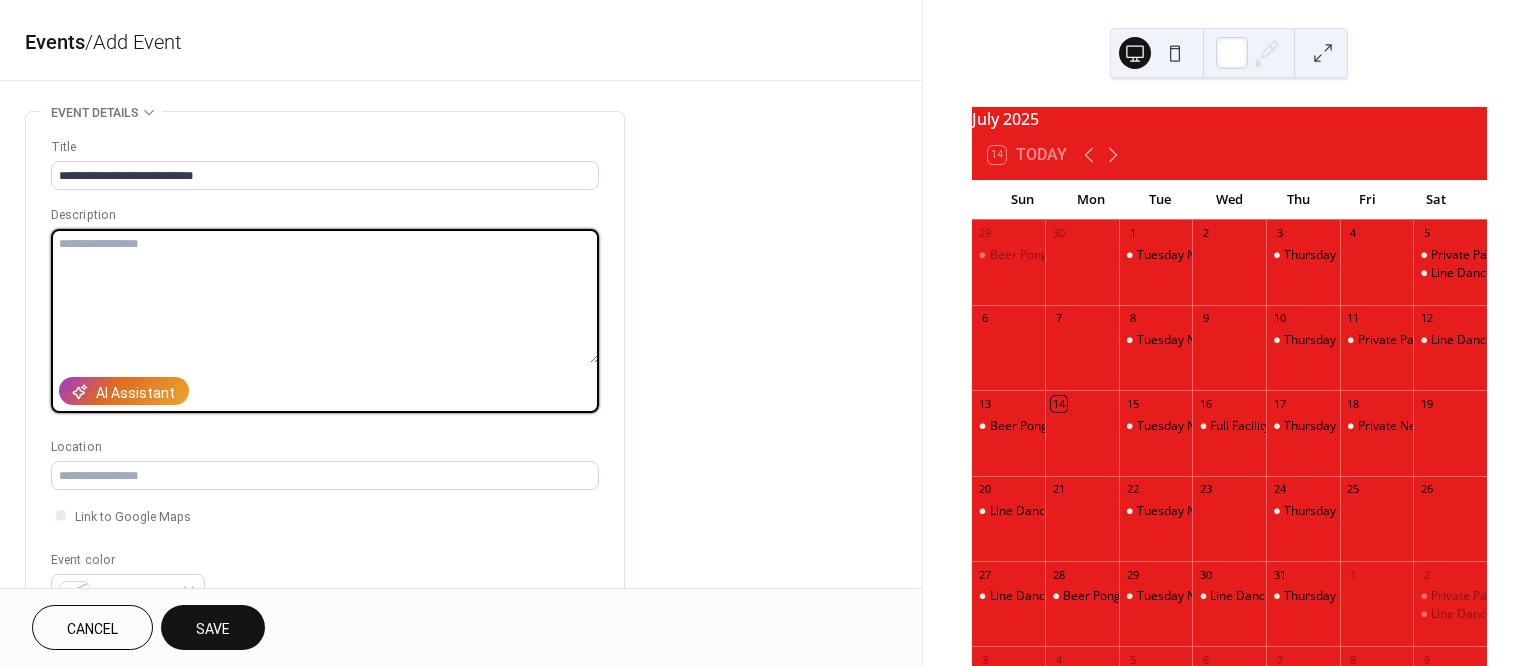 paste on "**********" 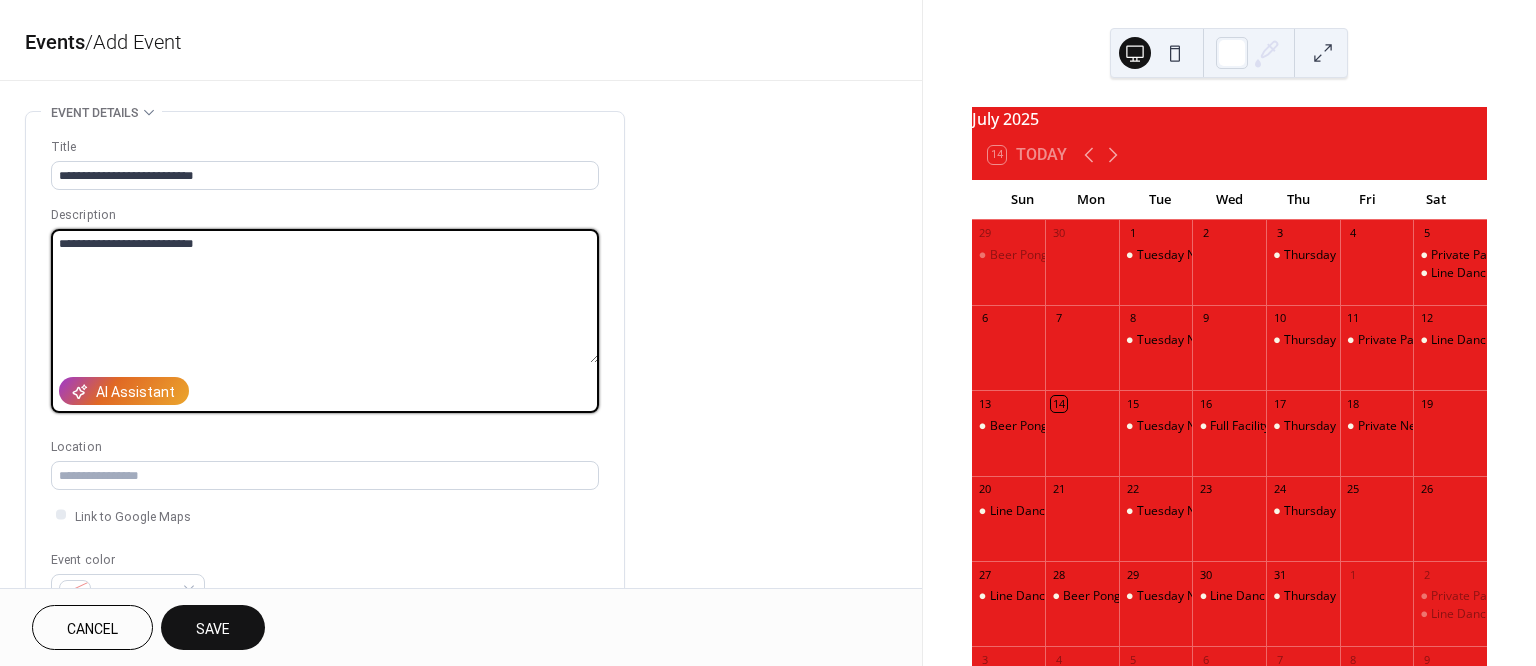 type on "**********" 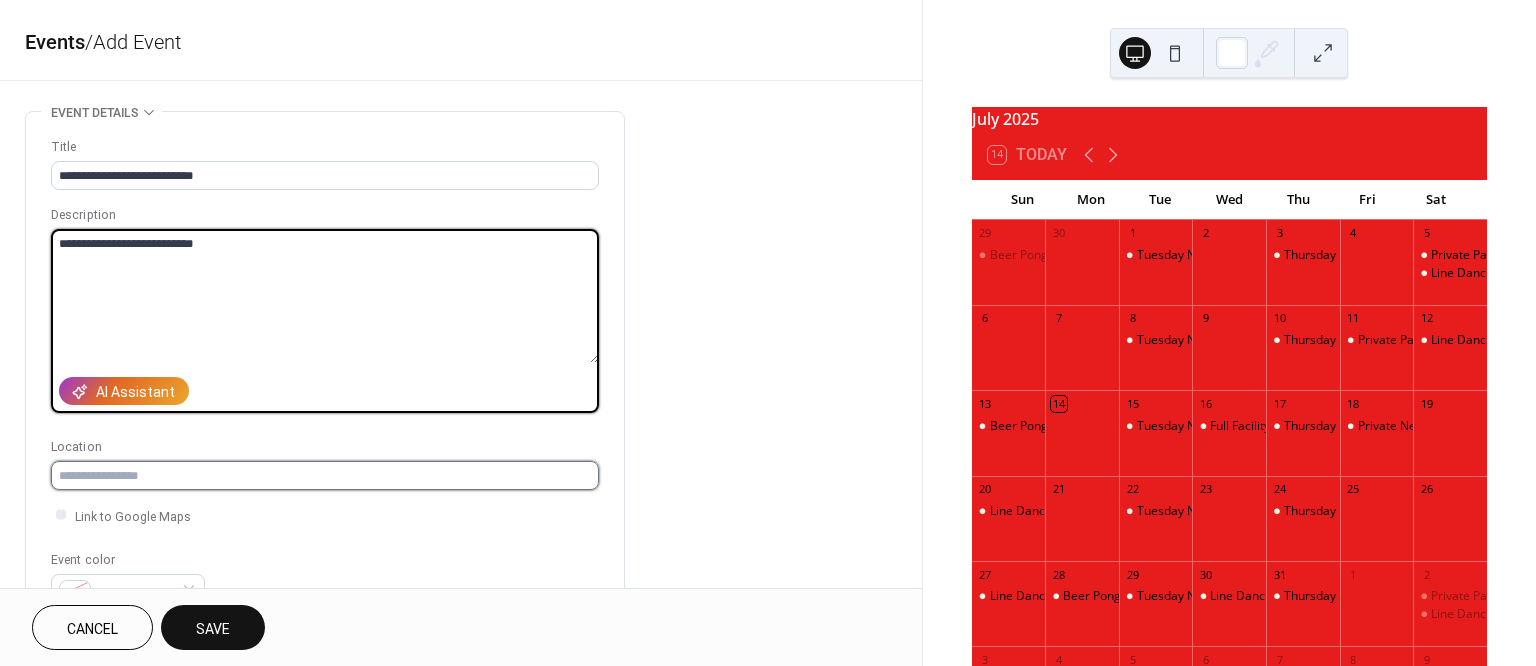 click at bounding box center [325, 475] 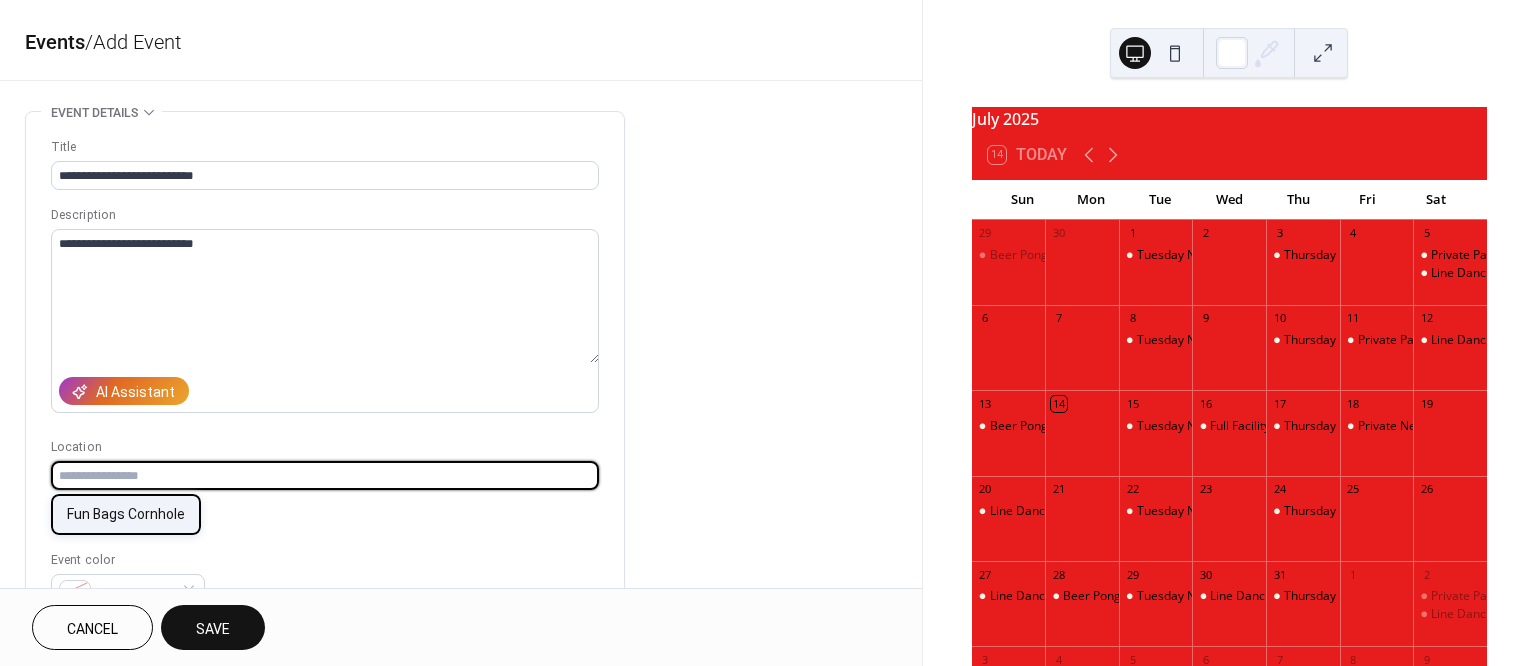 click on "Fun Bags Cornhole" at bounding box center [126, 514] 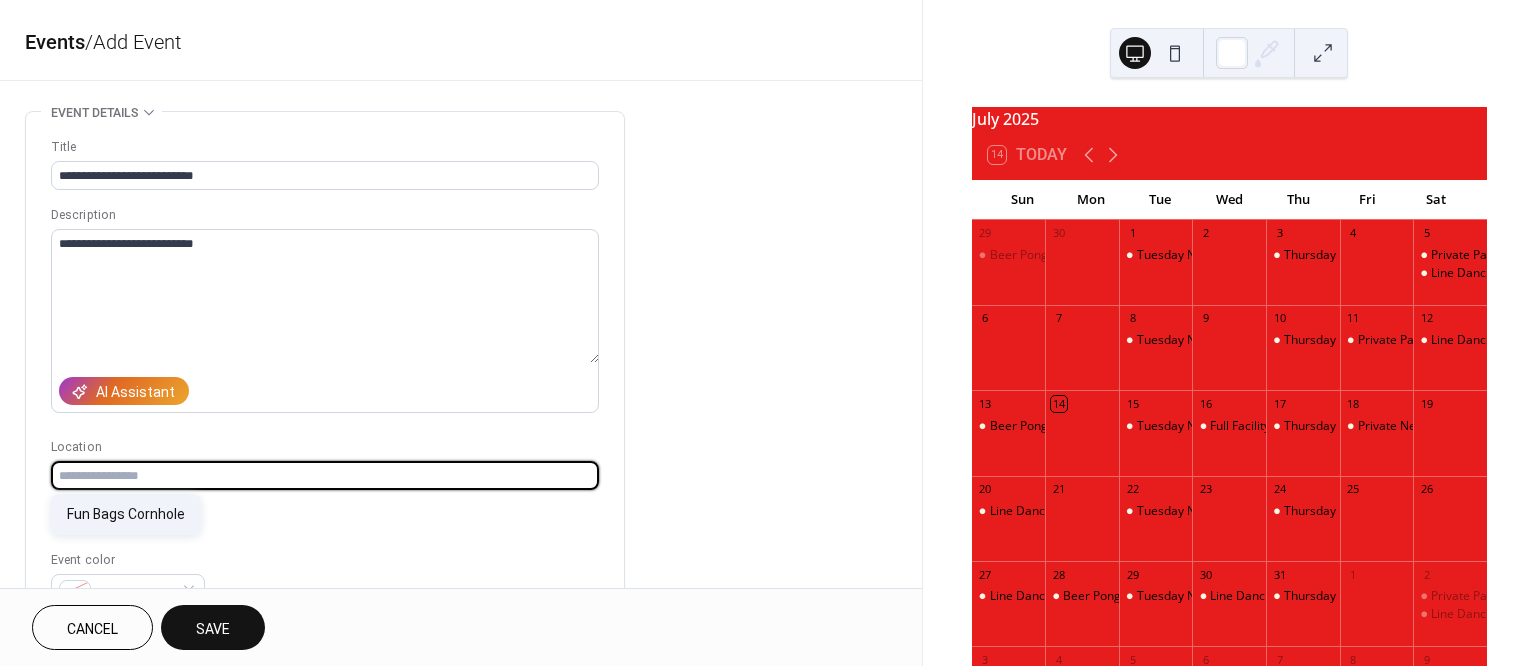 type on "**********" 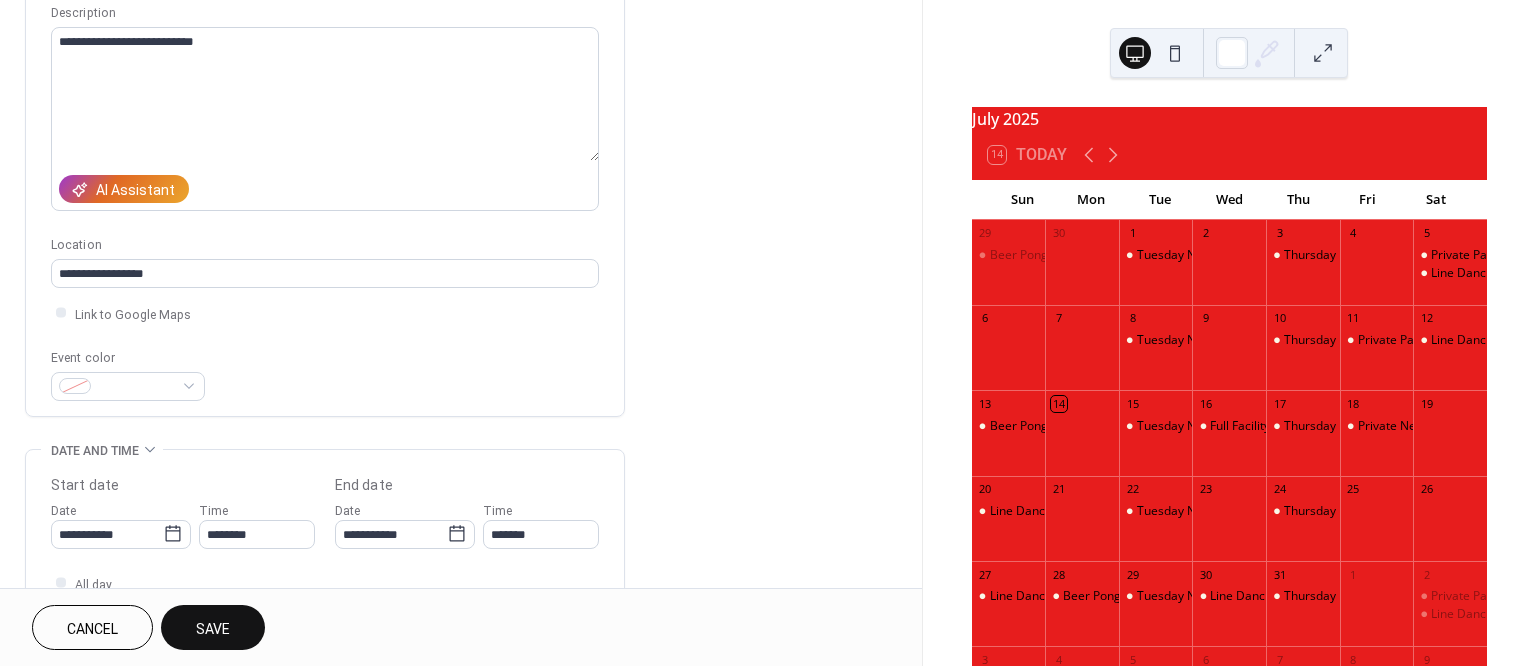 scroll, scrollTop: 203, scrollLeft: 0, axis: vertical 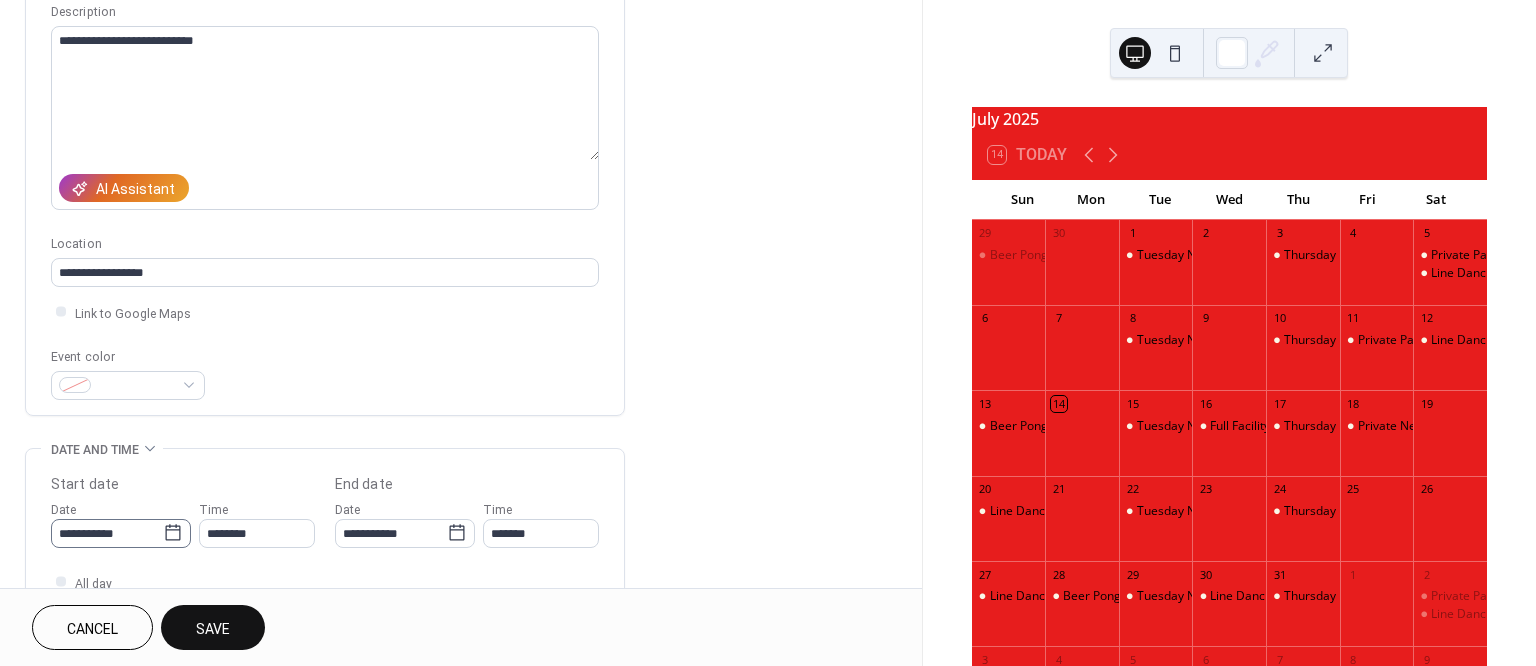 click 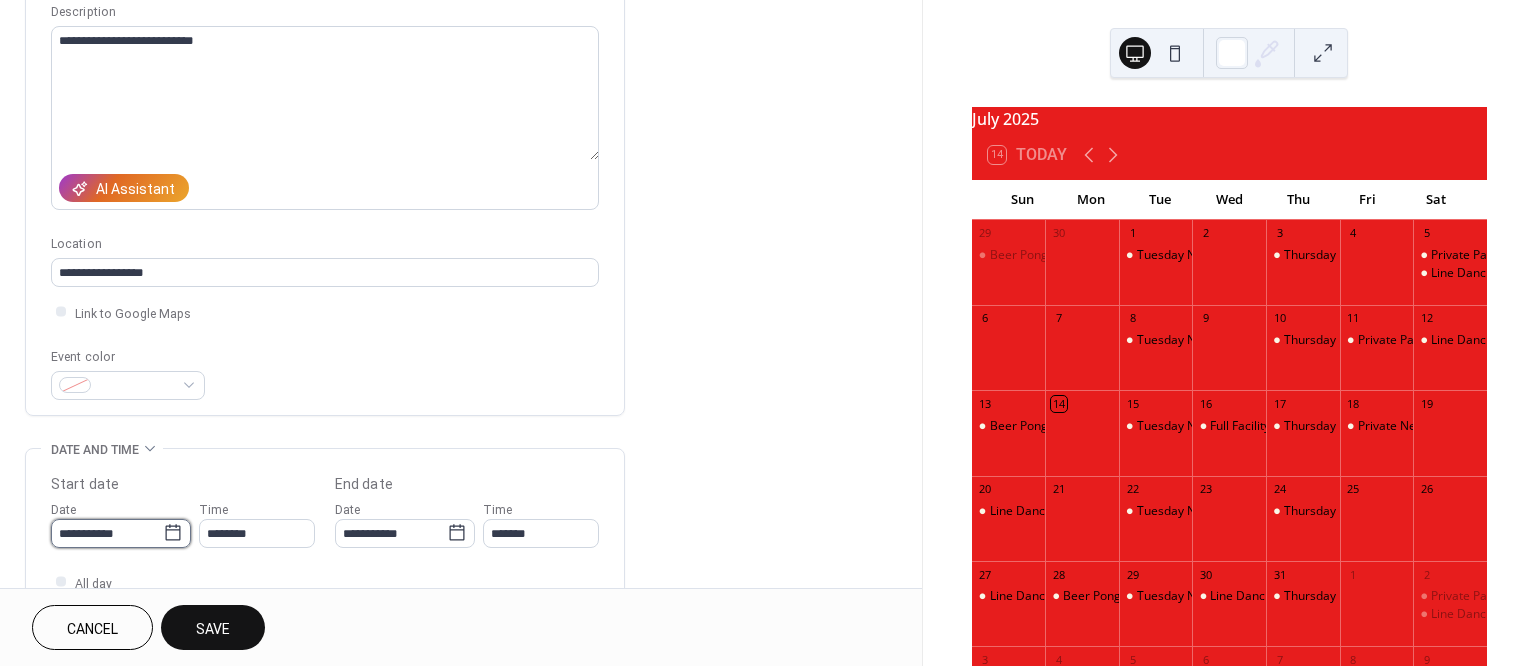 click on "**********" at bounding box center [107, 533] 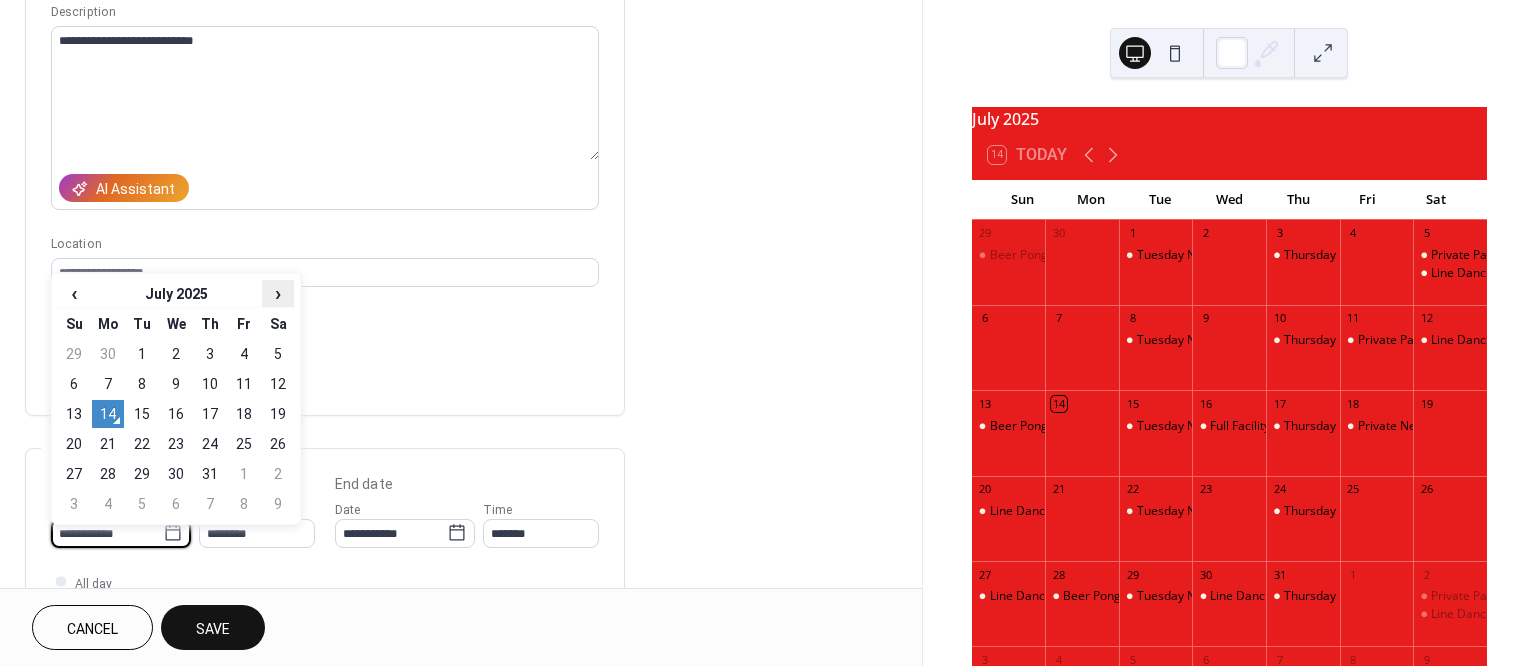 click on "›" at bounding box center (278, 293) 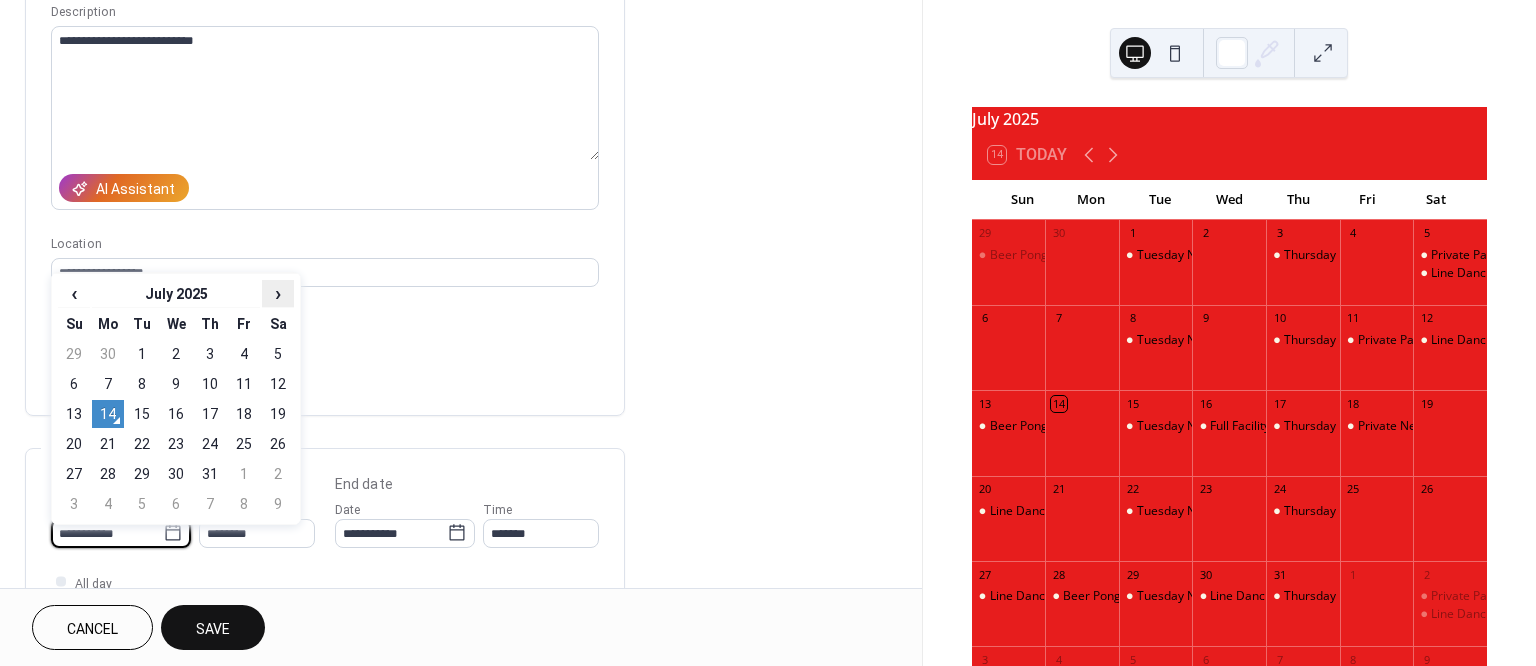 click on "›" at bounding box center (278, 293) 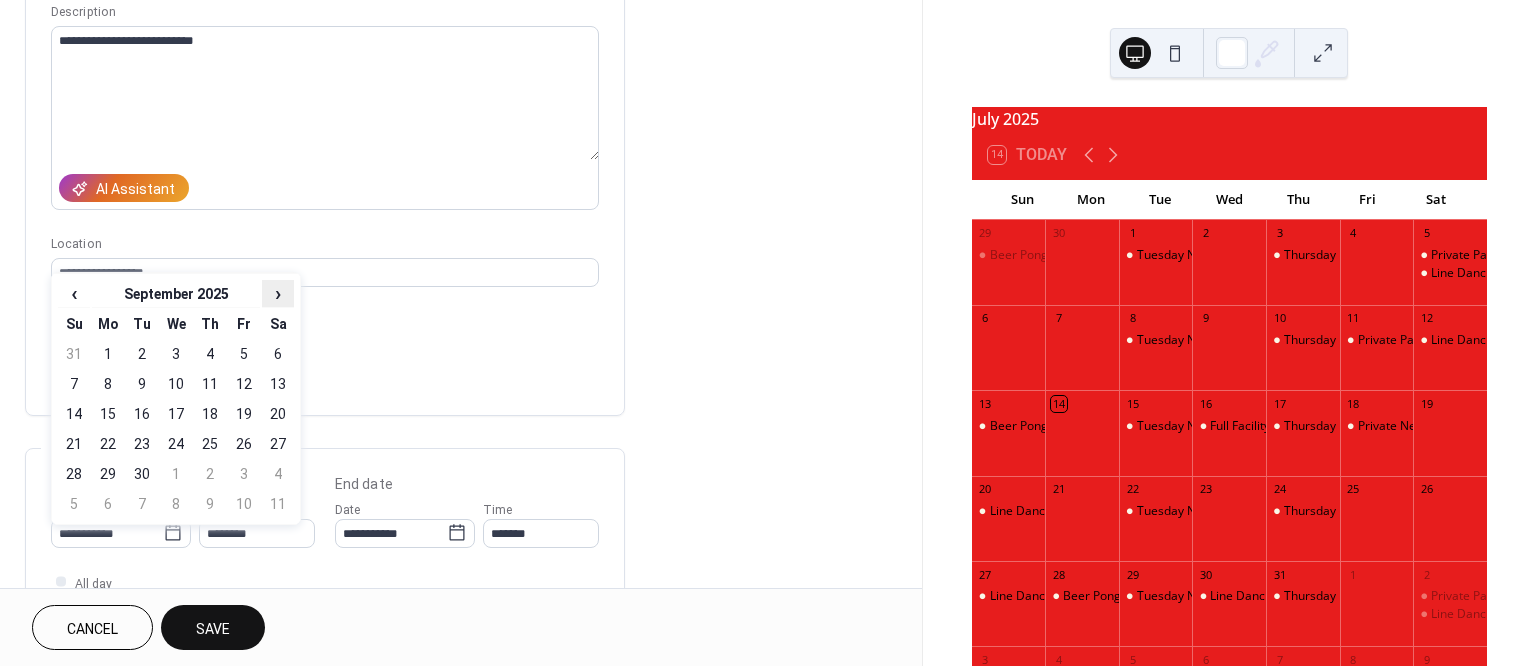 click on "›" at bounding box center [278, 293] 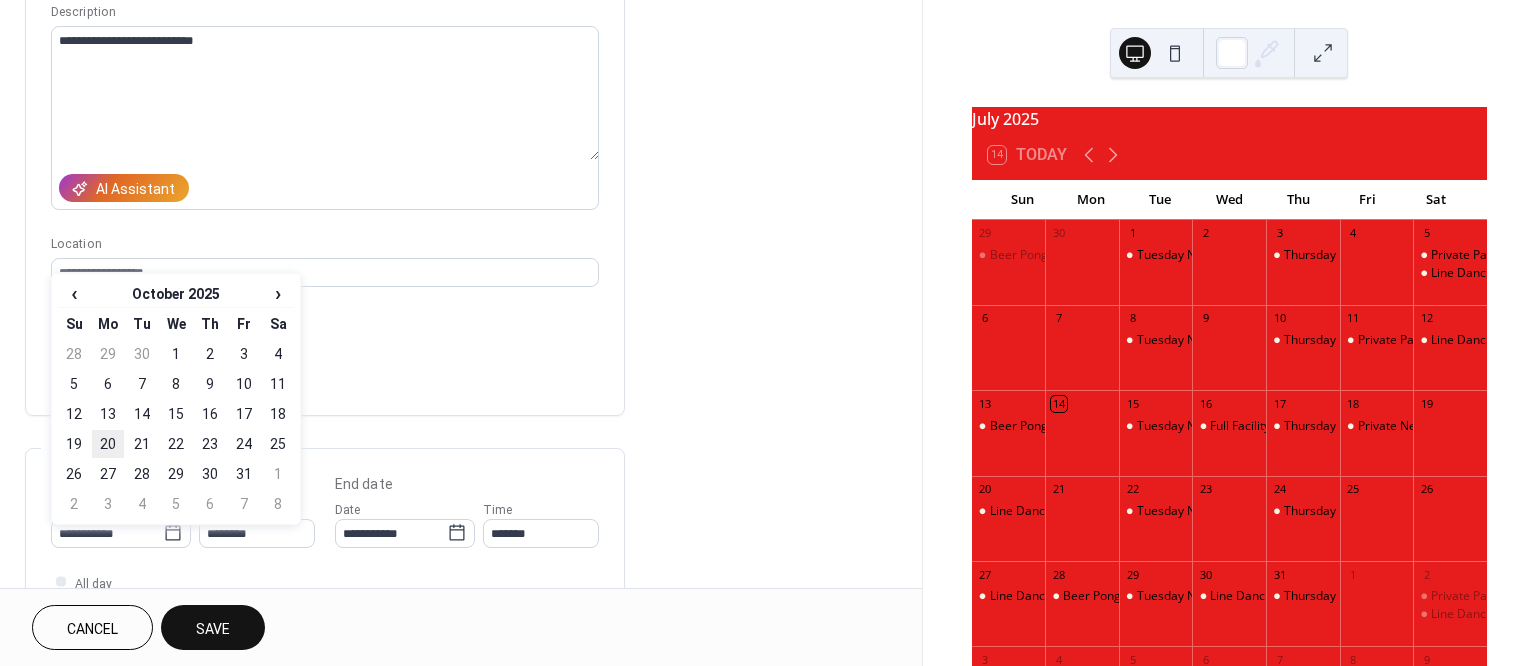 click on "20" at bounding box center (108, 444) 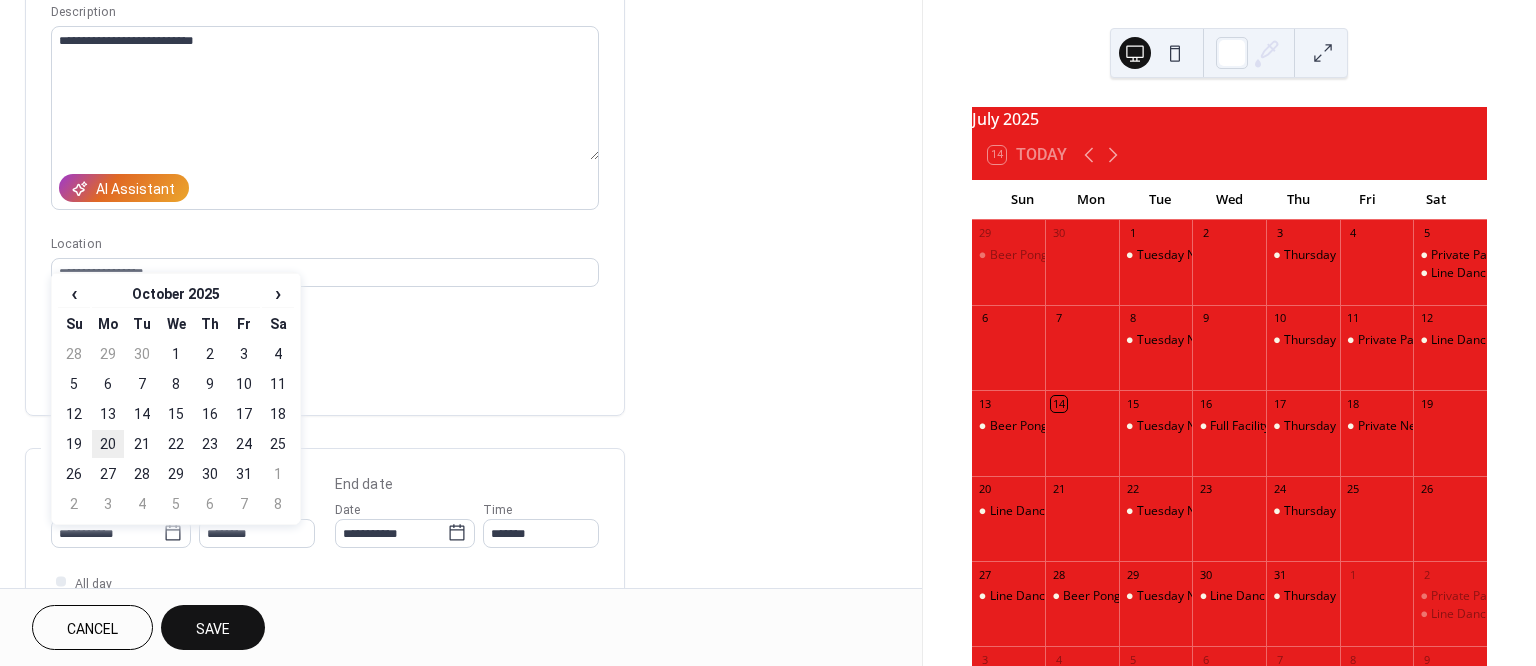 type on "**********" 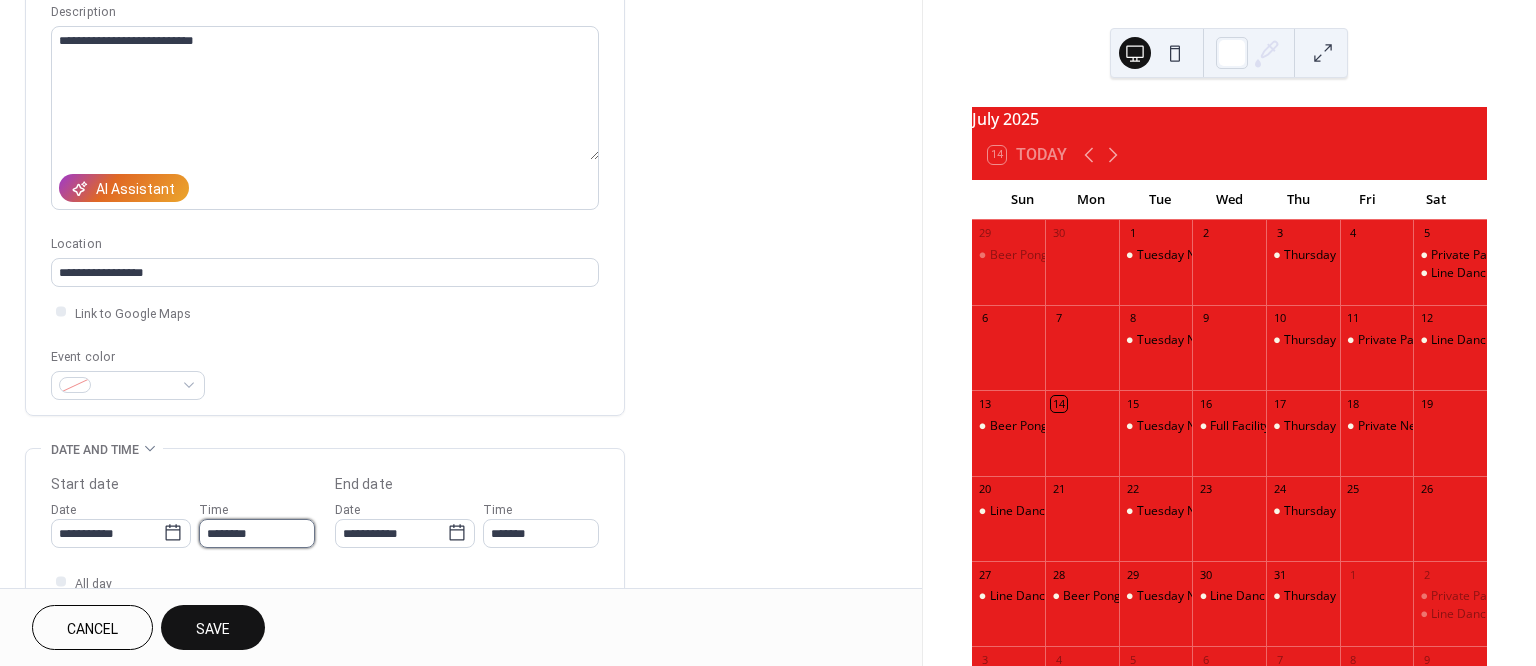 click on "********" at bounding box center [257, 533] 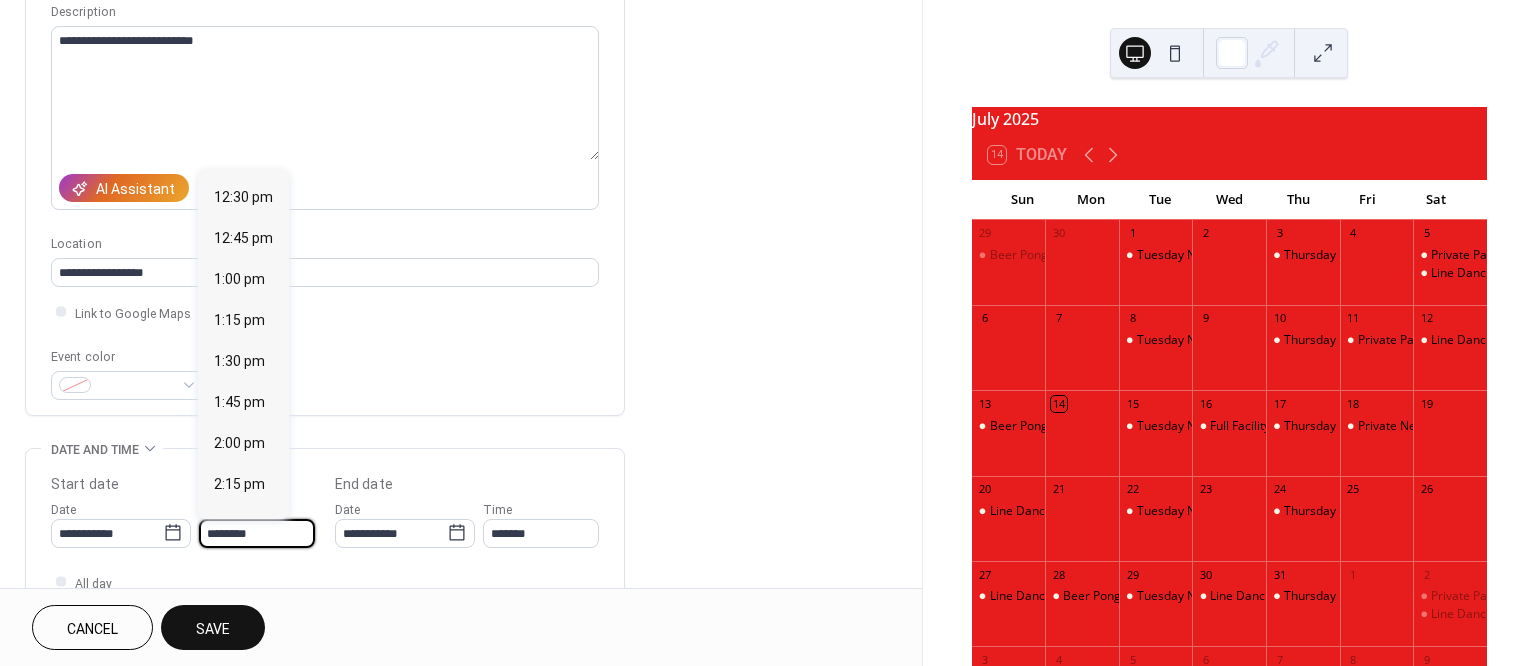 scroll, scrollTop: 2076, scrollLeft: 0, axis: vertical 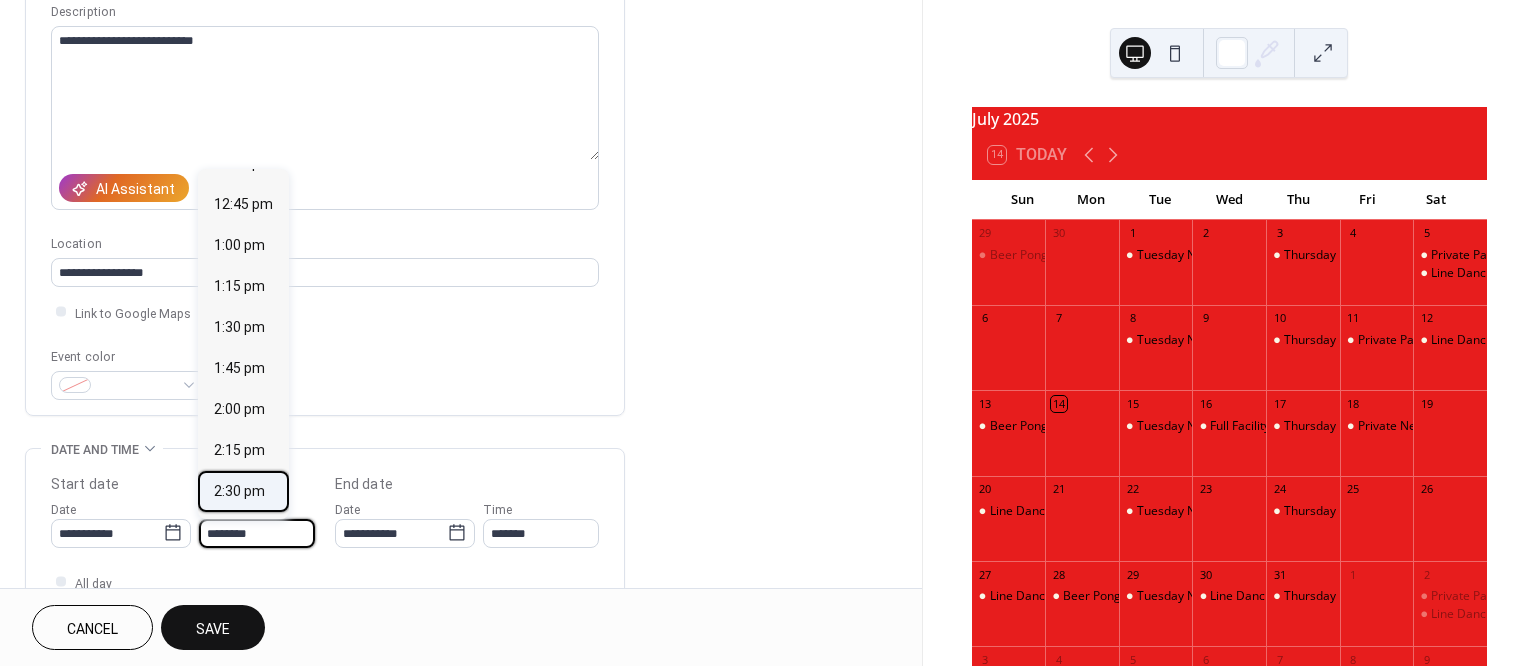 click on "2:30 pm" at bounding box center (239, 490) 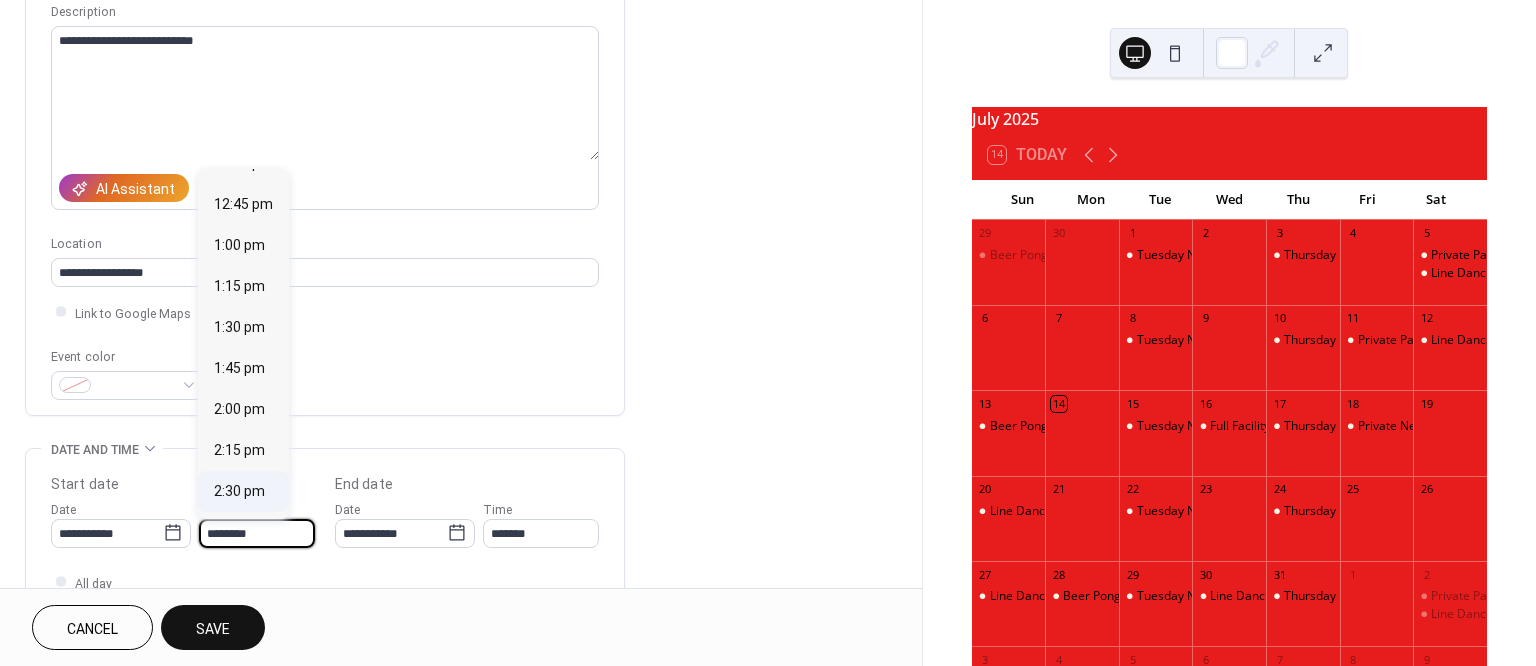 type on "*******" 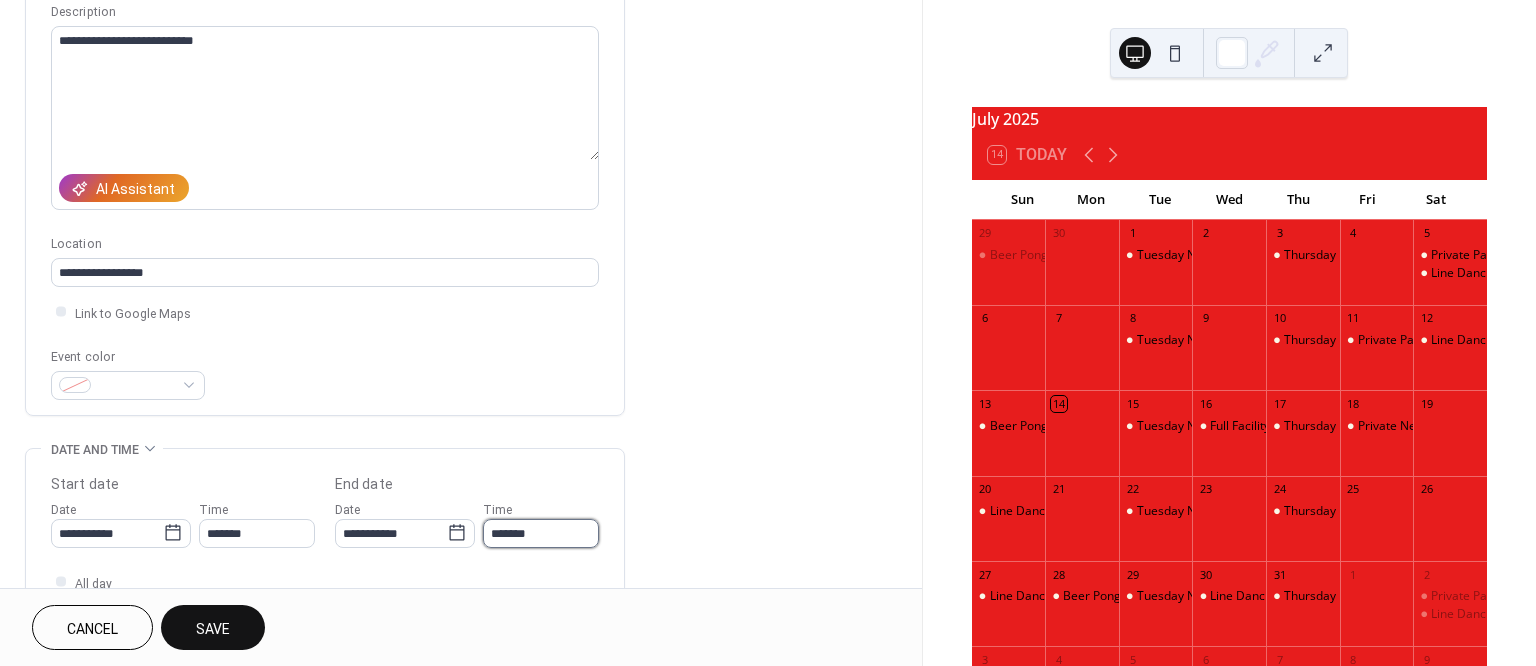 click on "*******" at bounding box center [541, 533] 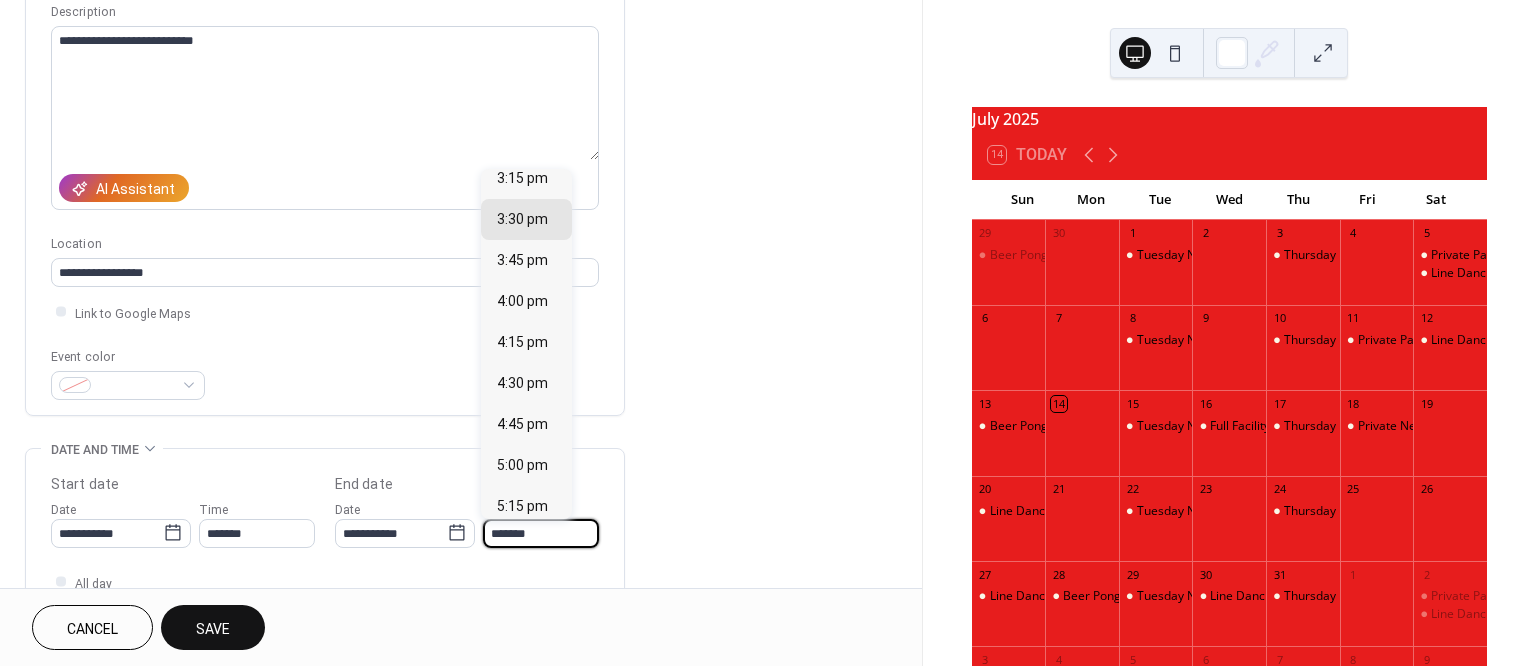 scroll, scrollTop: 150, scrollLeft: 0, axis: vertical 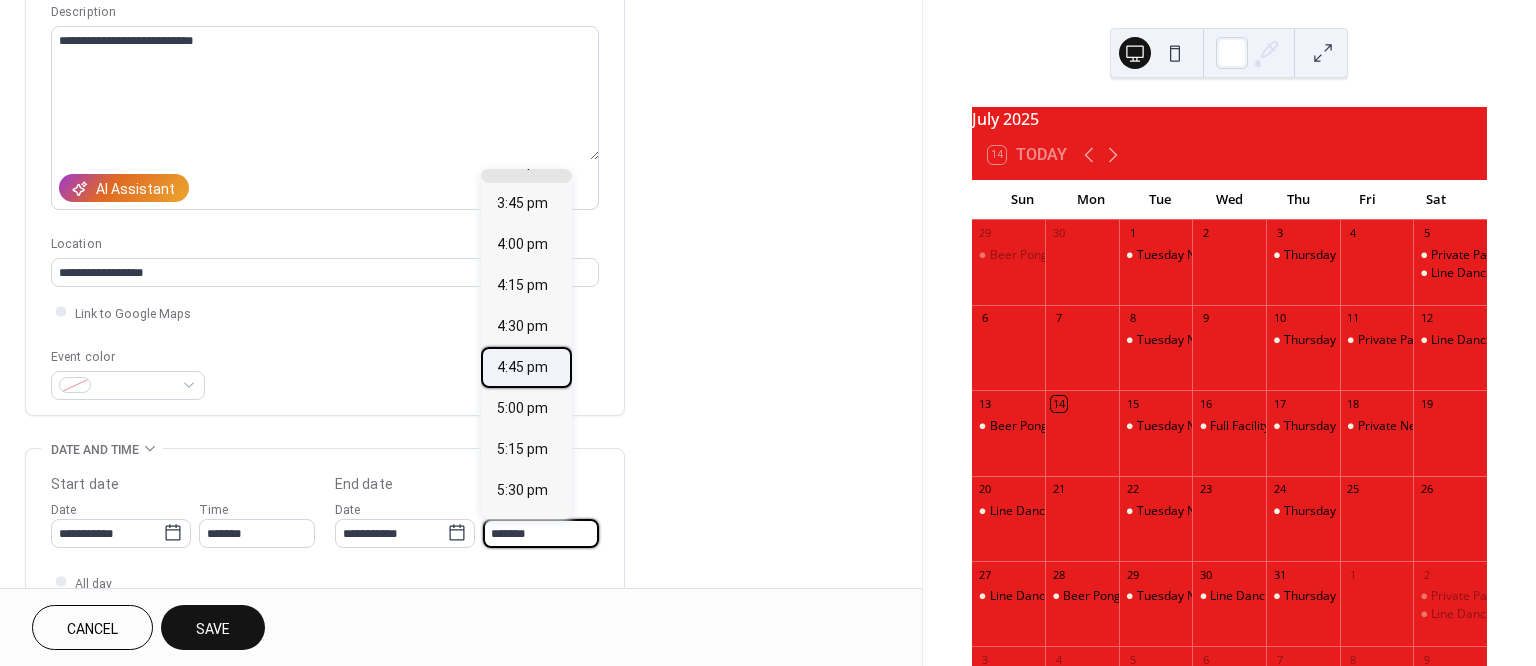 click on "4:45 pm" at bounding box center [522, 366] 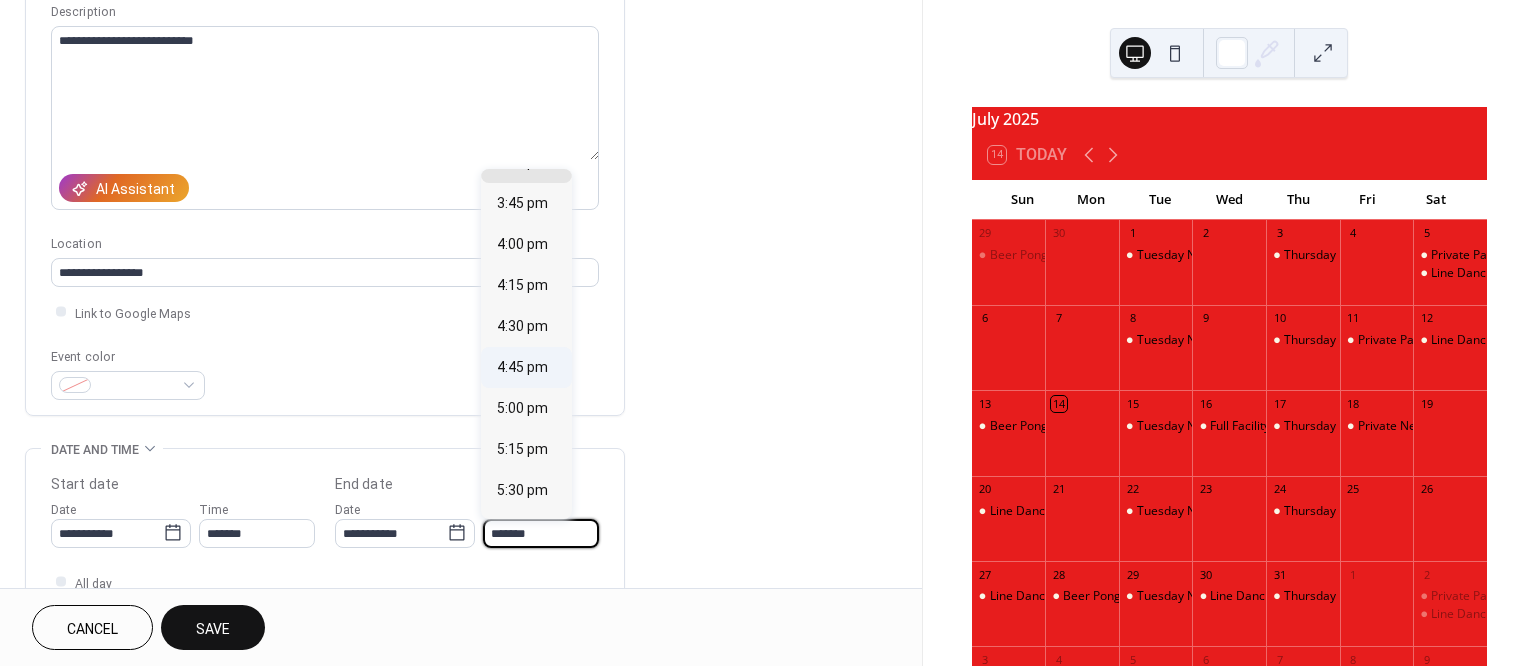 type on "*******" 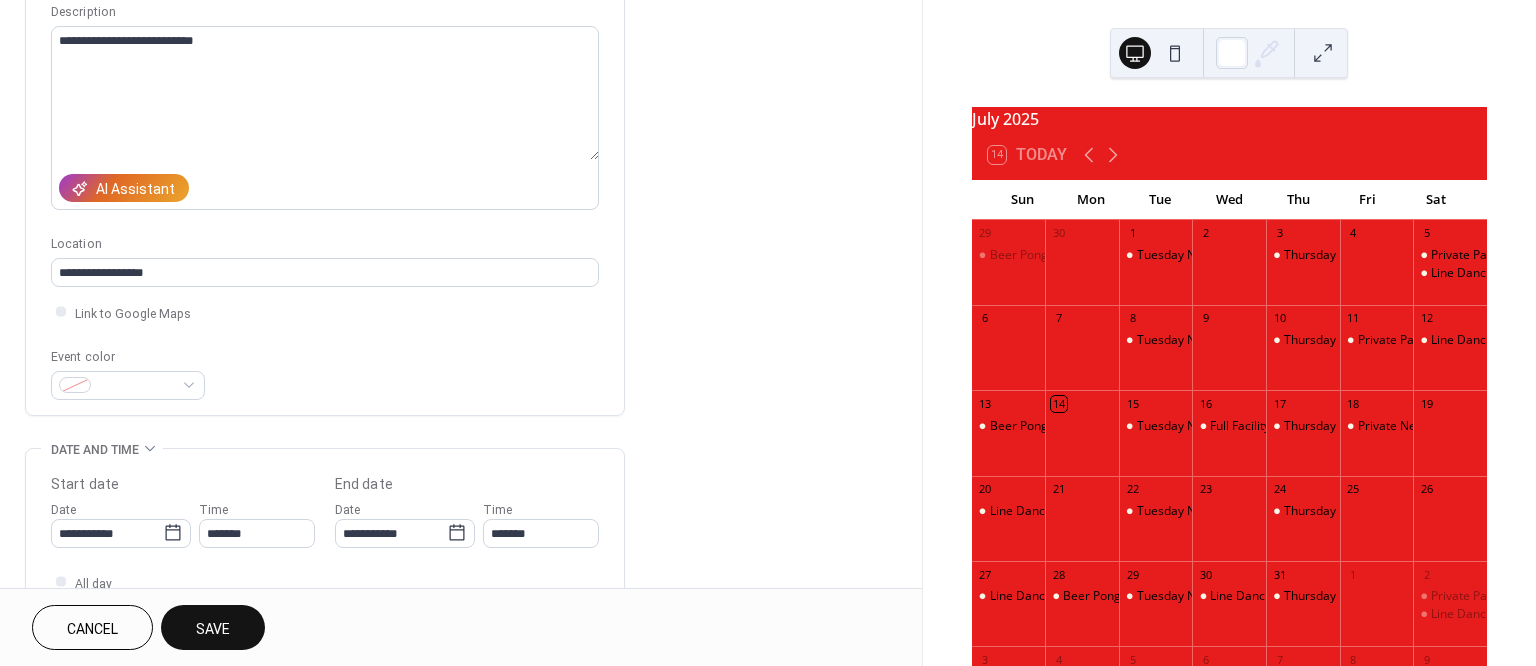 click on "Save" at bounding box center (213, 627) 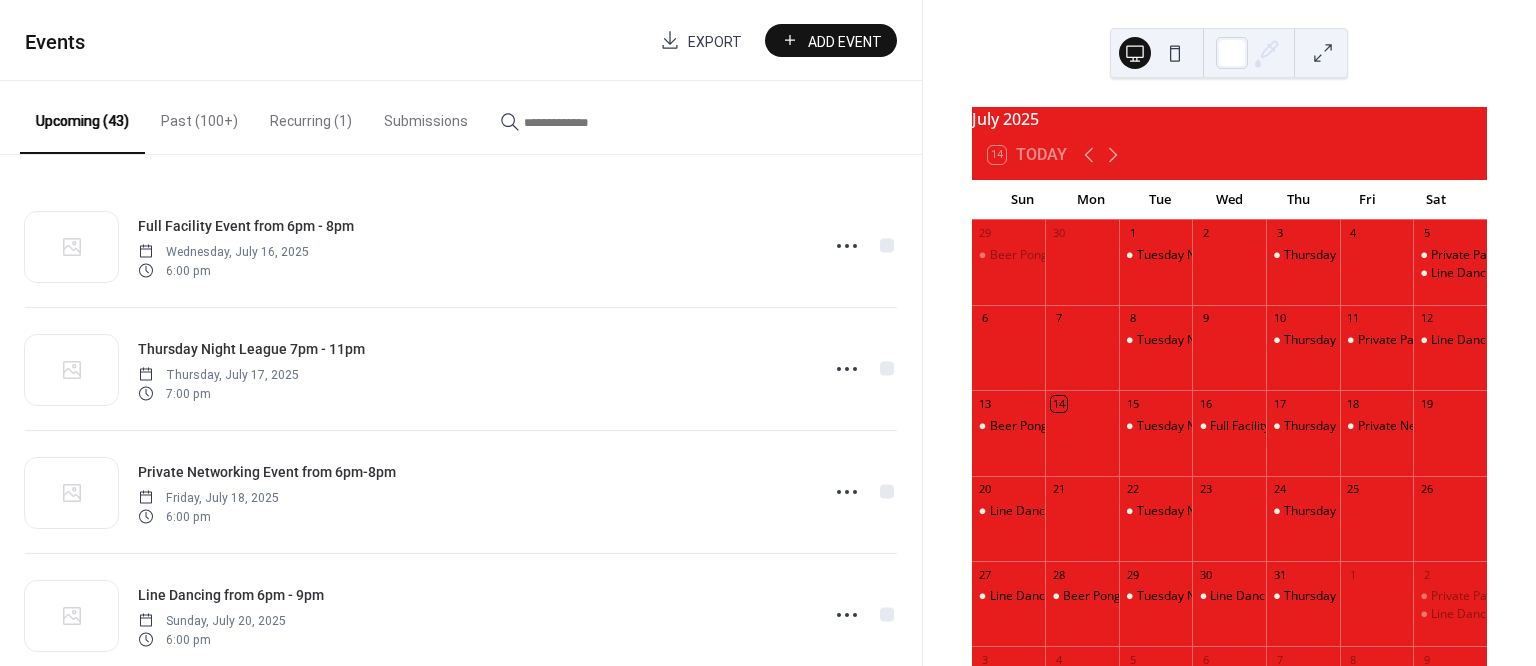 click on "Add Event" at bounding box center (845, 41) 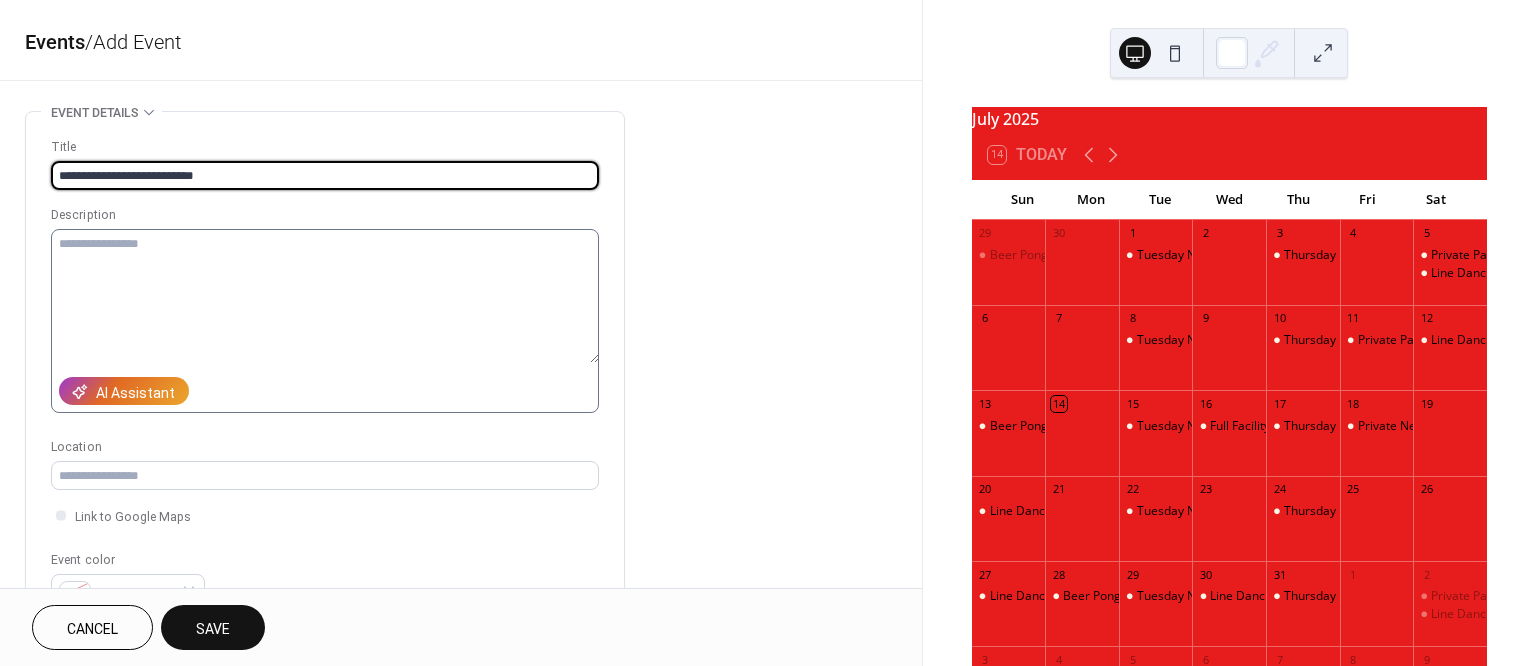 type on "**********" 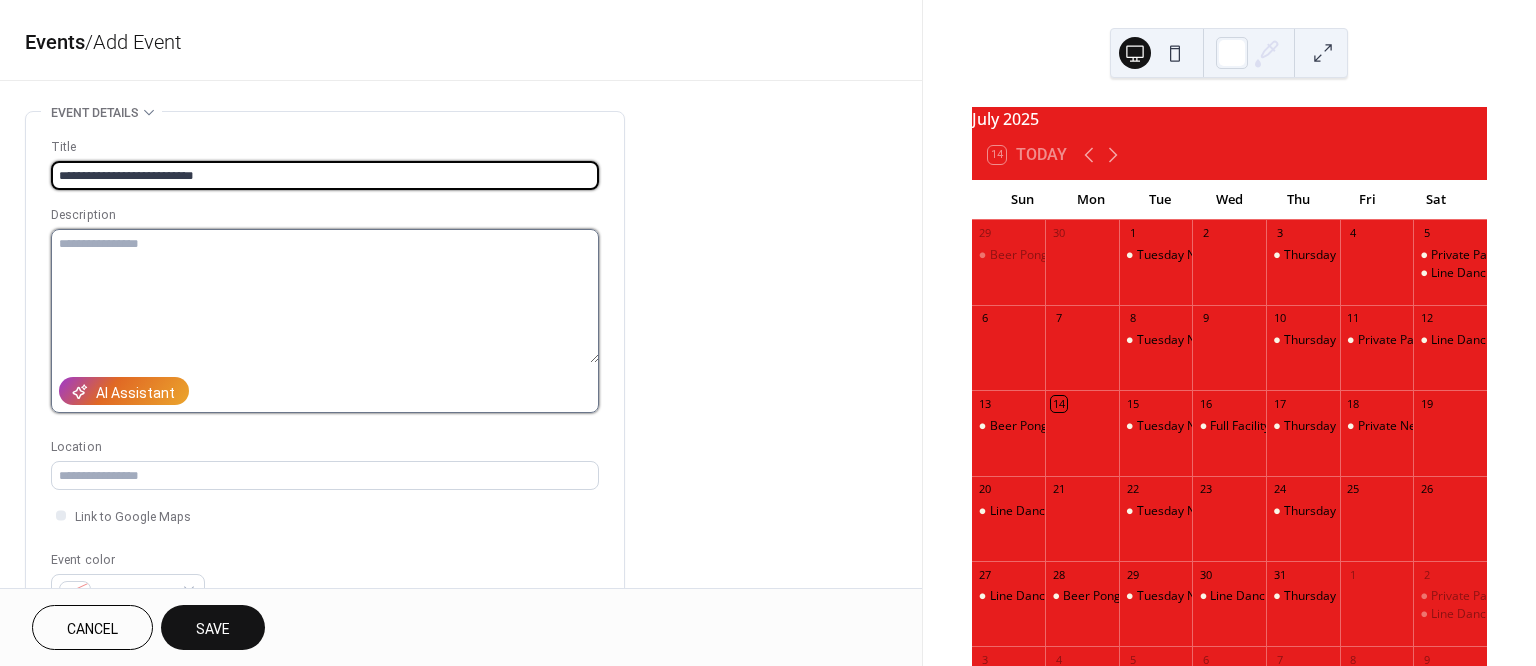 click at bounding box center (325, 296) 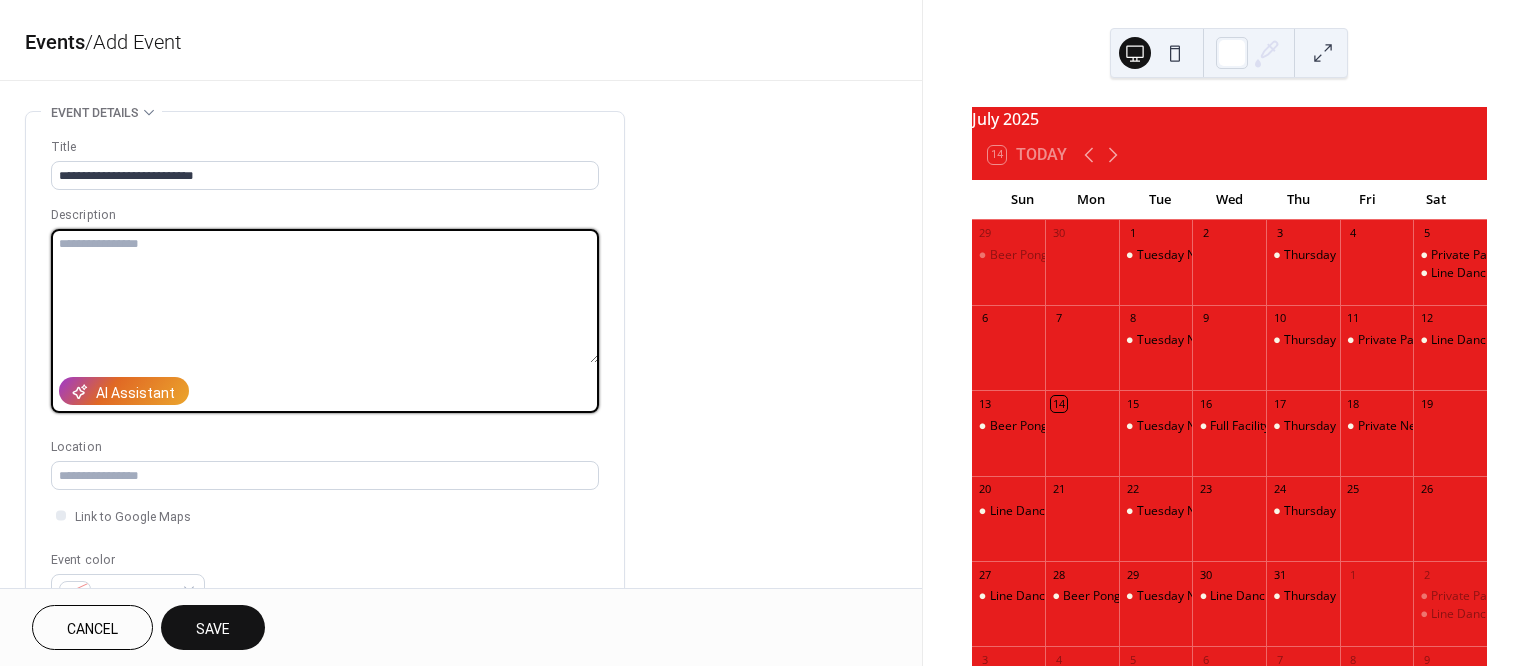 paste on "**********" 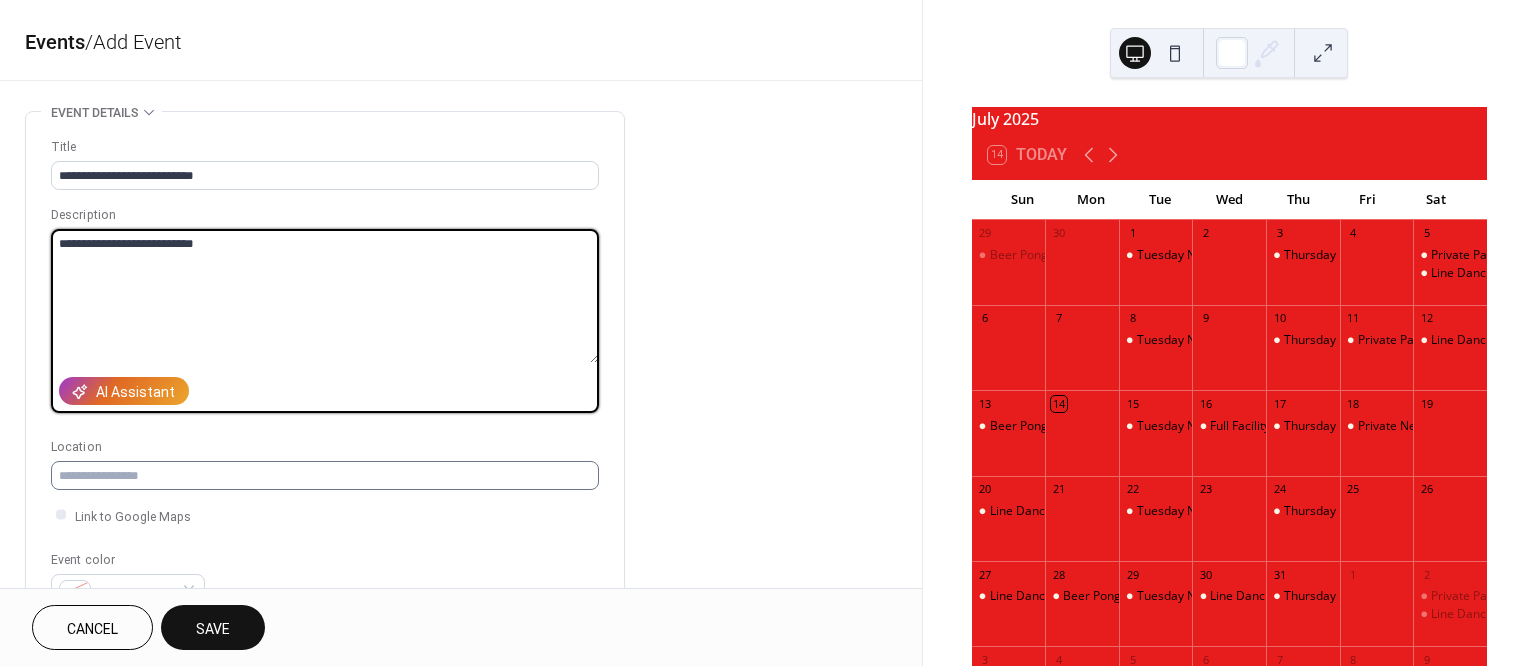 type on "**********" 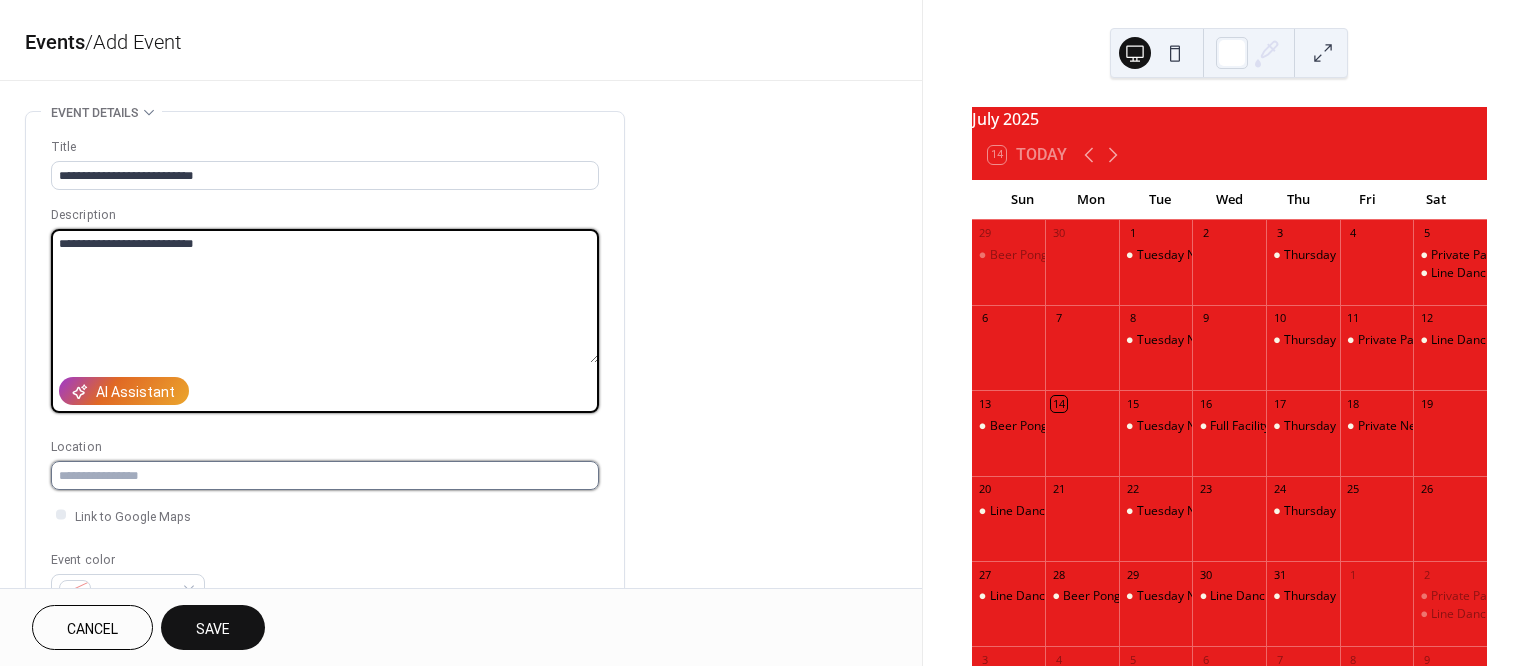 click at bounding box center (325, 475) 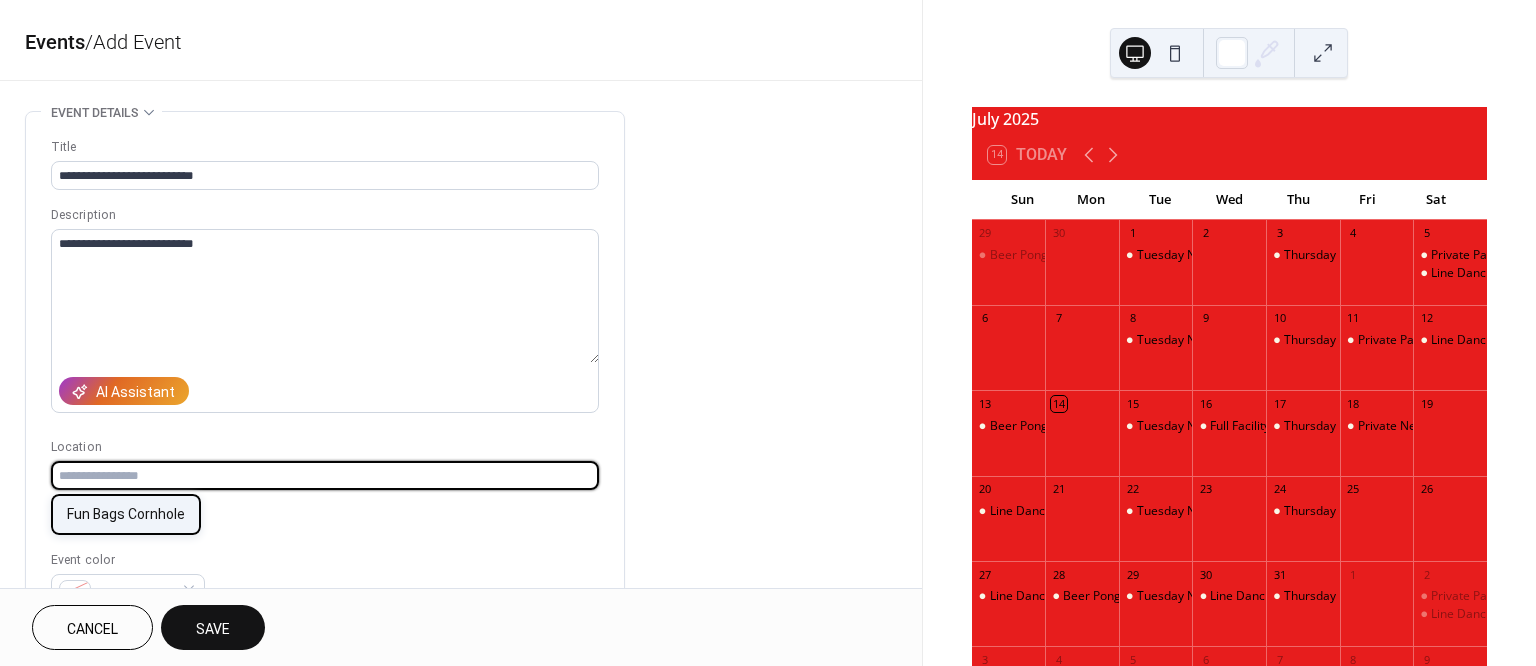 click on "Fun Bags Cornhole" at bounding box center [126, 514] 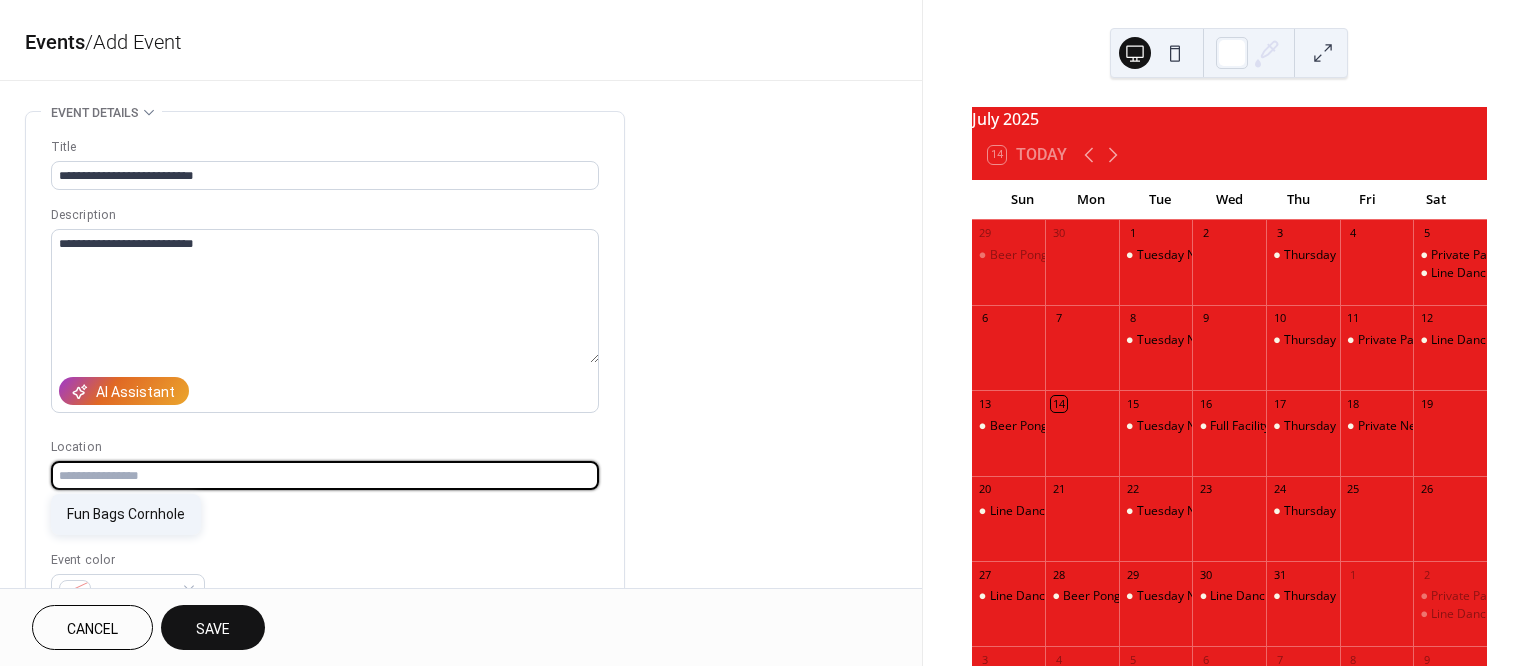 type on "**********" 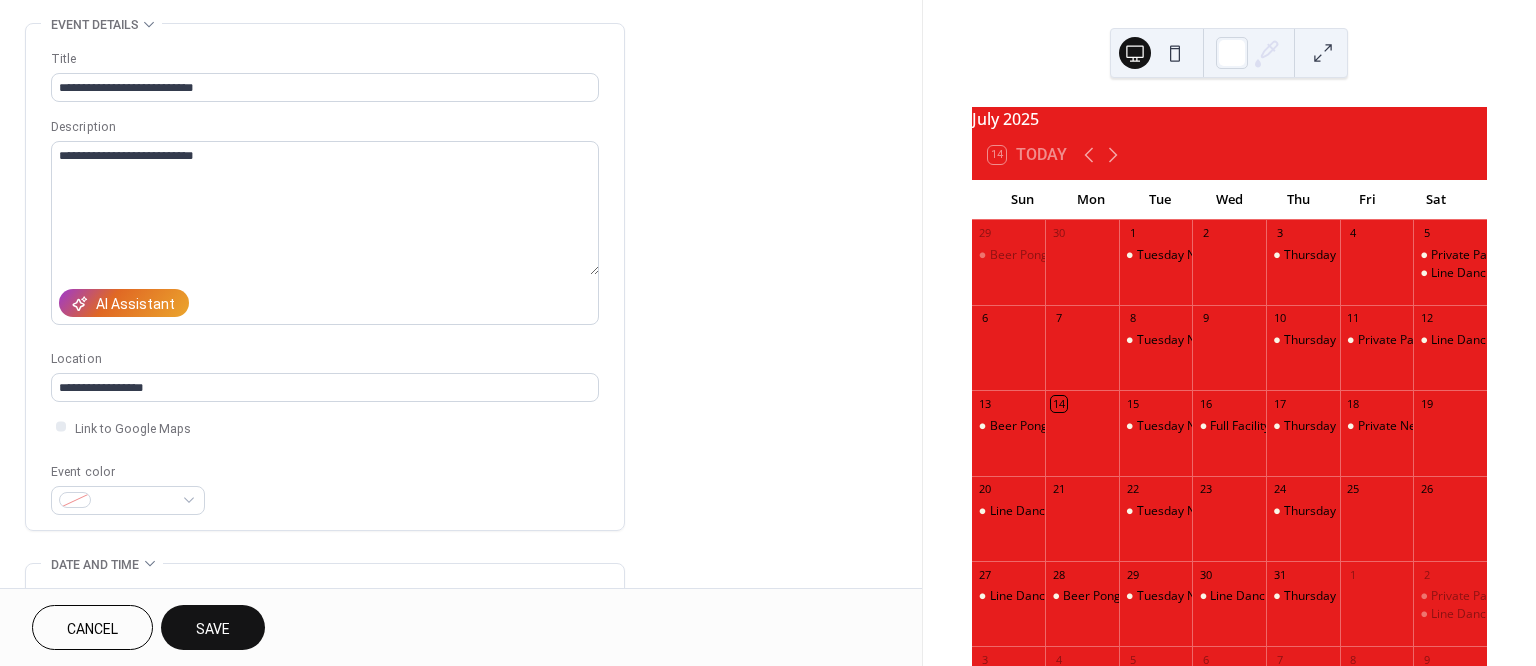 scroll, scrollTop: 183, scrollLeft: 0, axis: vertical 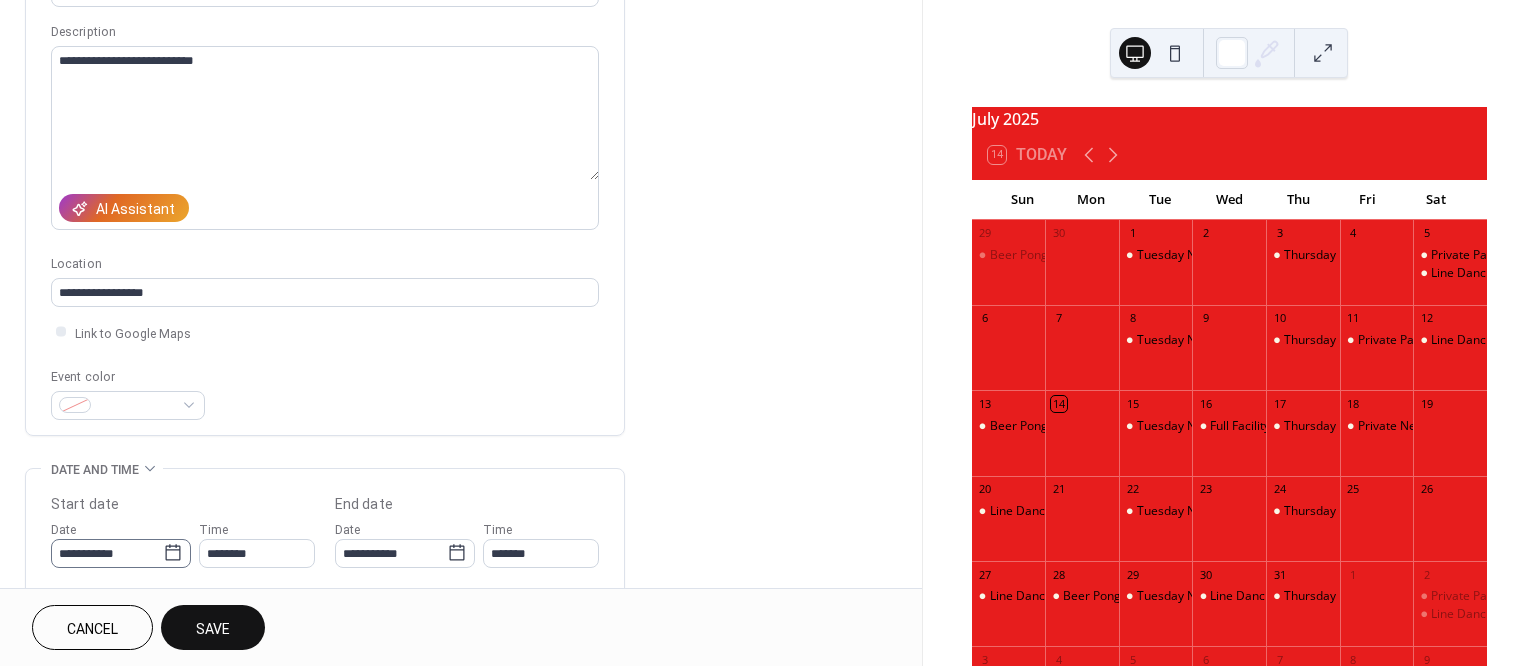 click 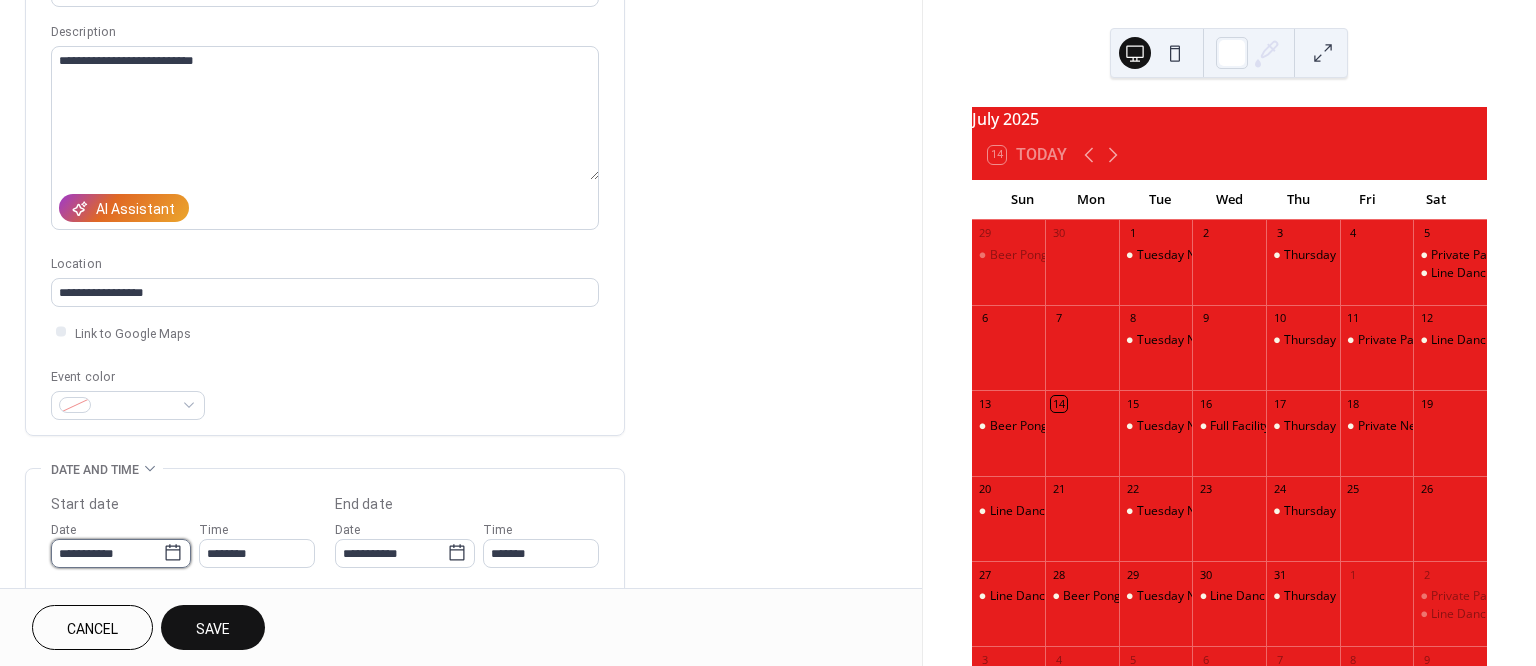 click on "**********" at bounding box center [107, 553] 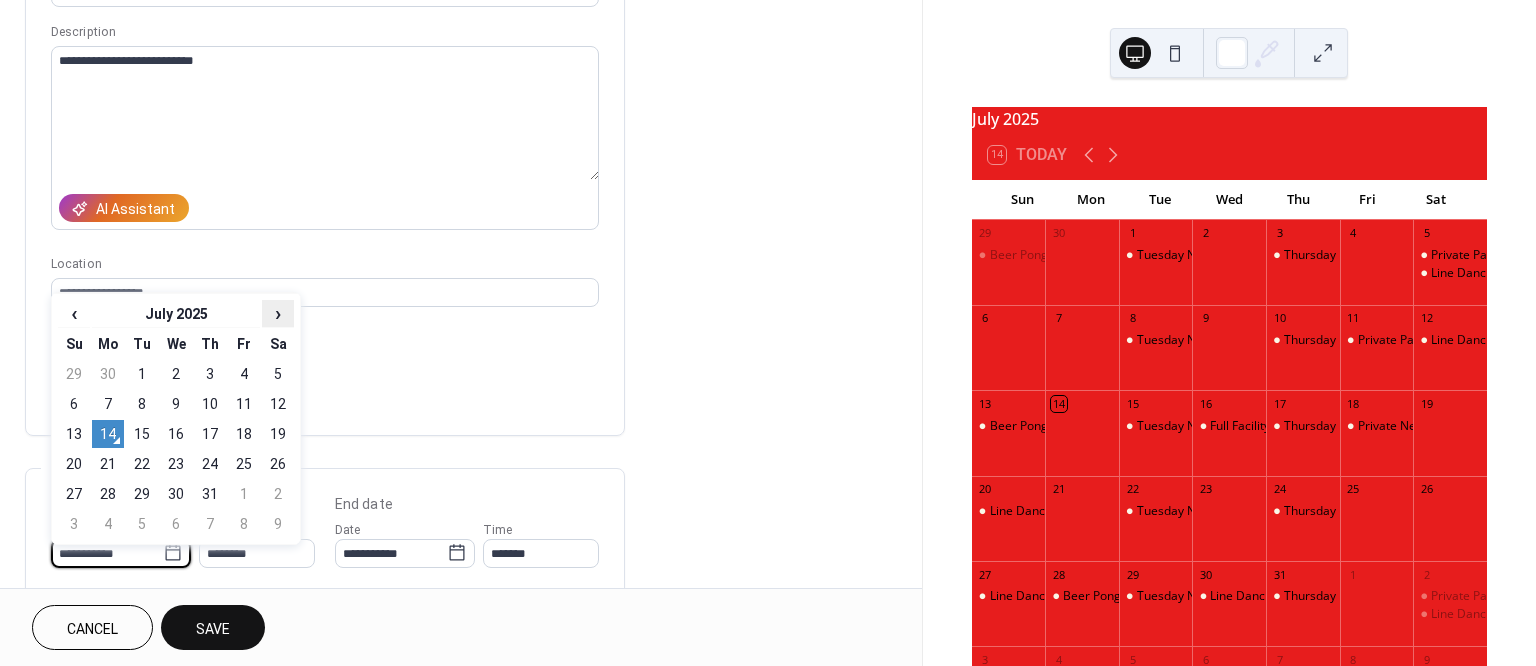 click on "›" at bounding box center [278, 313] 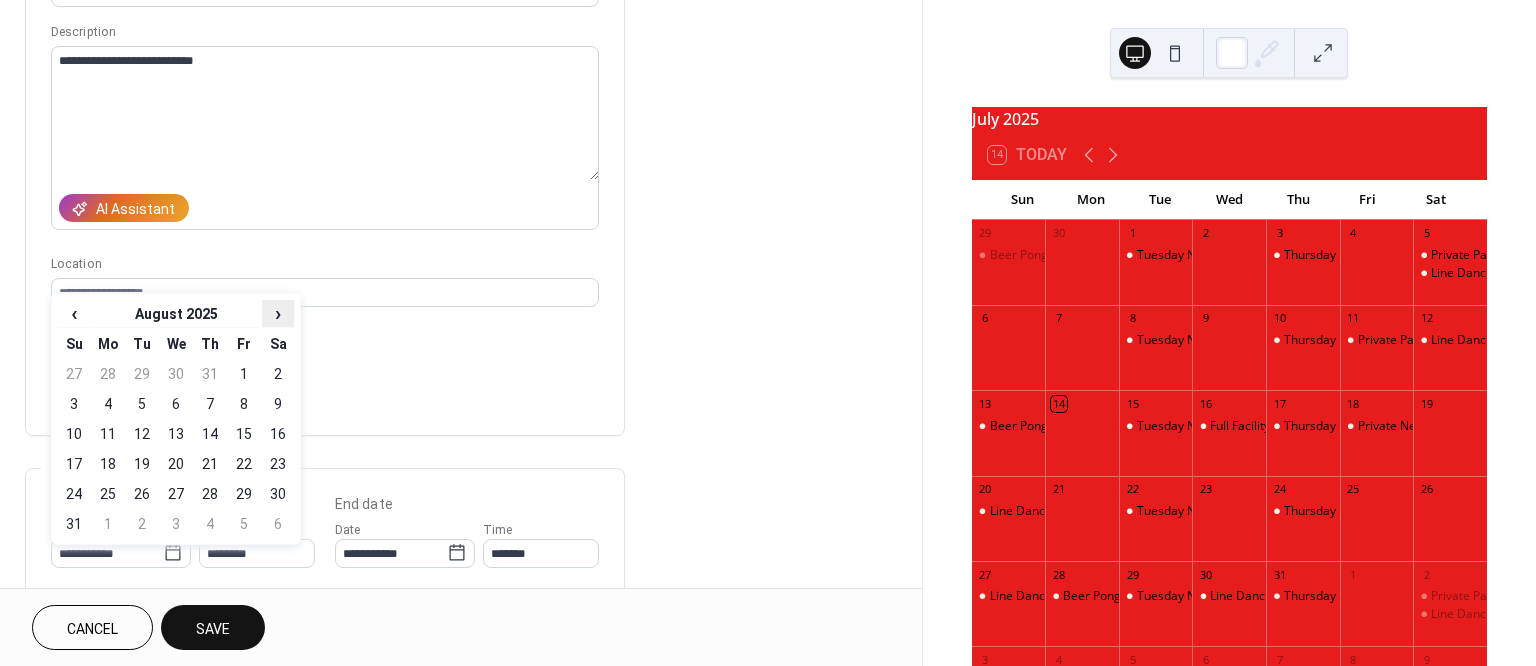 click on "›" at bounding box center (278, 313) 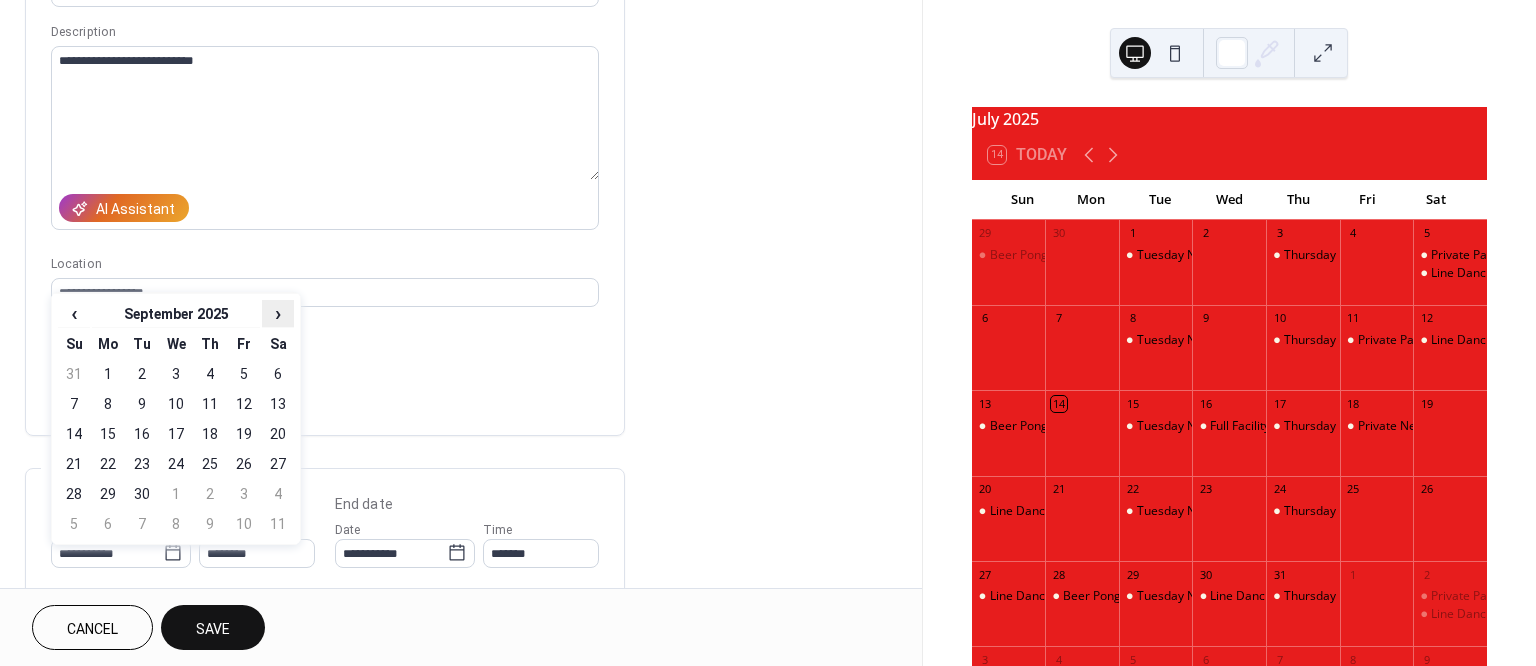click on "›" at bounding box center [278, 313] 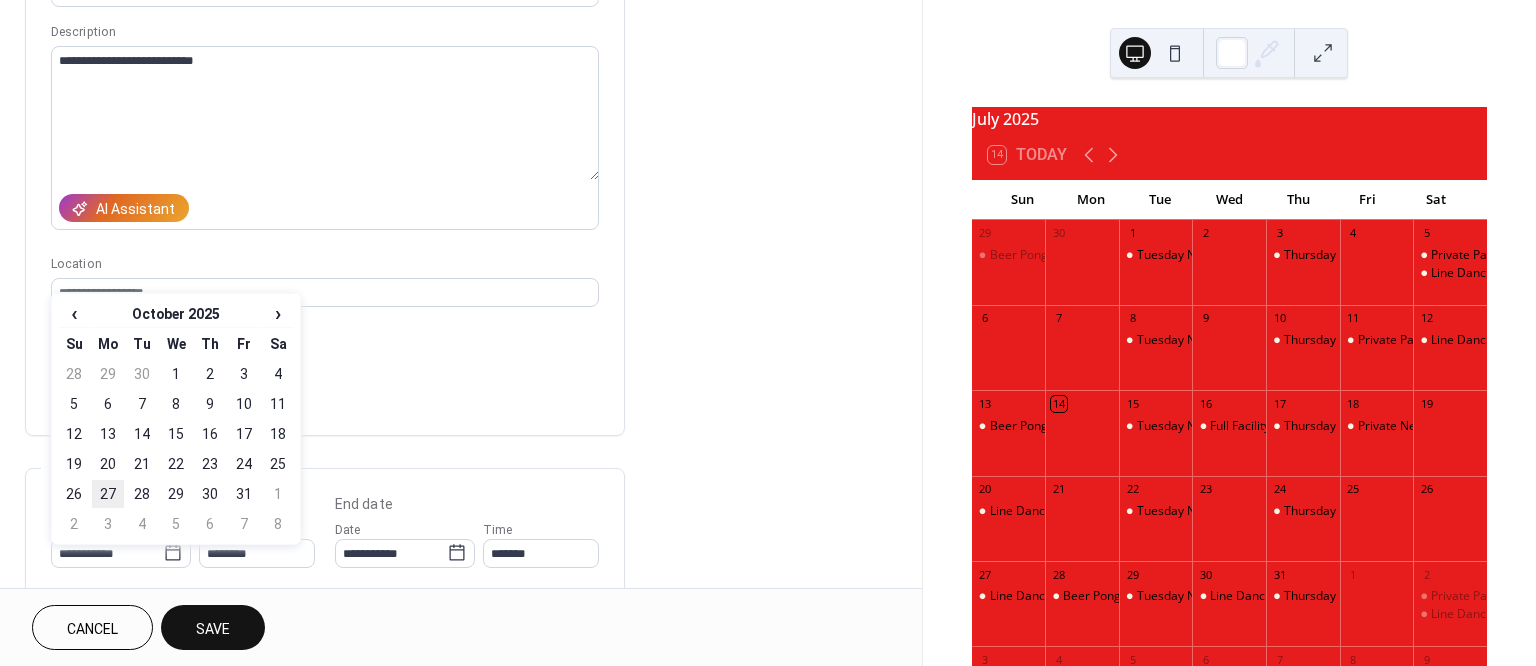click on "27" at bounding box center (108, 494) 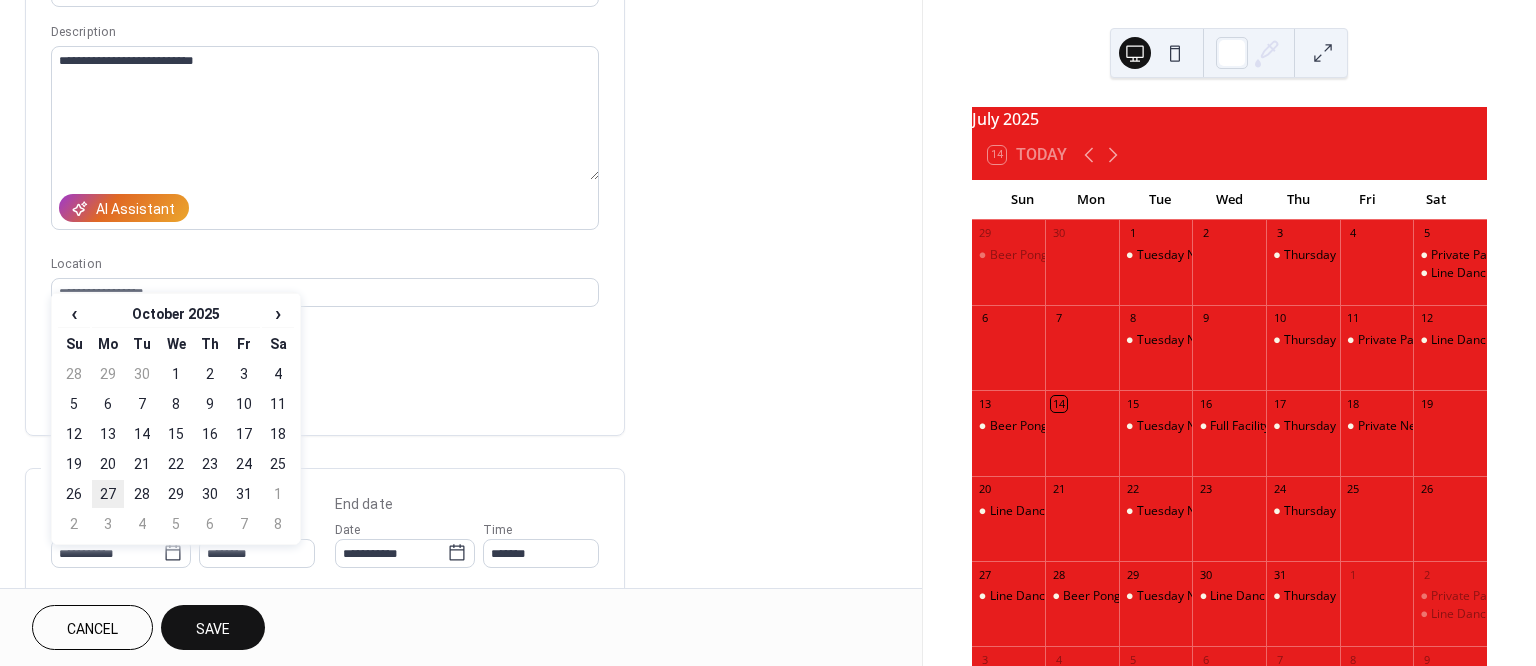 type on "**********" 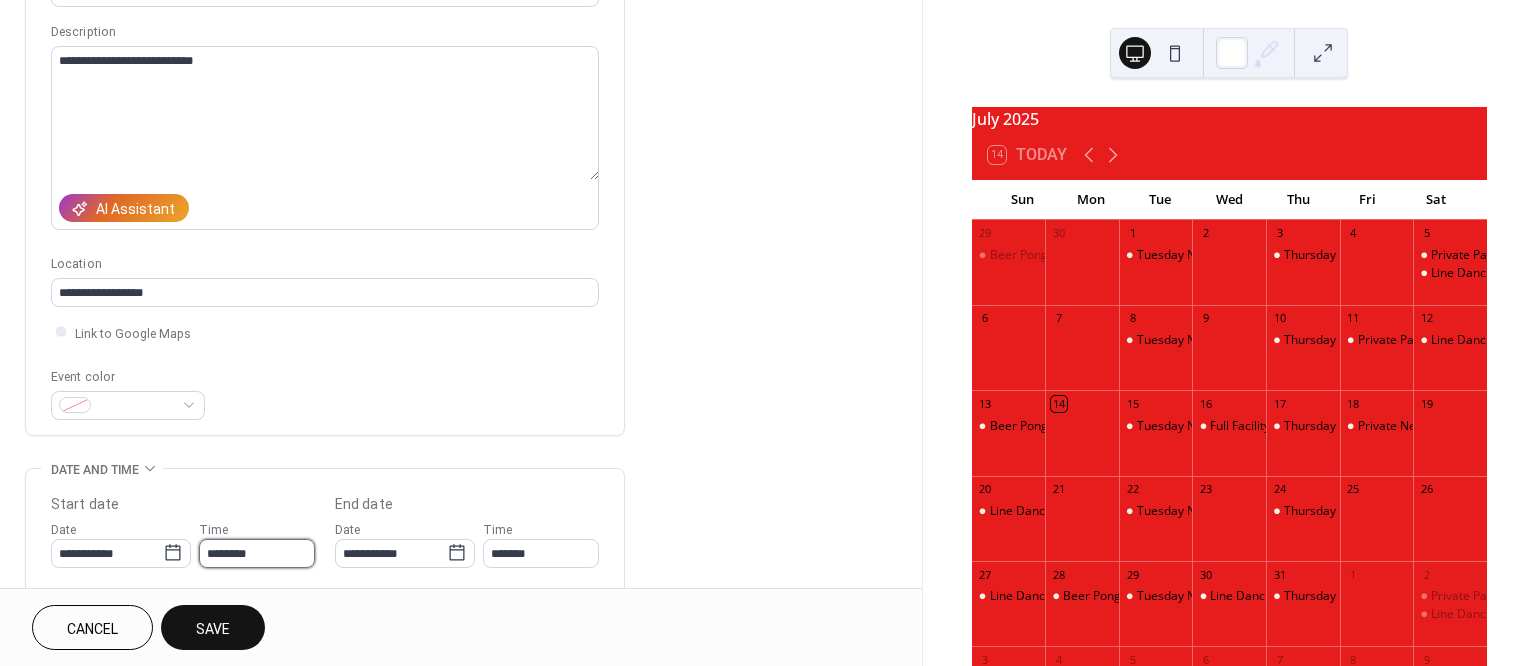 click on "********" at bounding box center [257, 553] 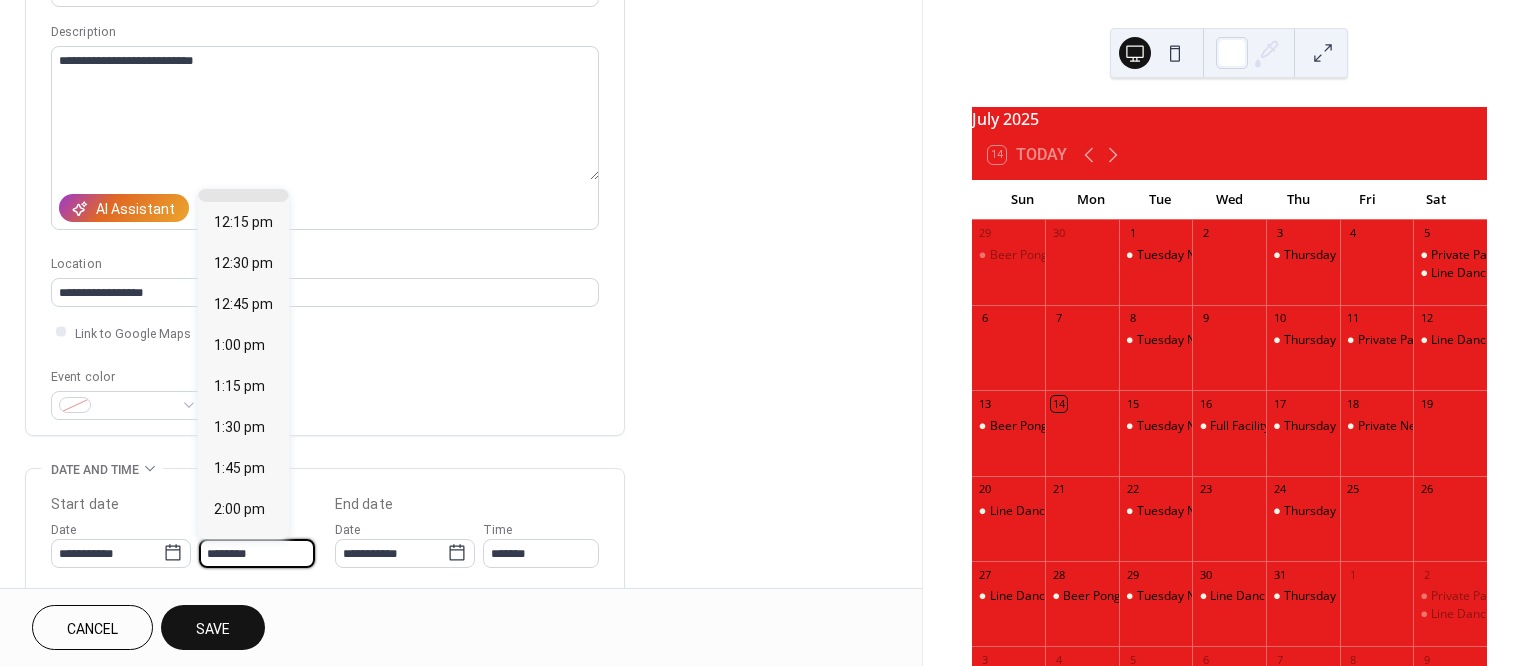 scroll, scrollTop: 2073, scrollLeft: 0, axis: vertical 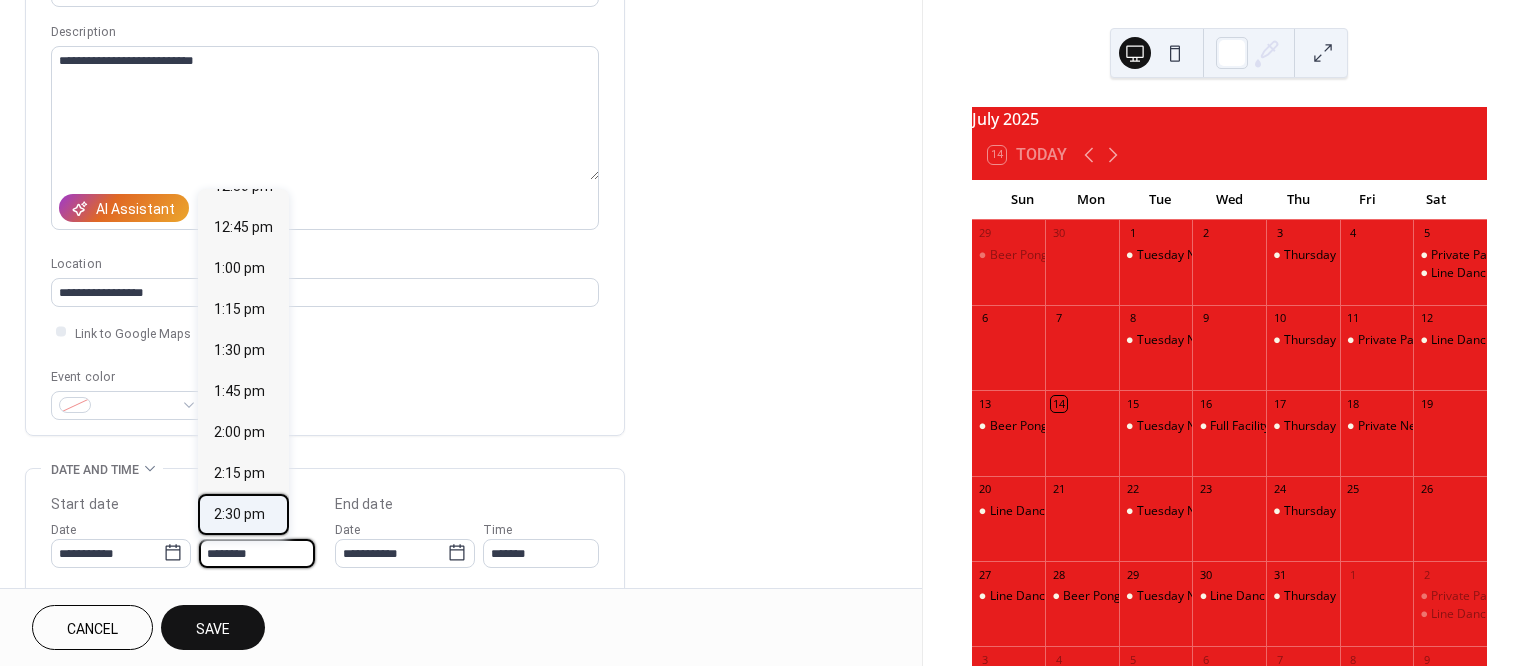 click on "2:30 pm" at bounding box center [239, 513] 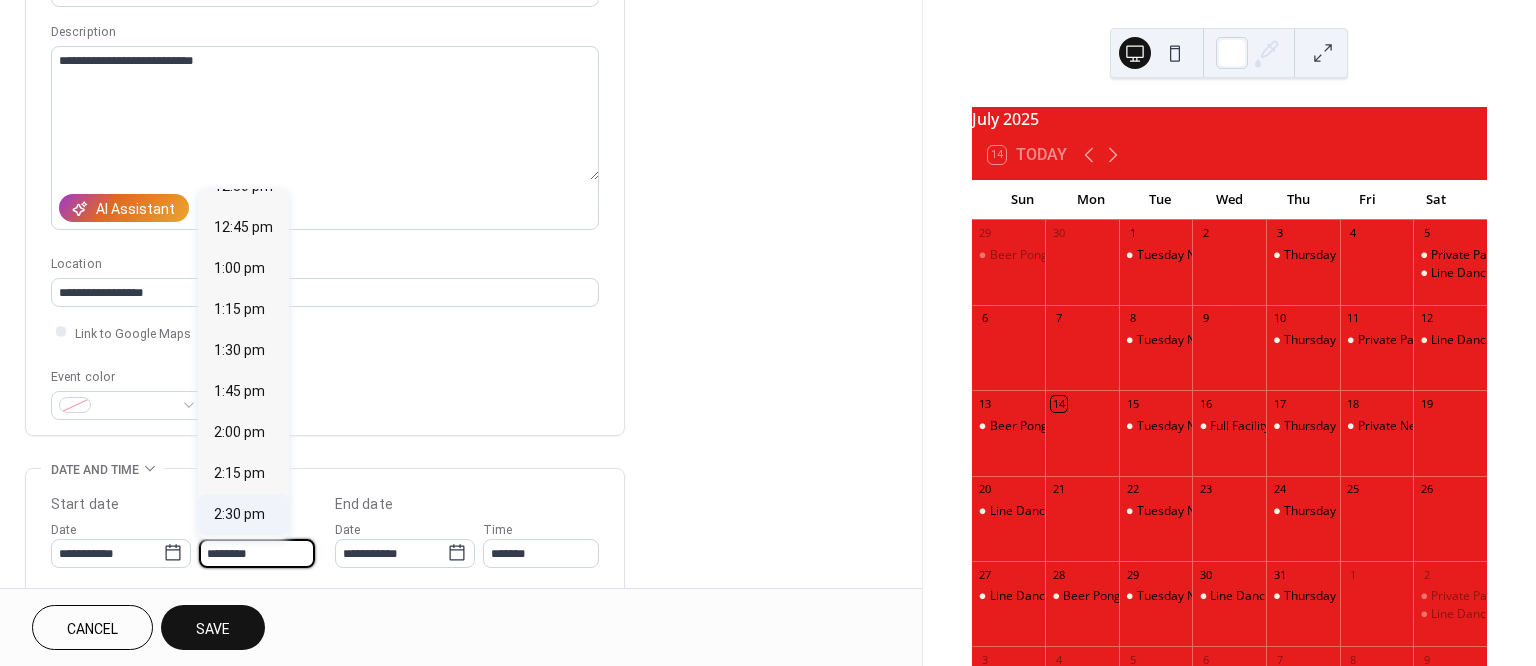 type on "*******" 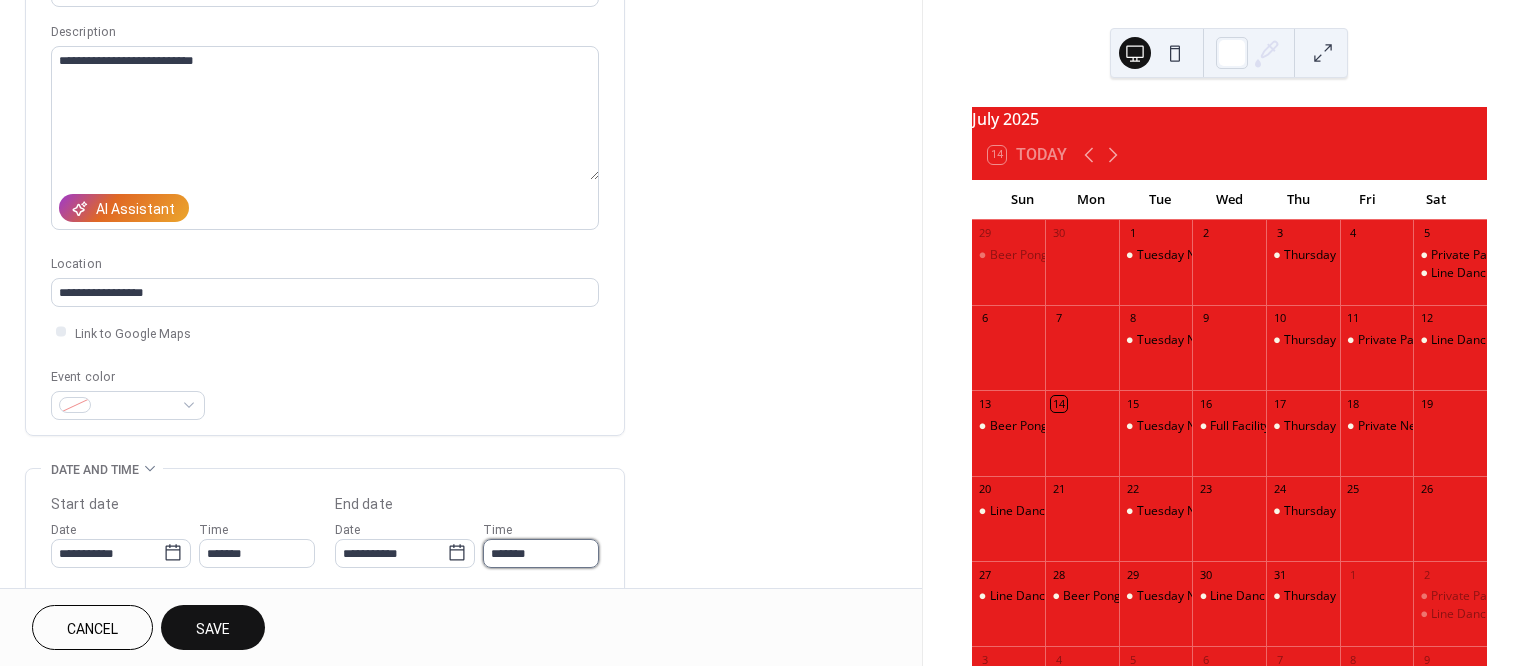 click on "*******" at bounding box center (541, 553) 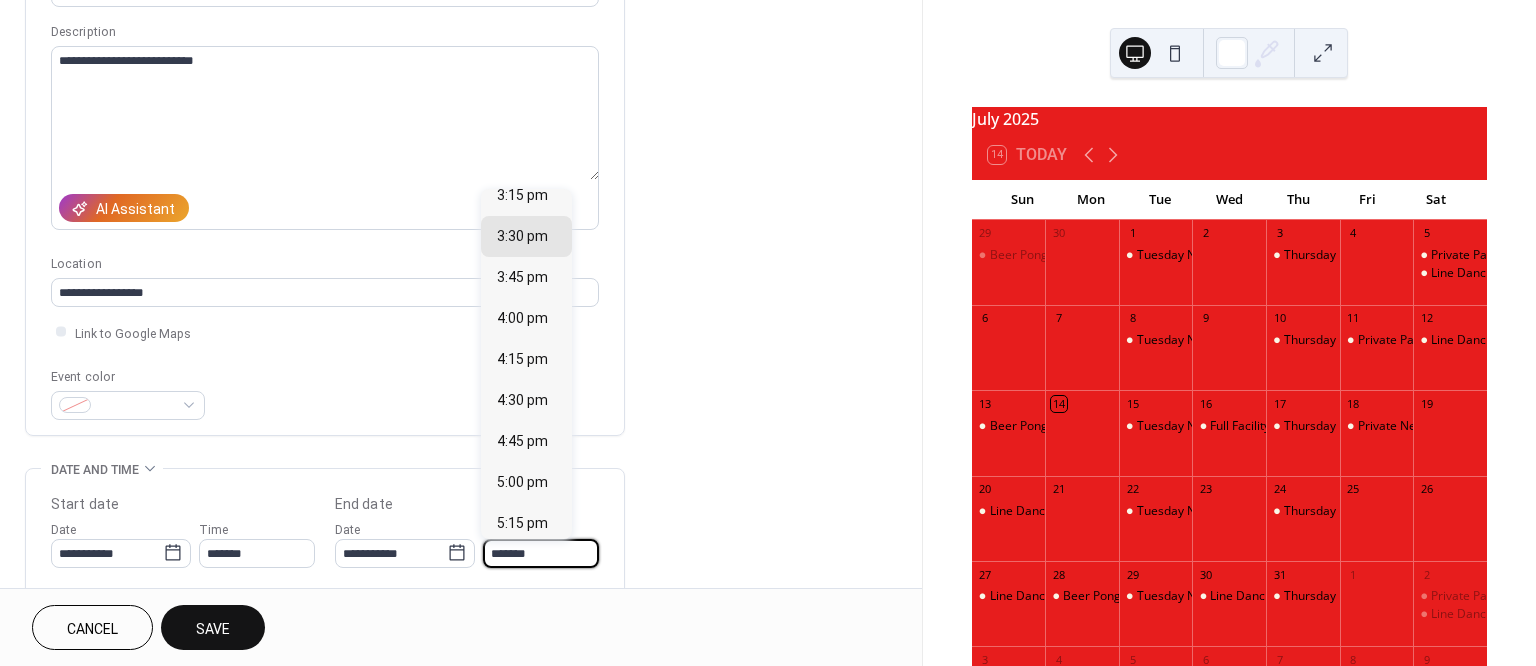 scroll, scrollTop: 136, scrollLeft: 0, axis: vertical 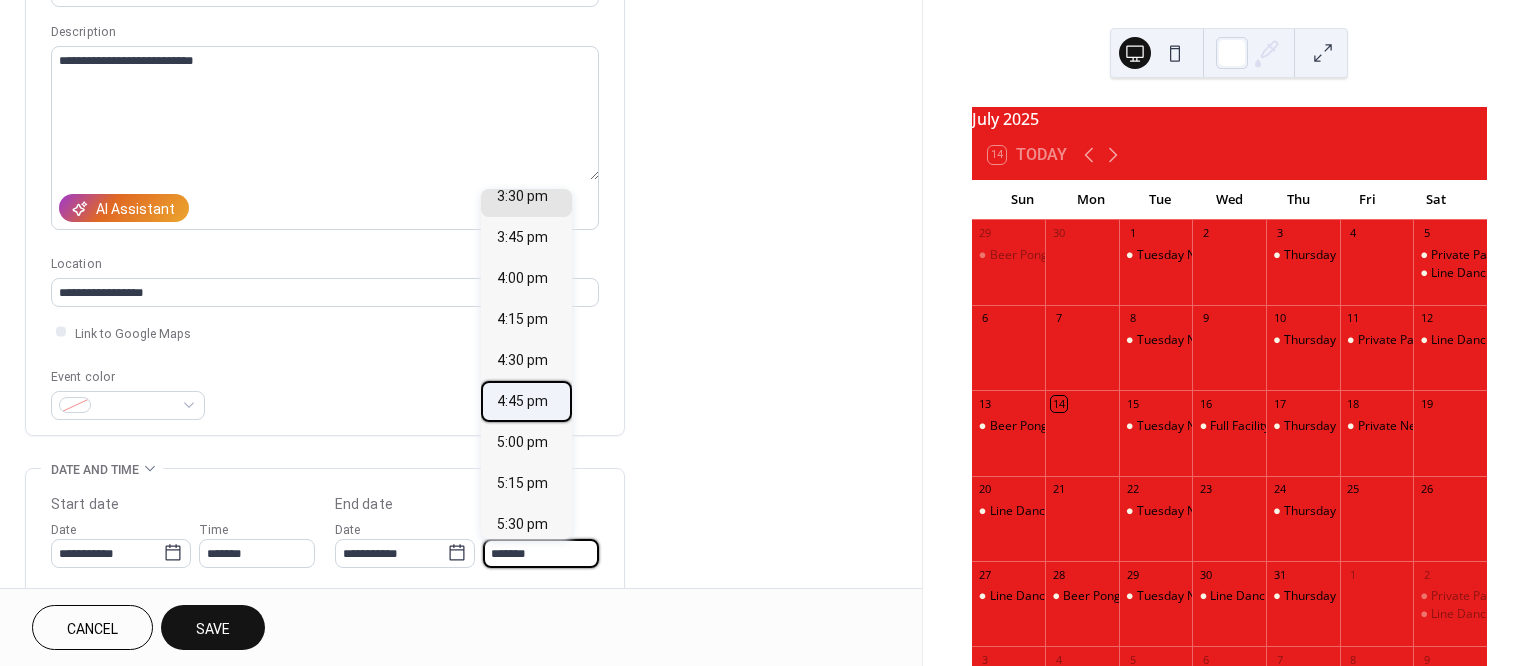 click on "4:45 pm" at bounding box center (522, 400) 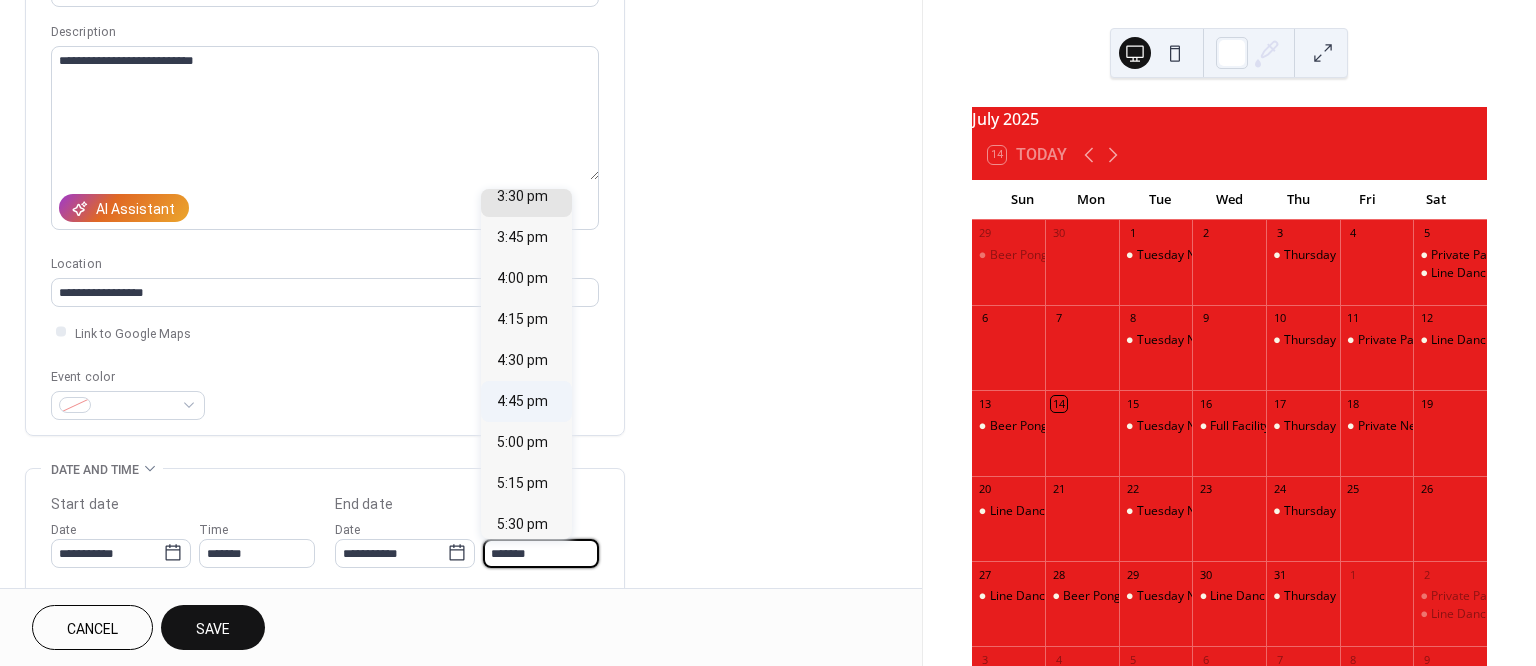 type on "*******" 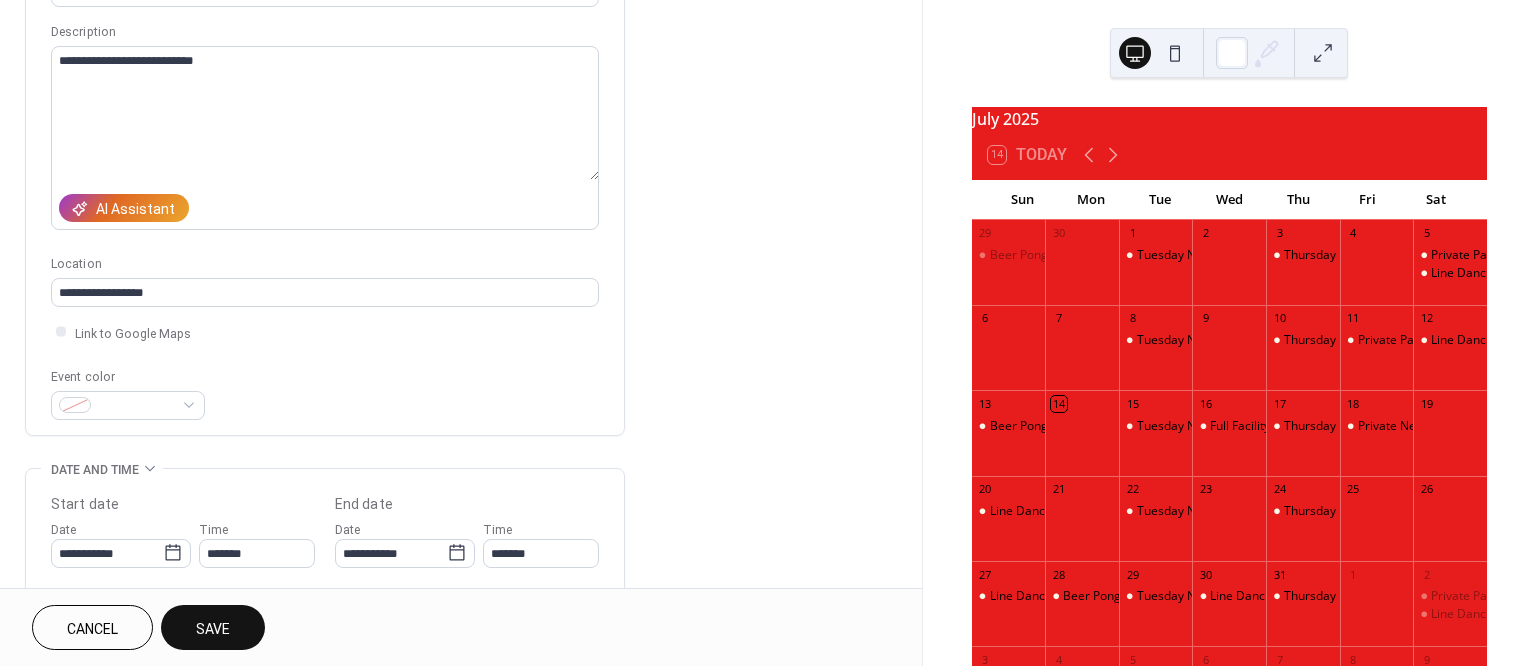 click on "Save" at bounding box center [213, 627] 